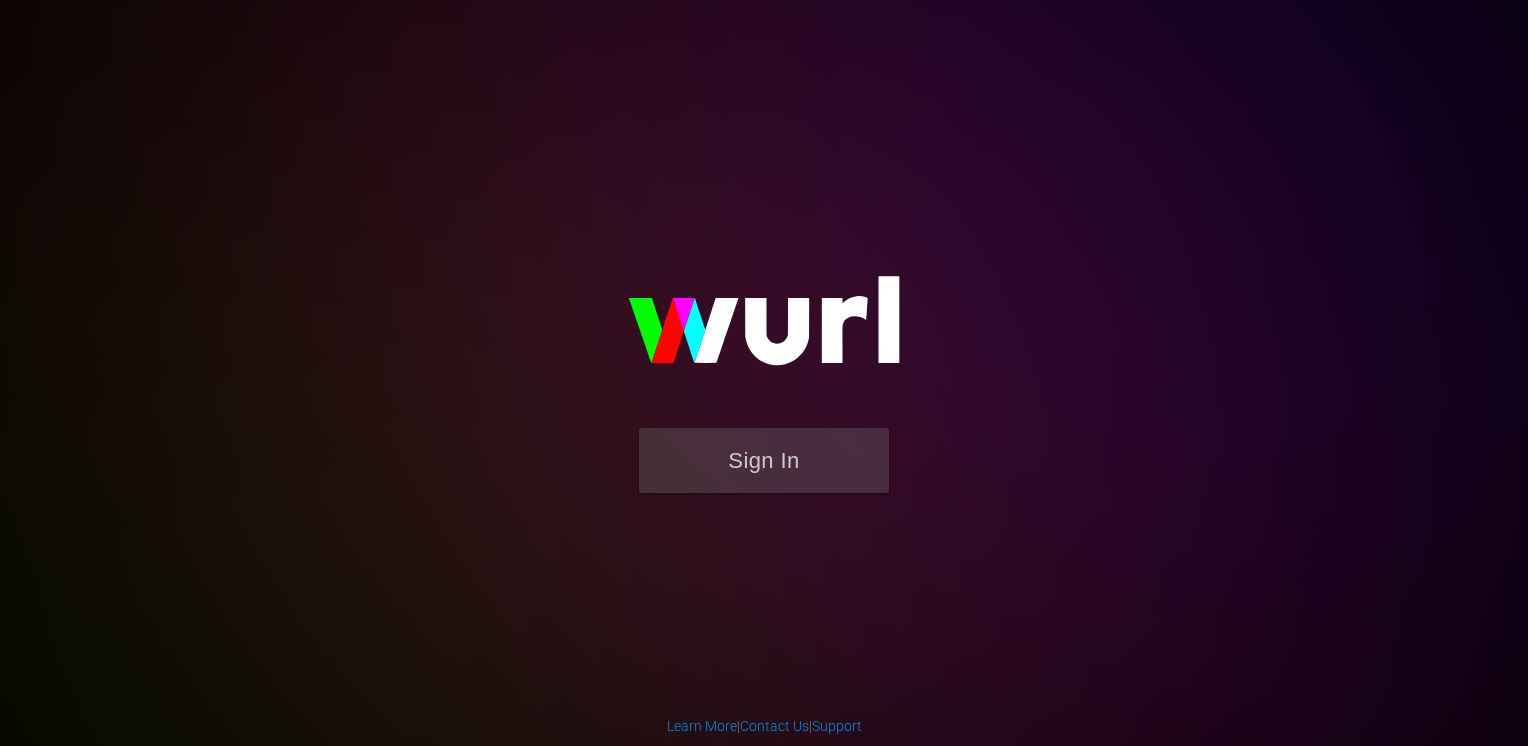 scroll, scrollTop: 0, scrollLeft: 0, axis: both 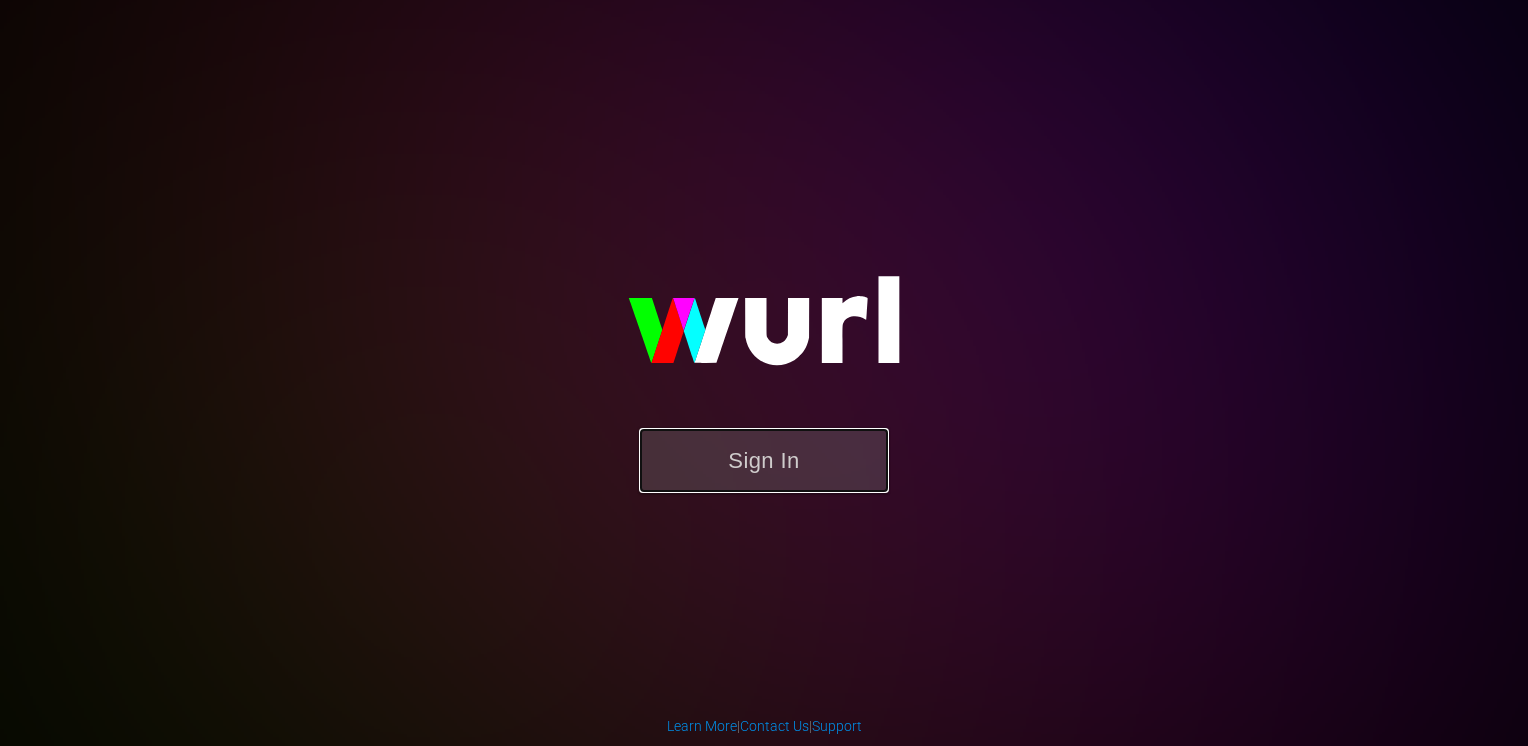 click on "Sign In" at bounding box center (764, 460) 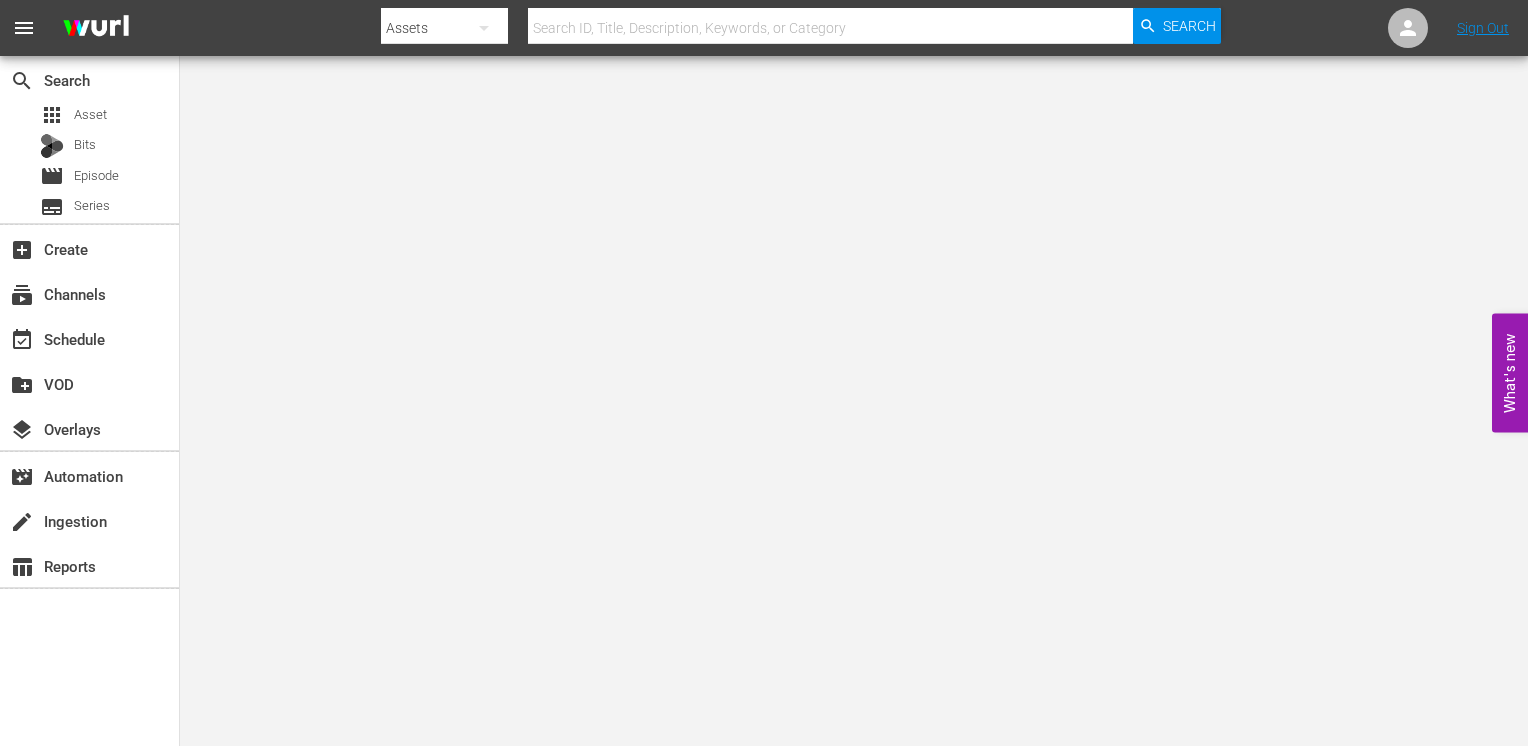scroll, scrollTop: 0, scrollLeft: 0, axis: both 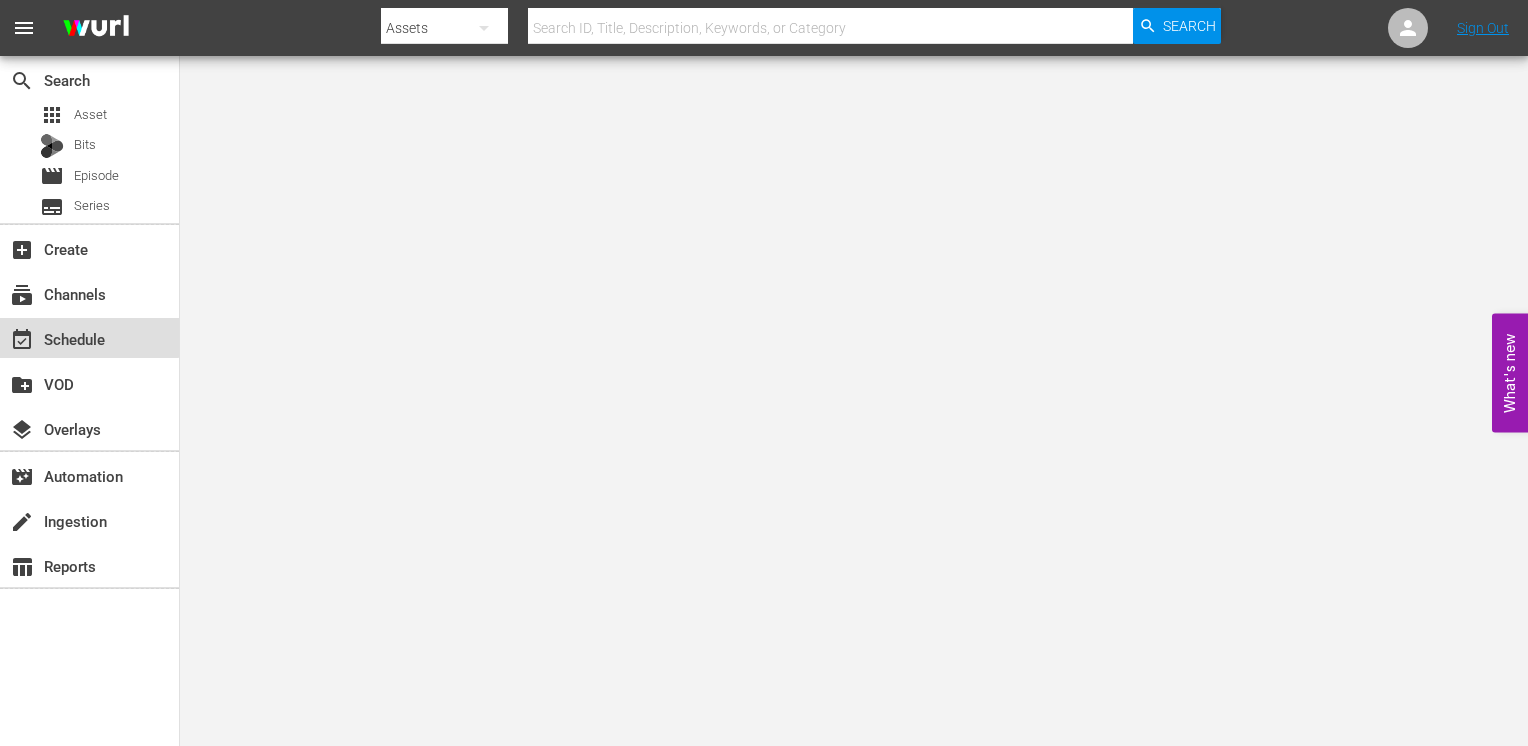 click on "event_available   Schedule" at bounding box center [56, 336] 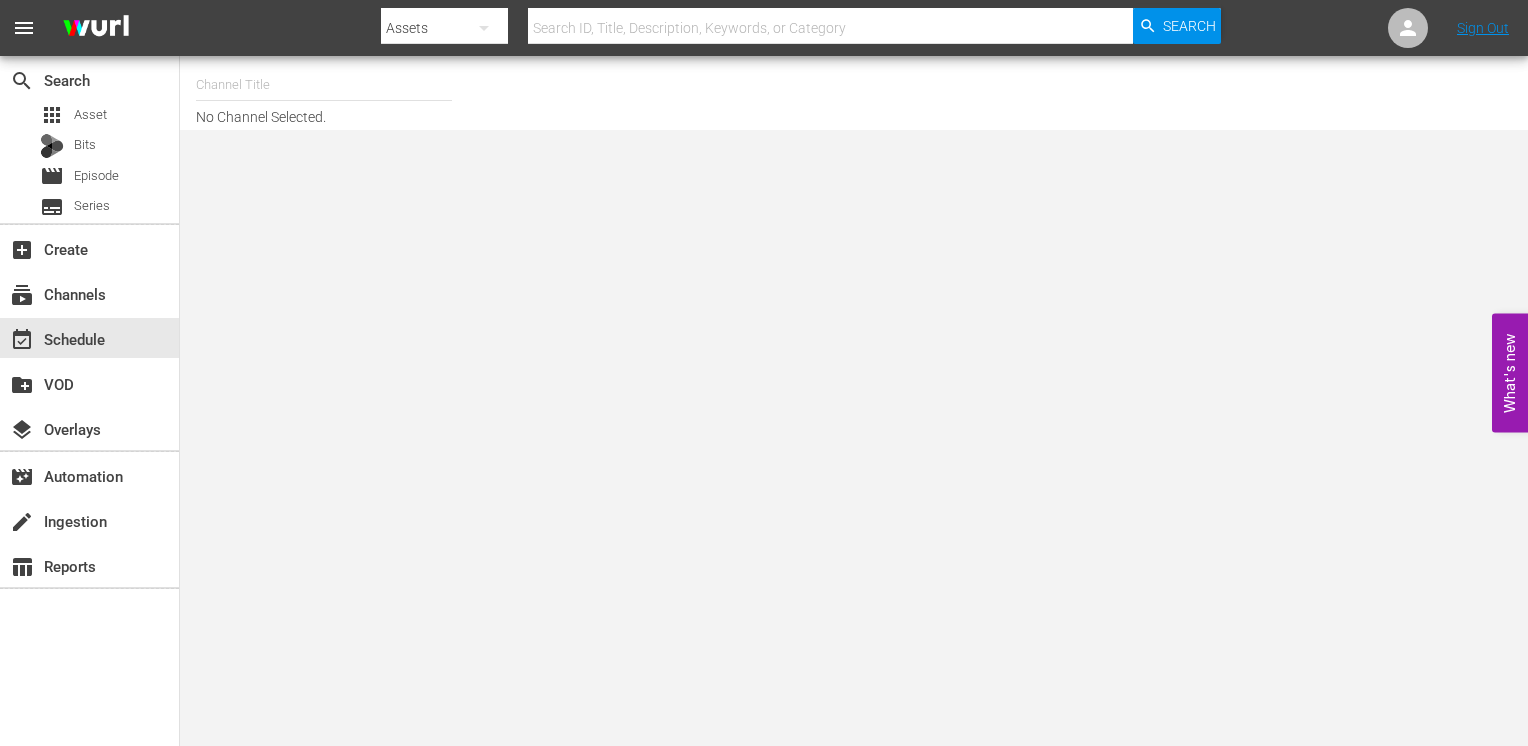 click at bounding box center [324, 85] 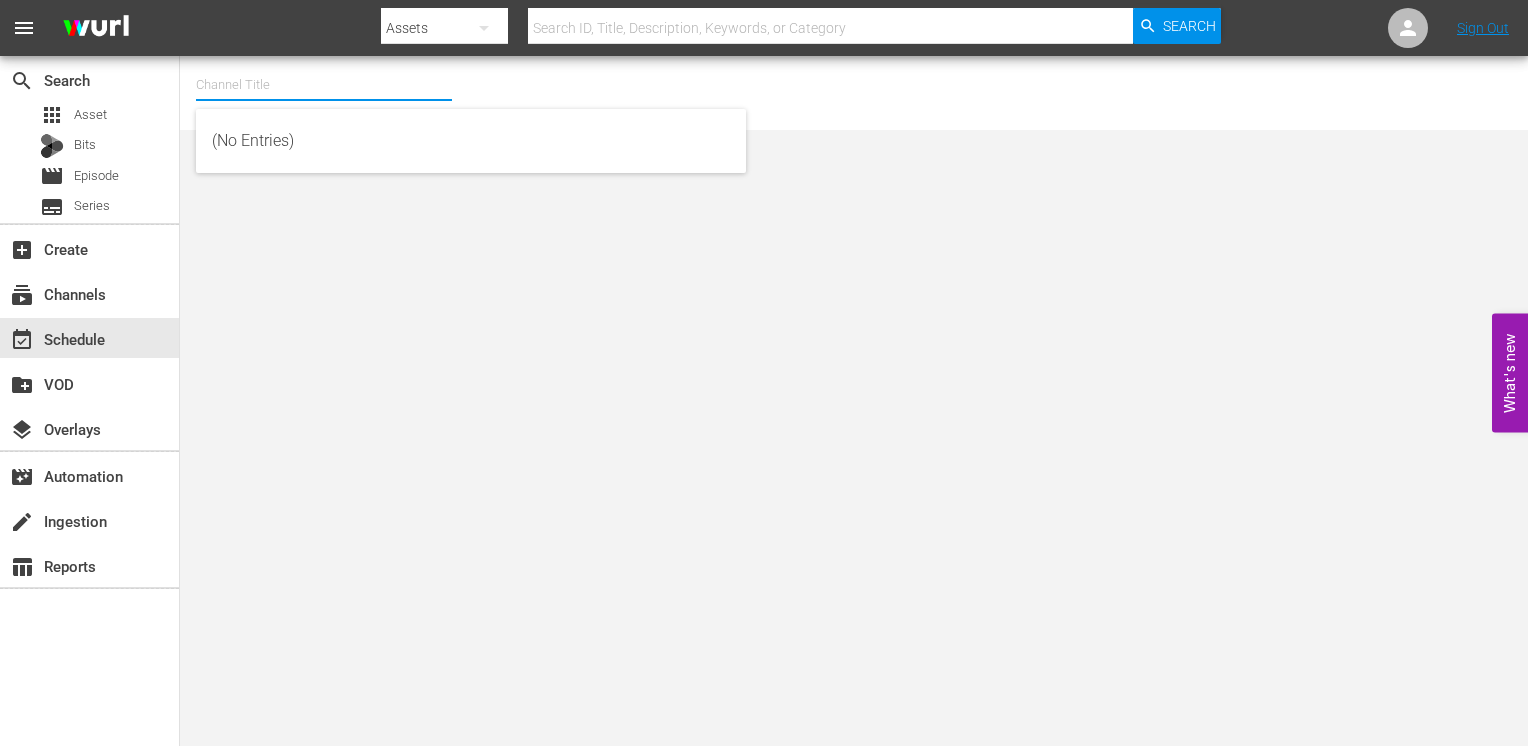 click at bounding box center [324, 85] 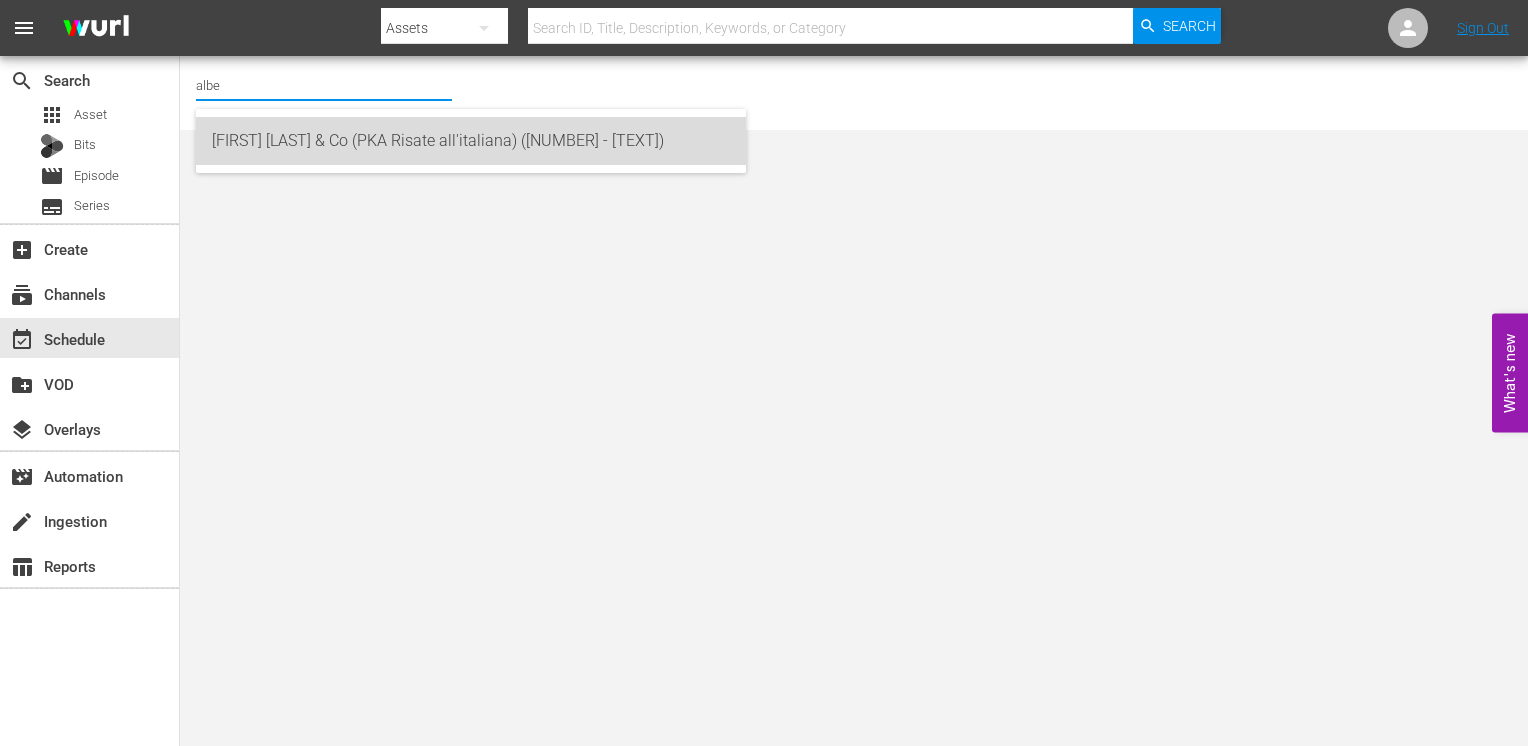 click on "[FIRST] [LAST] & Co (PKA Risate all'italiana) ([NUMBER] - [TEXT])" at bounding box center [471, 141] 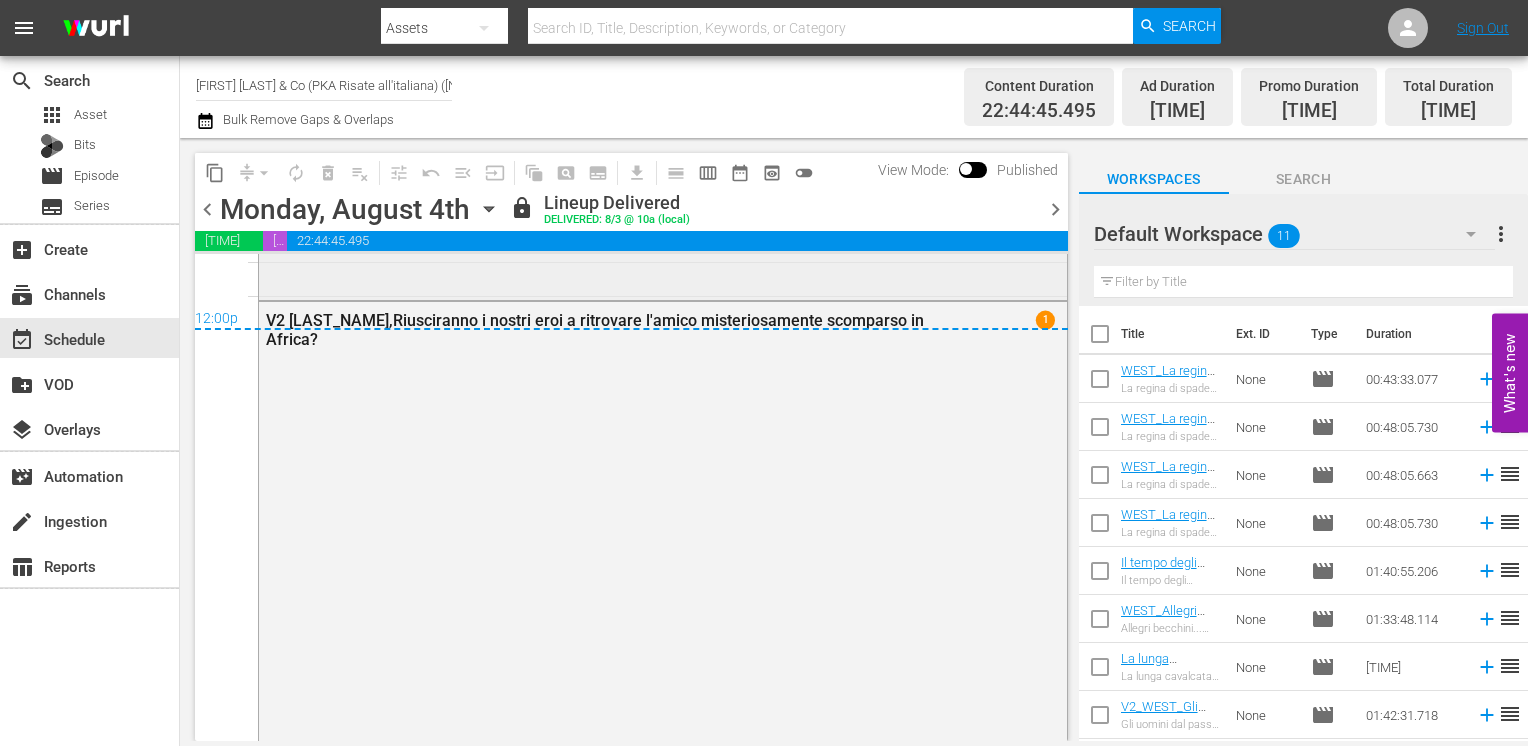 scroll, scrollTop: 9416, scrollLeft: 0, axis: vertical 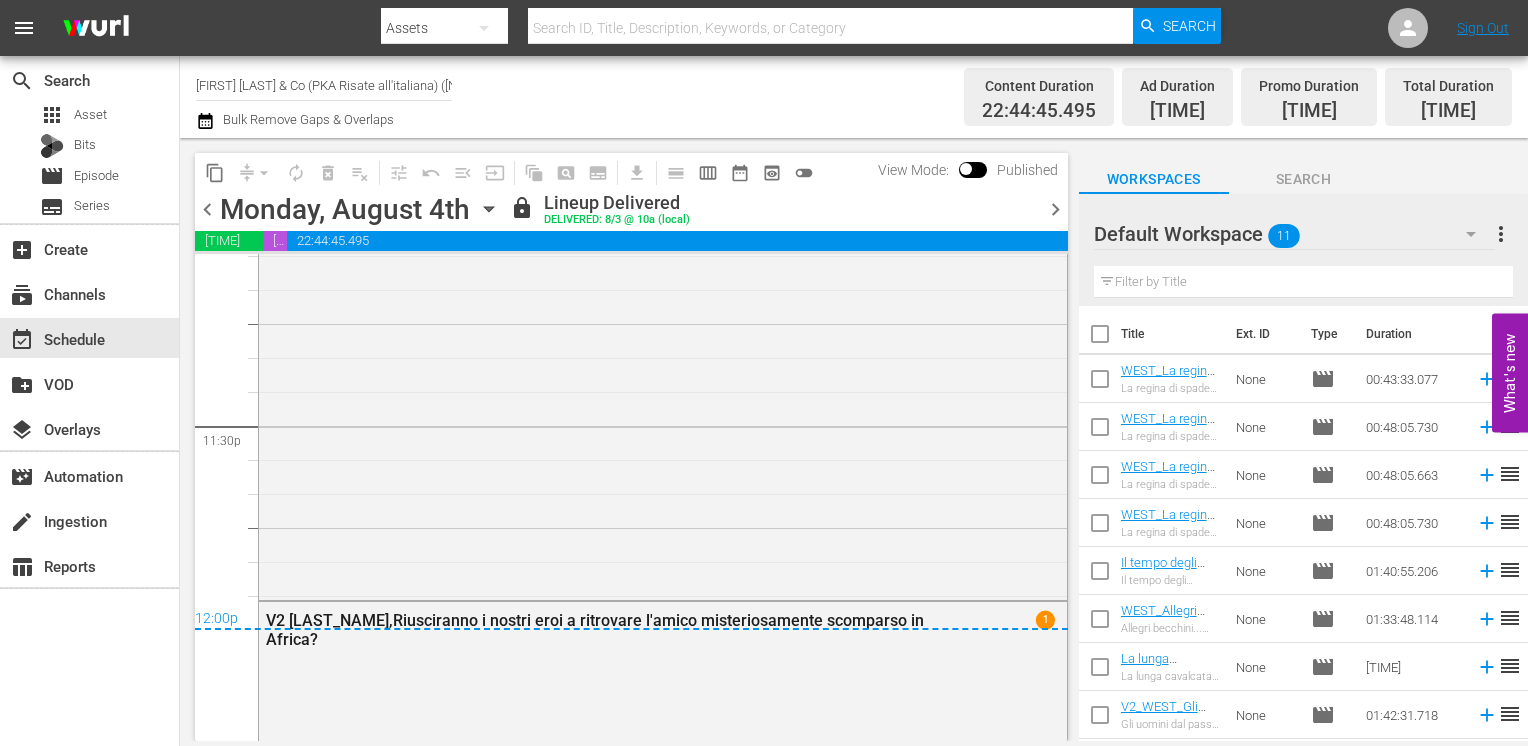 click on "chevron_right" at bounding box center [1055, 209] 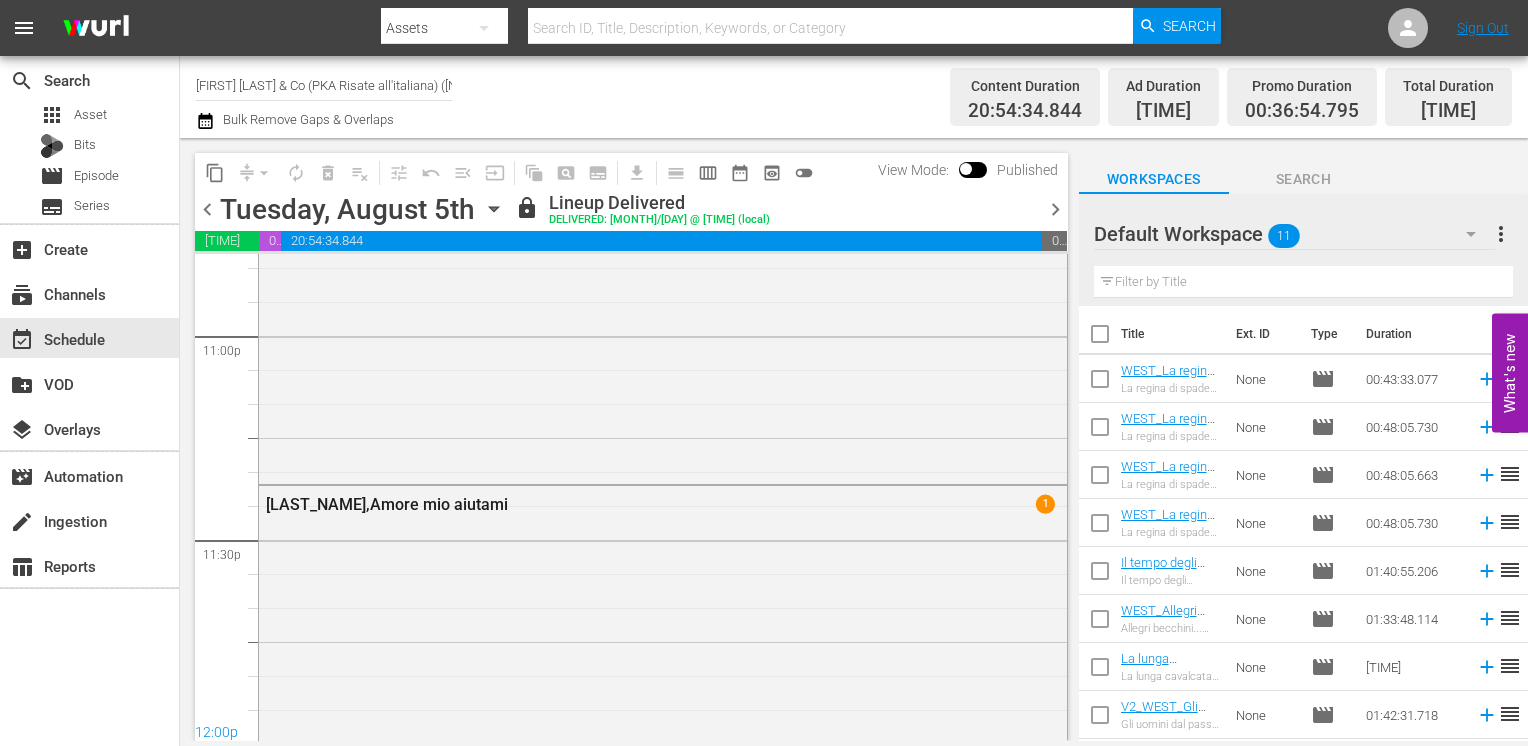 scroll, scrollTop: 9382, scrollLeft: 0, axis: vertical 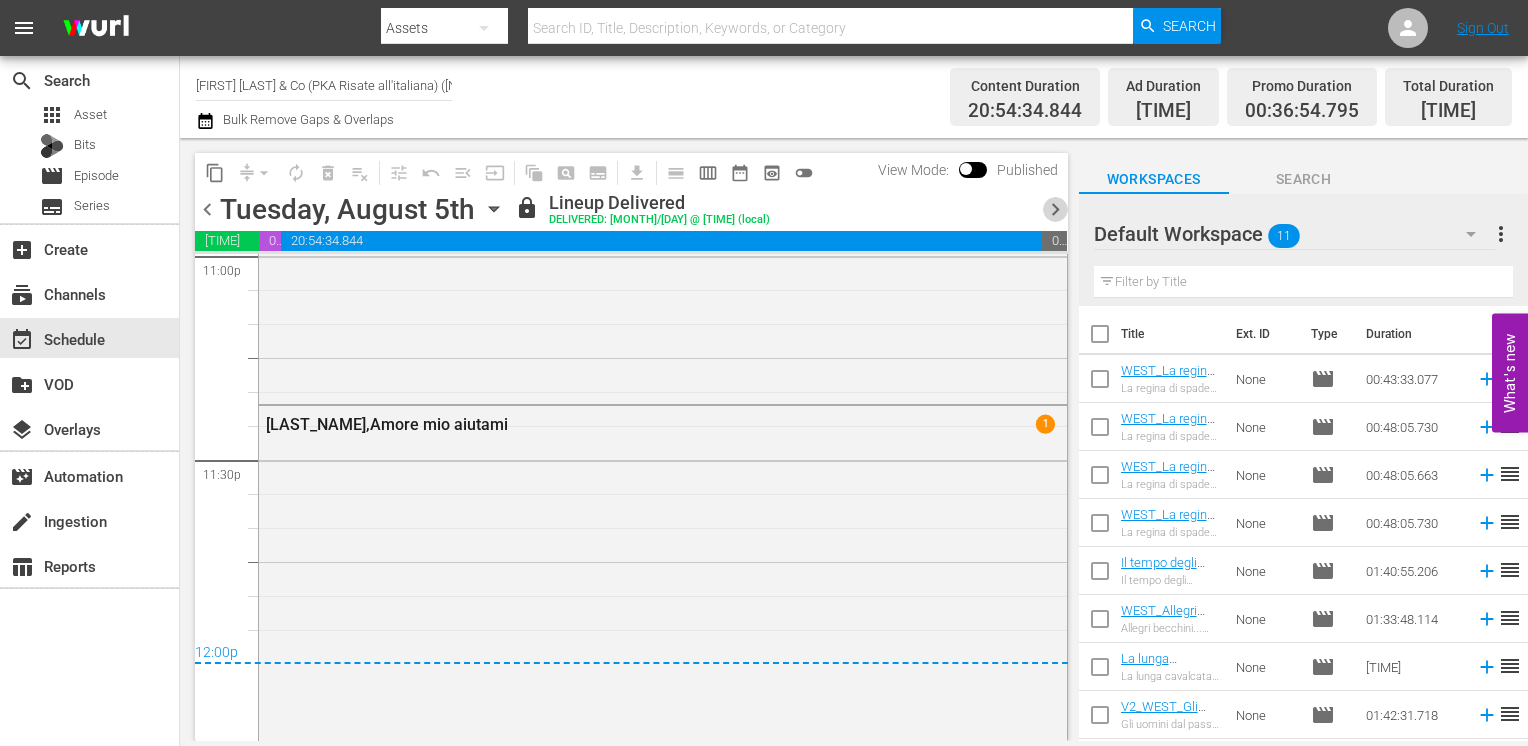 click on "chevron_right" at bounding box center [1055, 209] 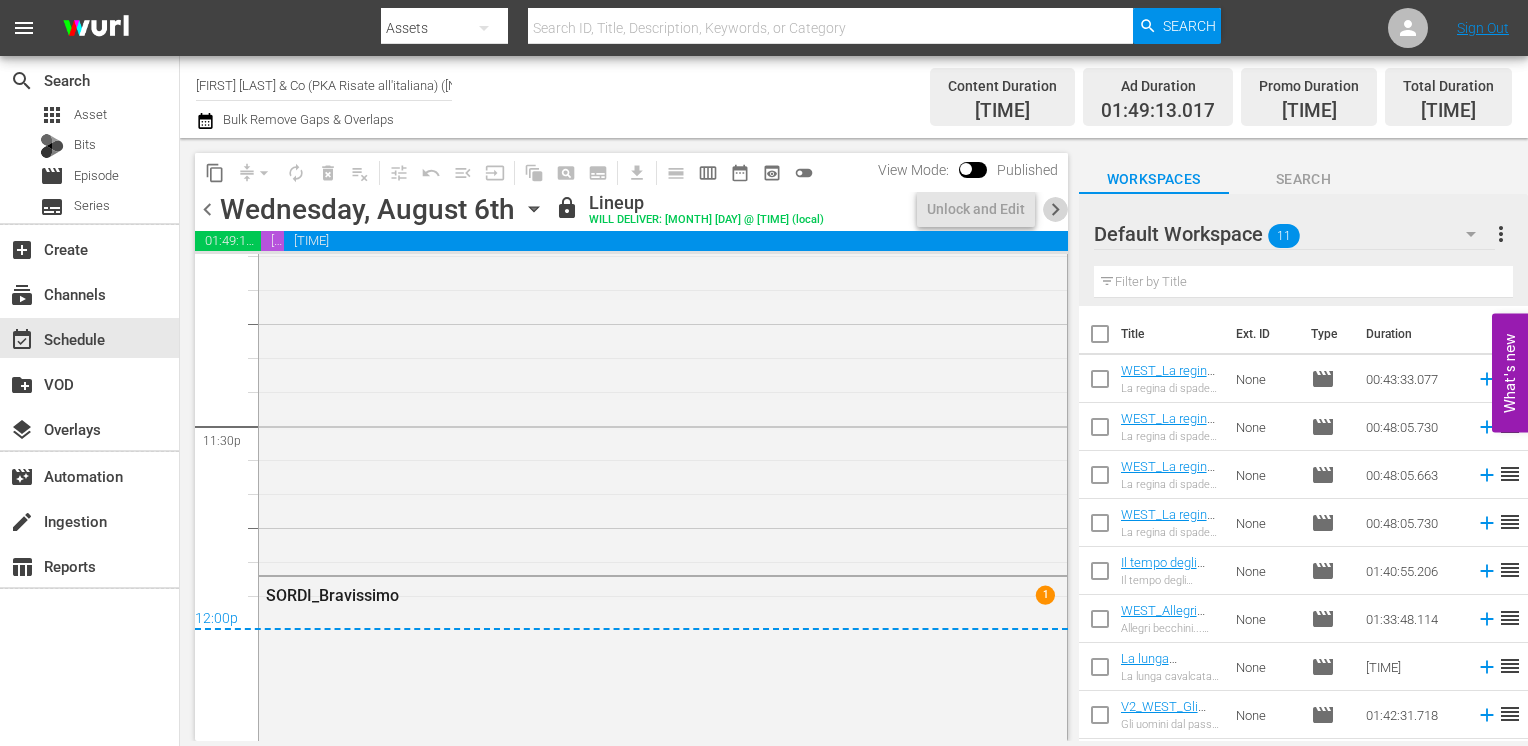click on "chevron_right" at bounding box center [1055, 209] 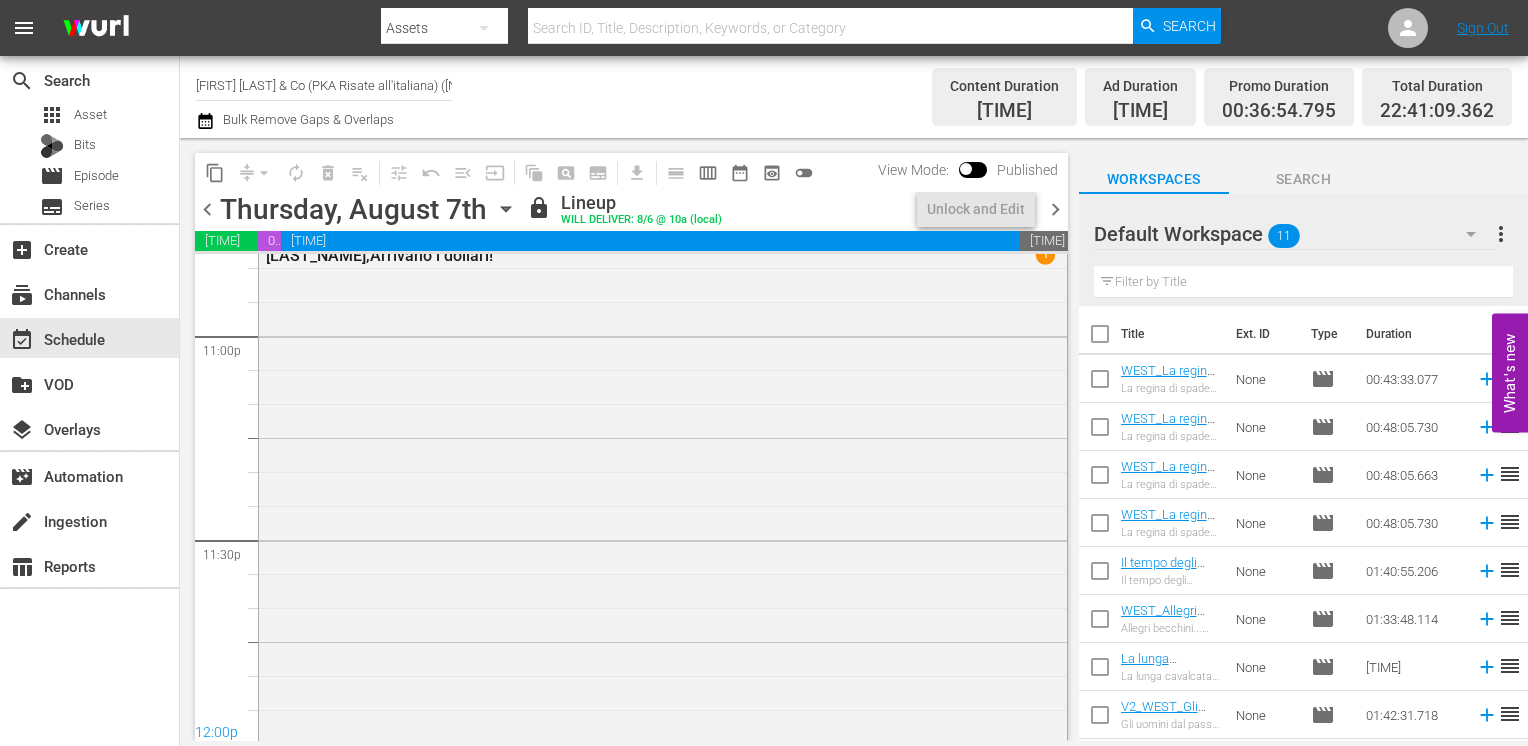 scroll, scrollTop: 9382, scrollLeft: 0, axis: vertical 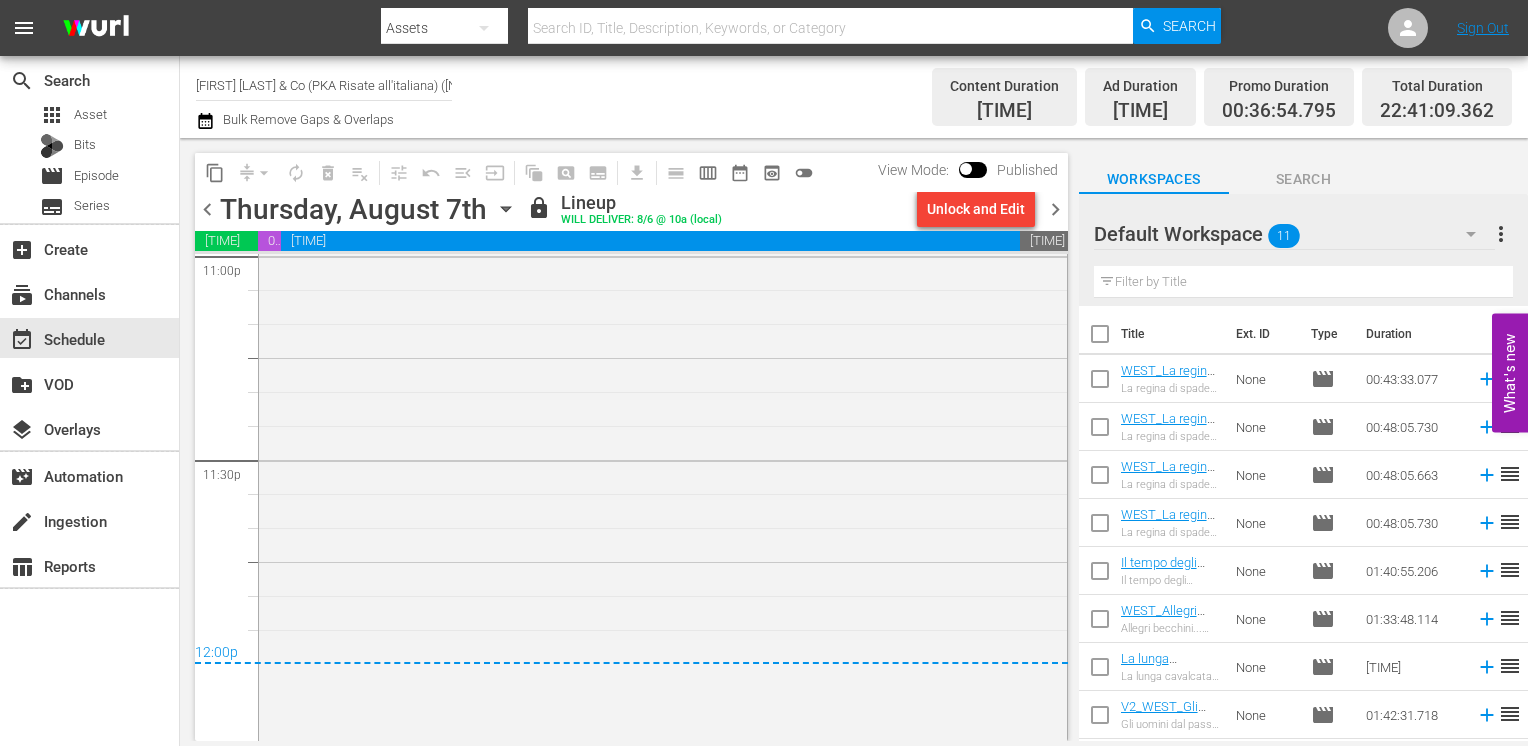click on "chevron_right" at bounding box center [1055, 209] 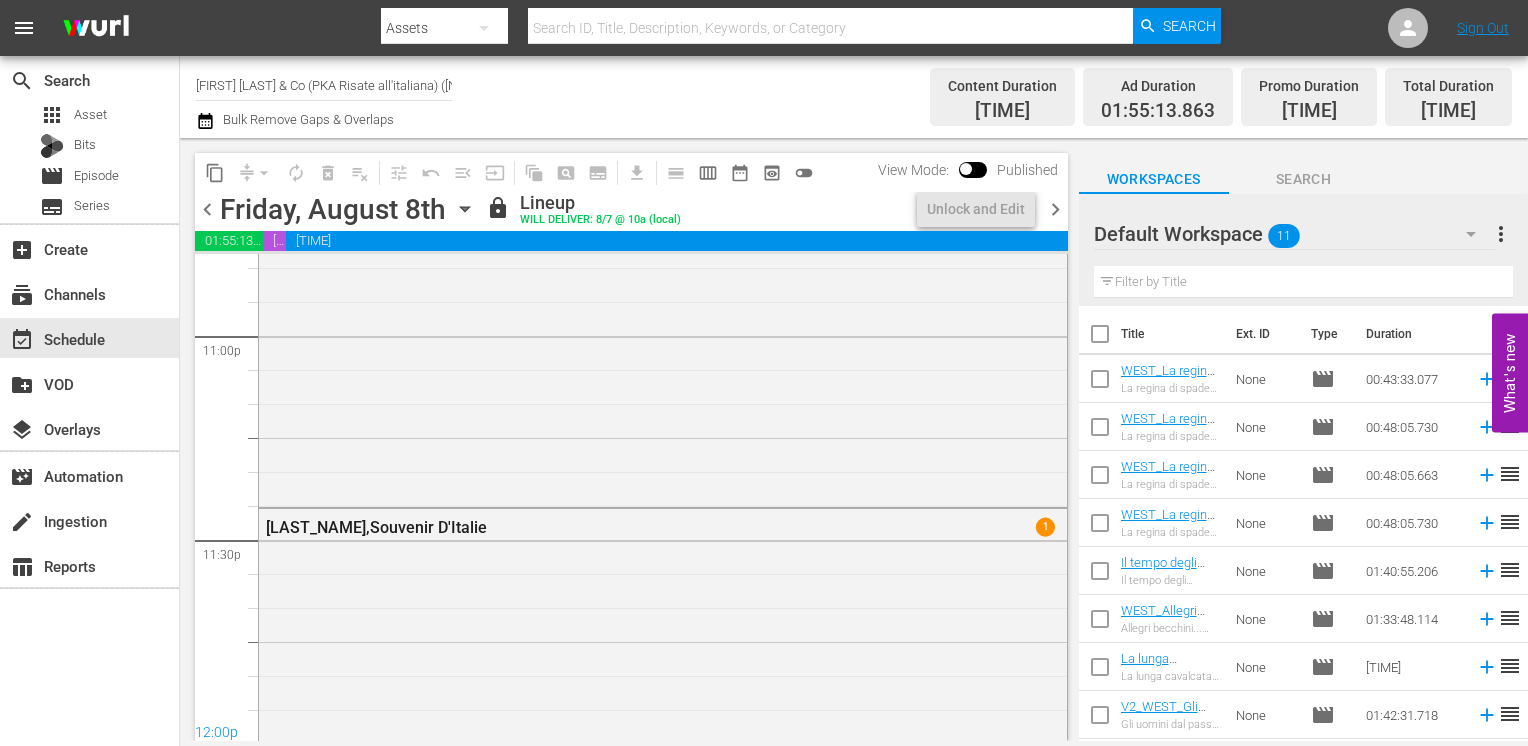scroll, scrollTop: 9484, scrollLeft: 0, axis: vertical 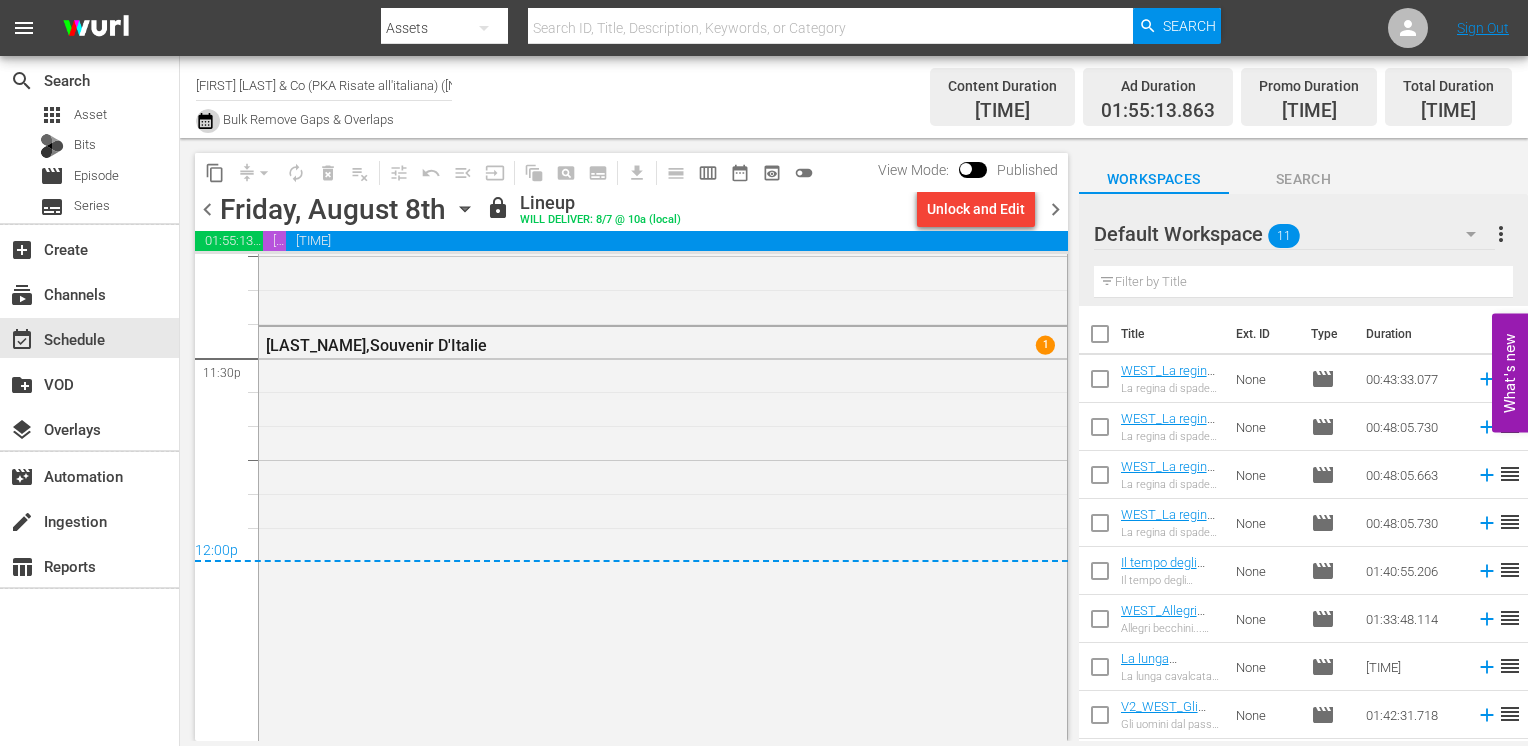click 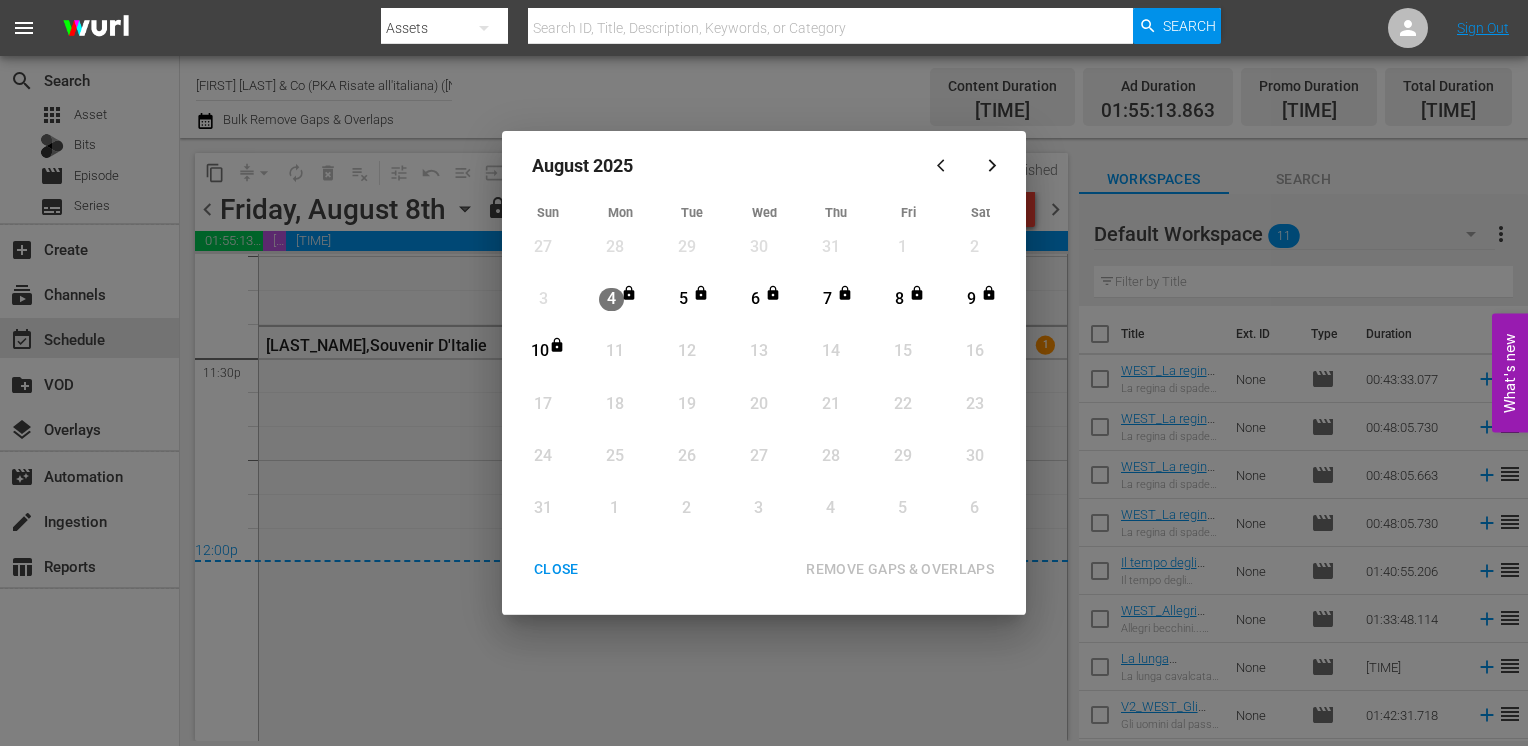 drag, startPoint x: 542, startPoint y: 574, endPoint x: 762, endPoint y: 460, distance: 247.78217 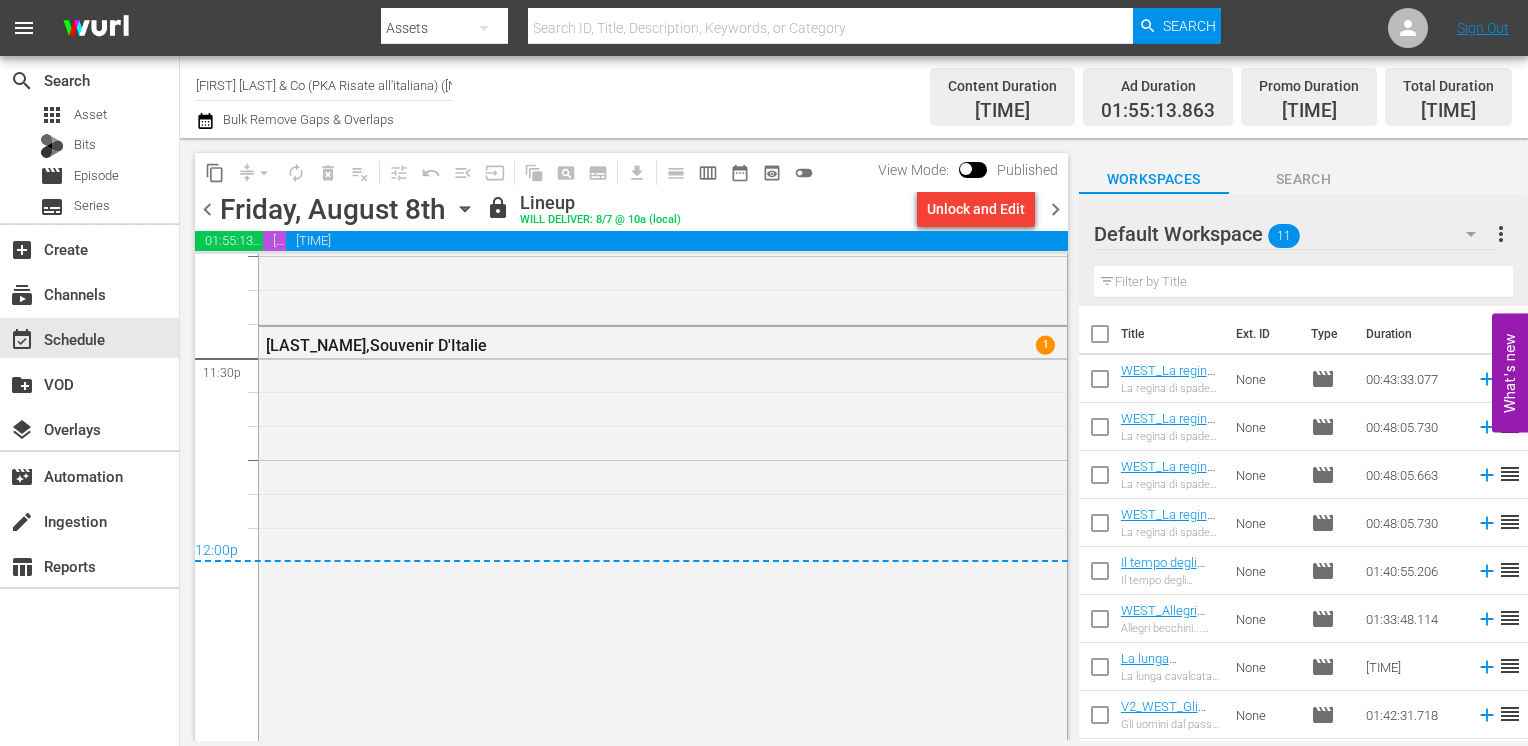 click on "chevron_right" at bounding box center [1055, 209] 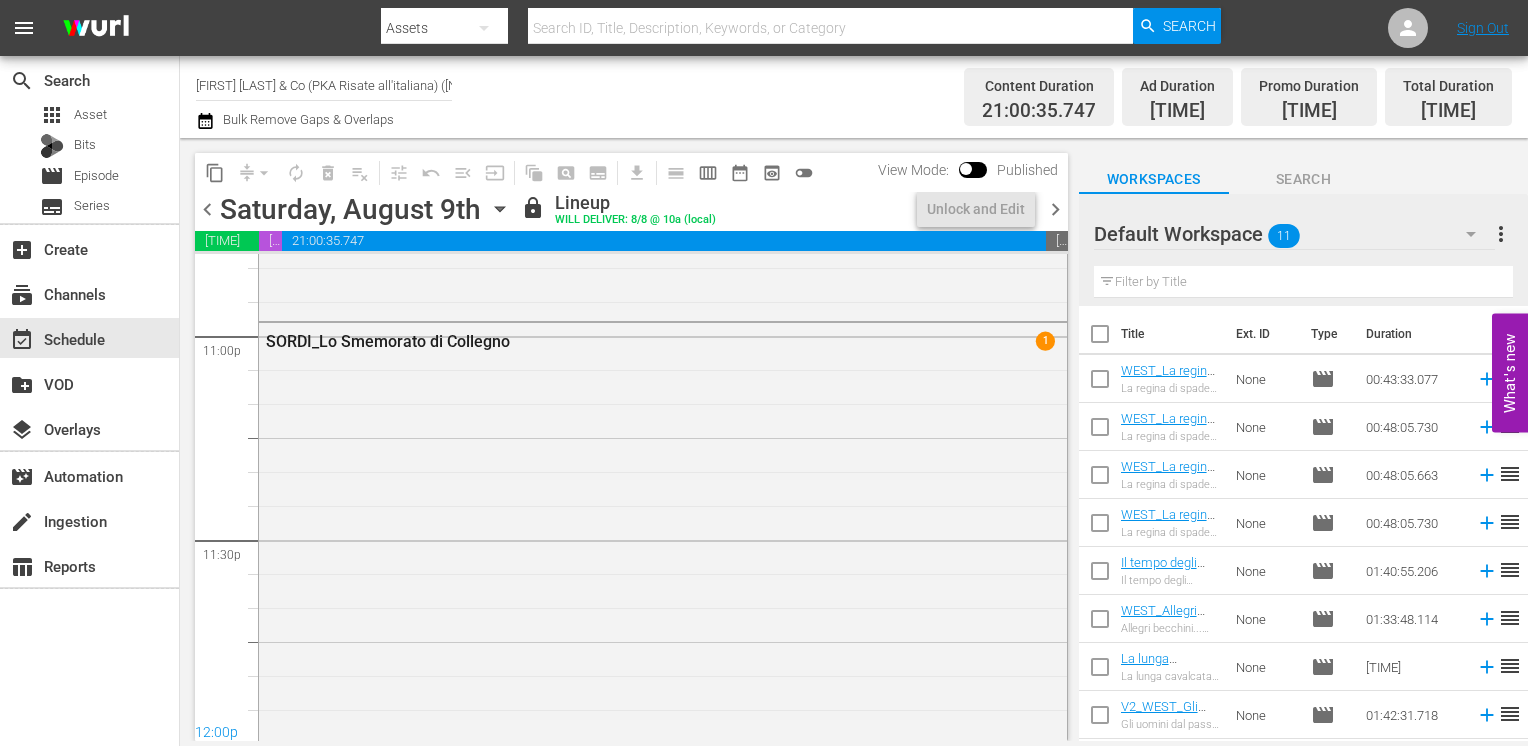 scroll, scrollTop: 9314, scrollLeft: 0, axis: vertical 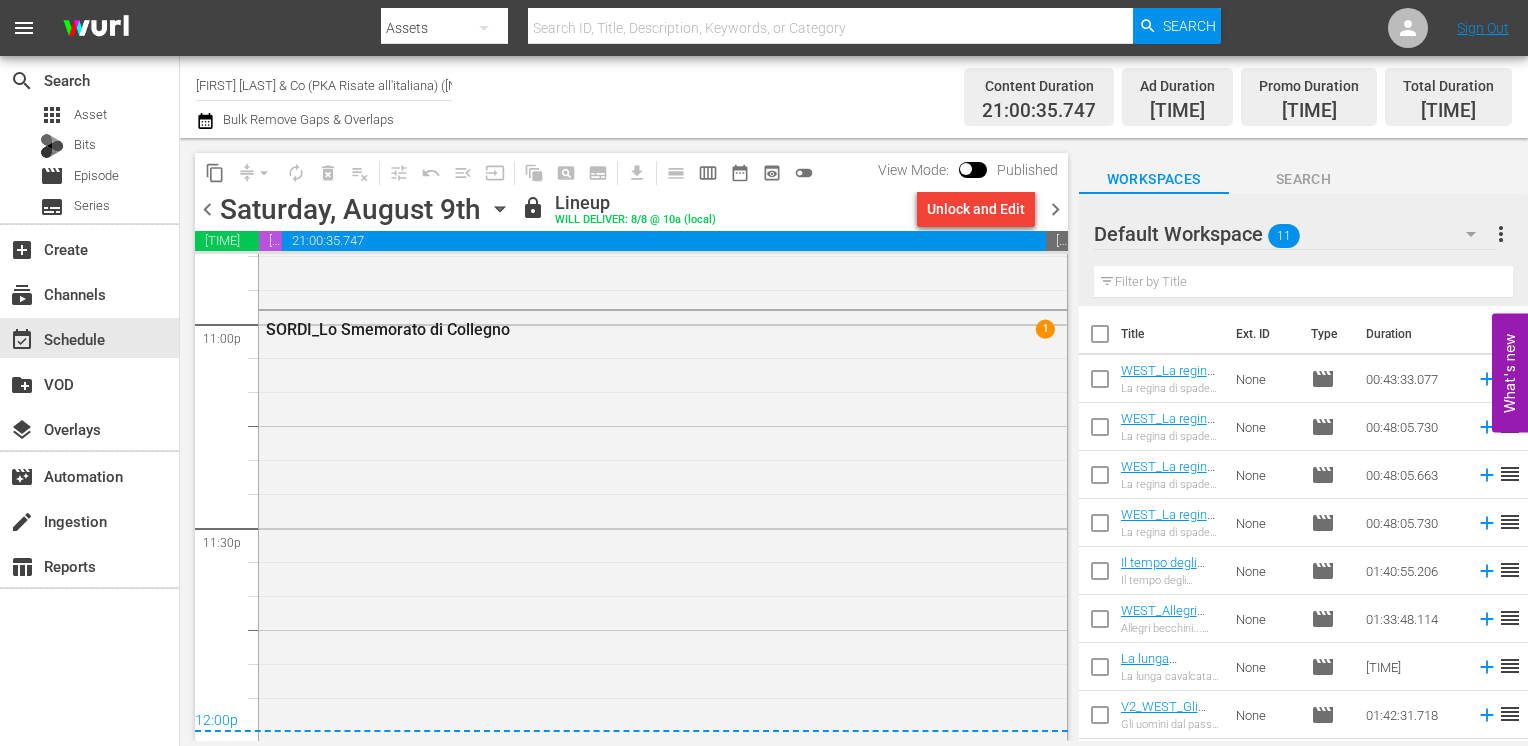 click on "chevron_right" at bounding box center (1055, 209) 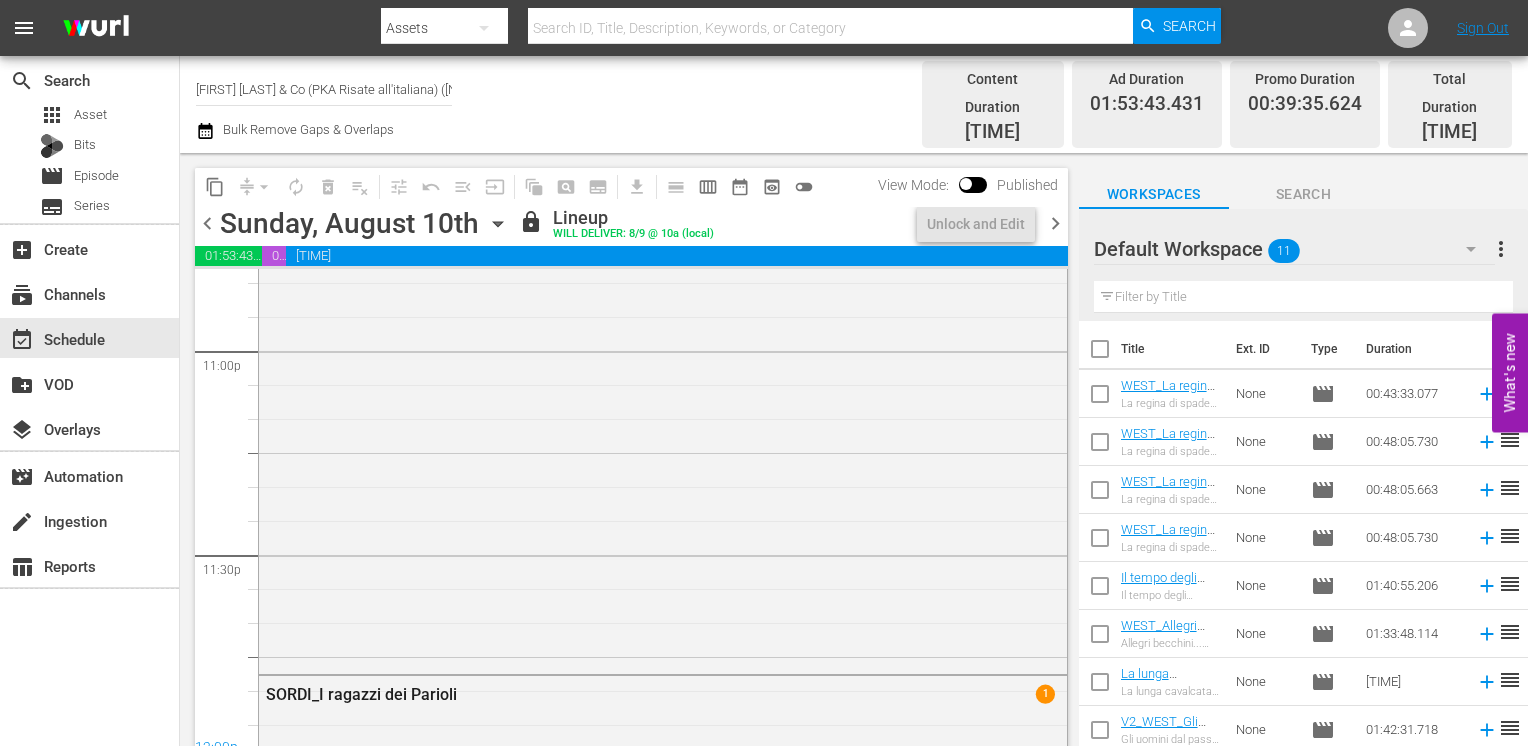scroll, scrollTop: 9382, scrollLeft: 0, axis: vertical 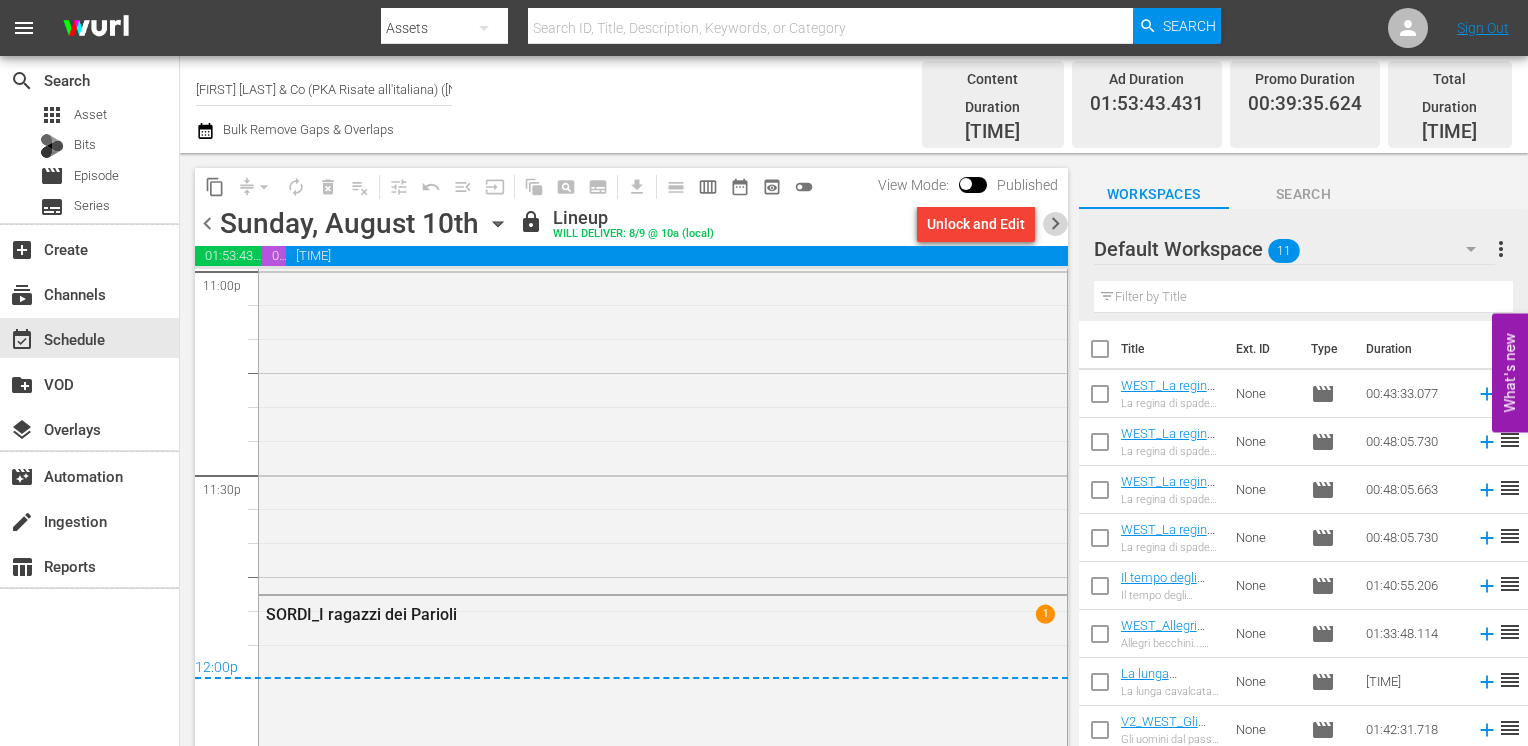click on "chevron_right" at bounding box center [1055, 223] 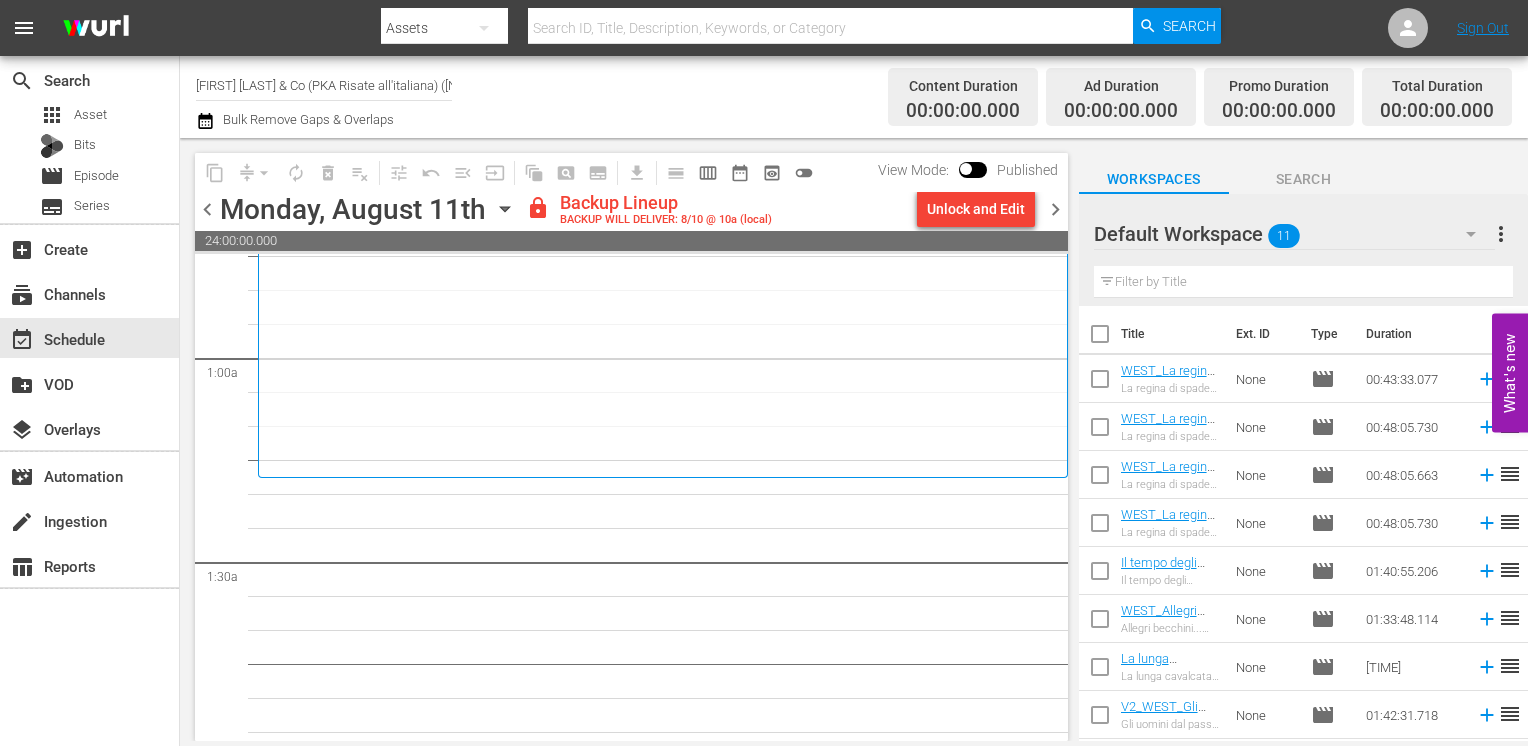 scroll, scrollTop: 0, scrollLeft: 0, axis: both 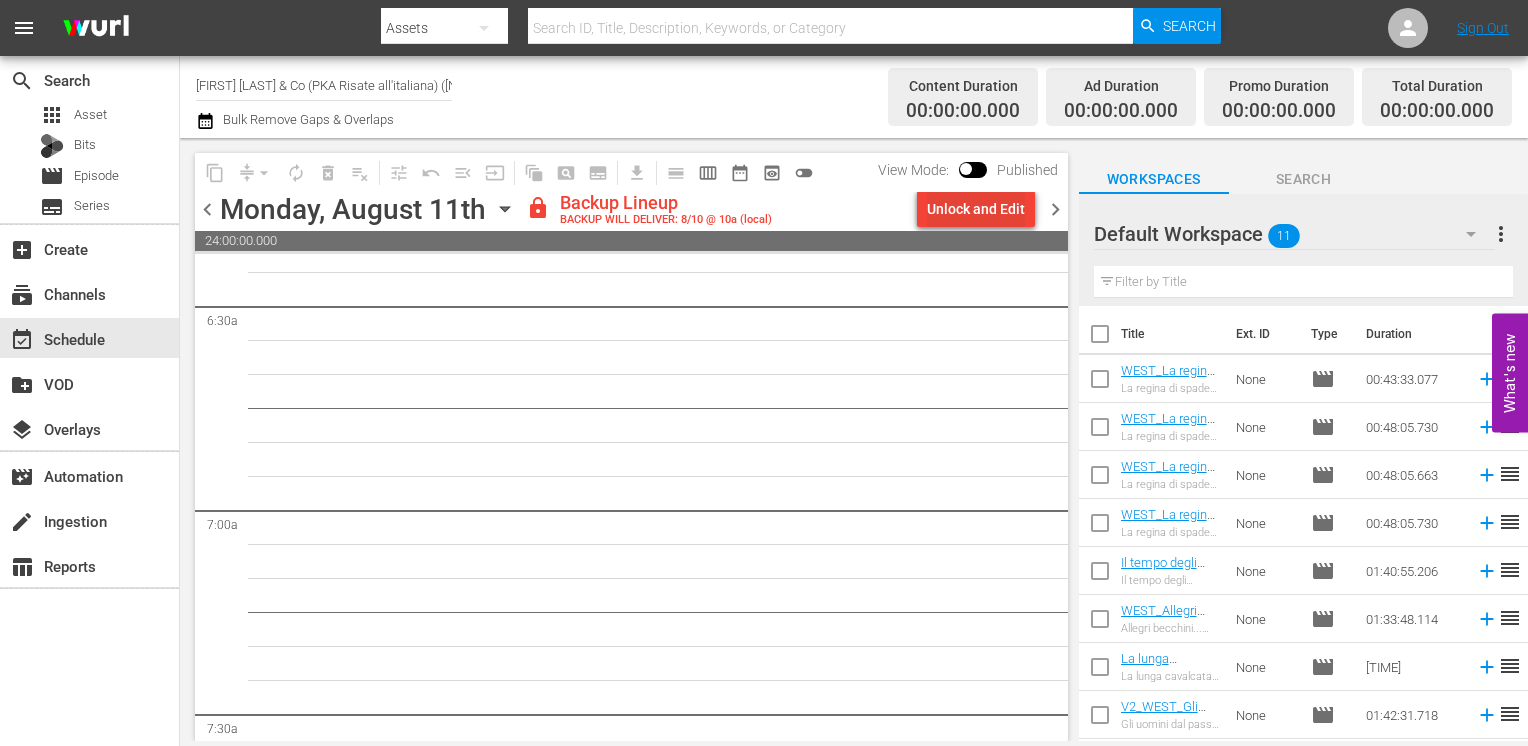 click on "Unlock and Edit" at bounding box center (976, 209) 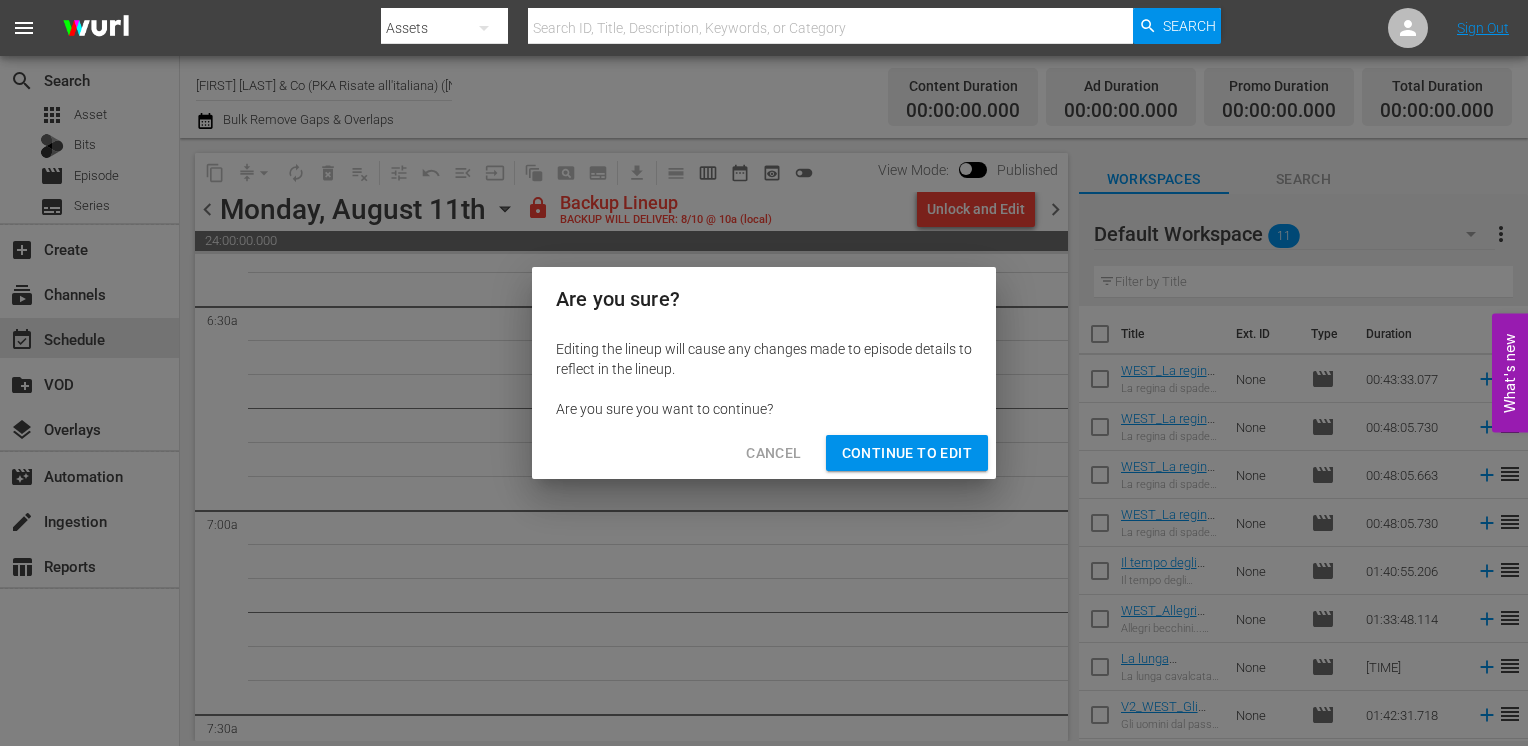 click on "Continue to Edit" at bounding box center (907, 453) 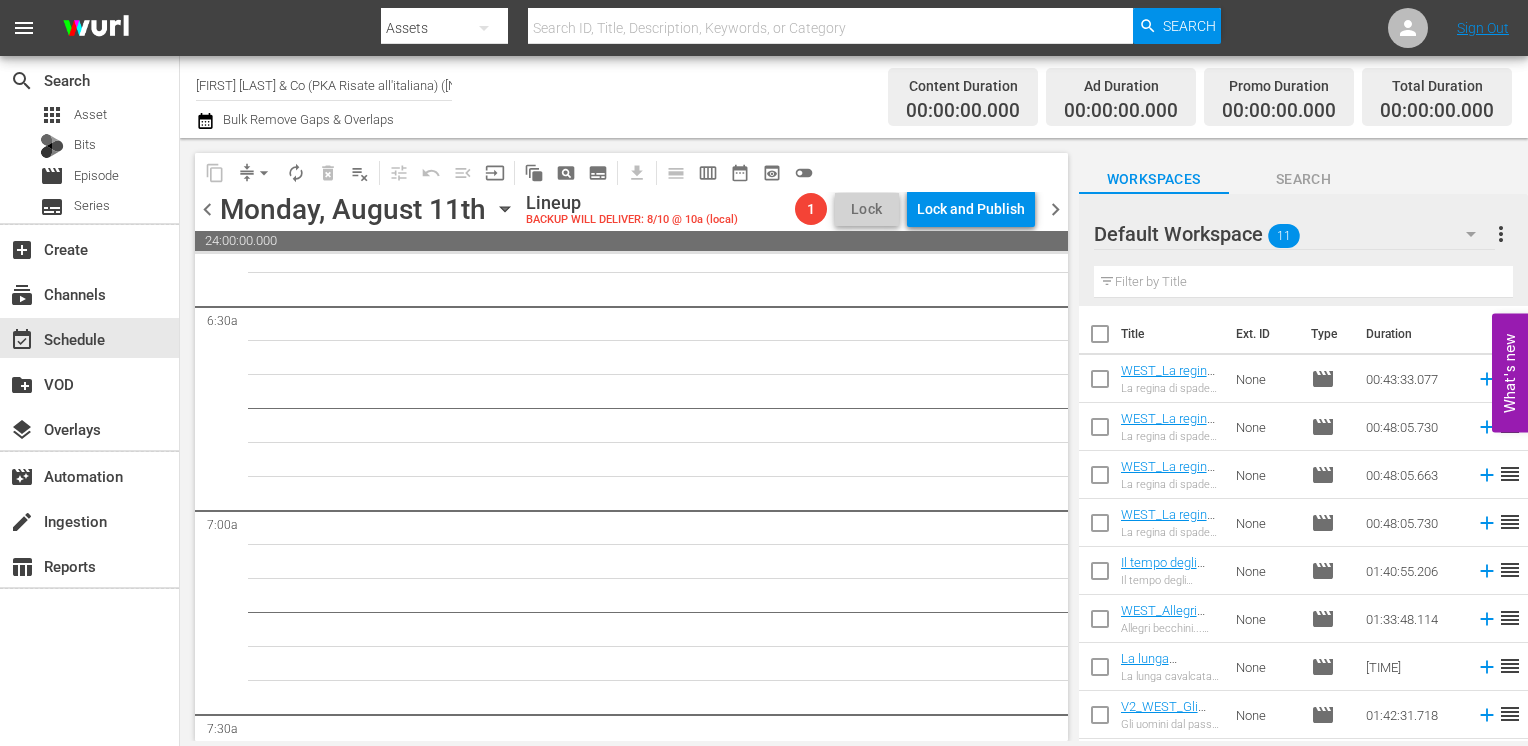 click on "chevron_left" at bounding box center [207, 209] 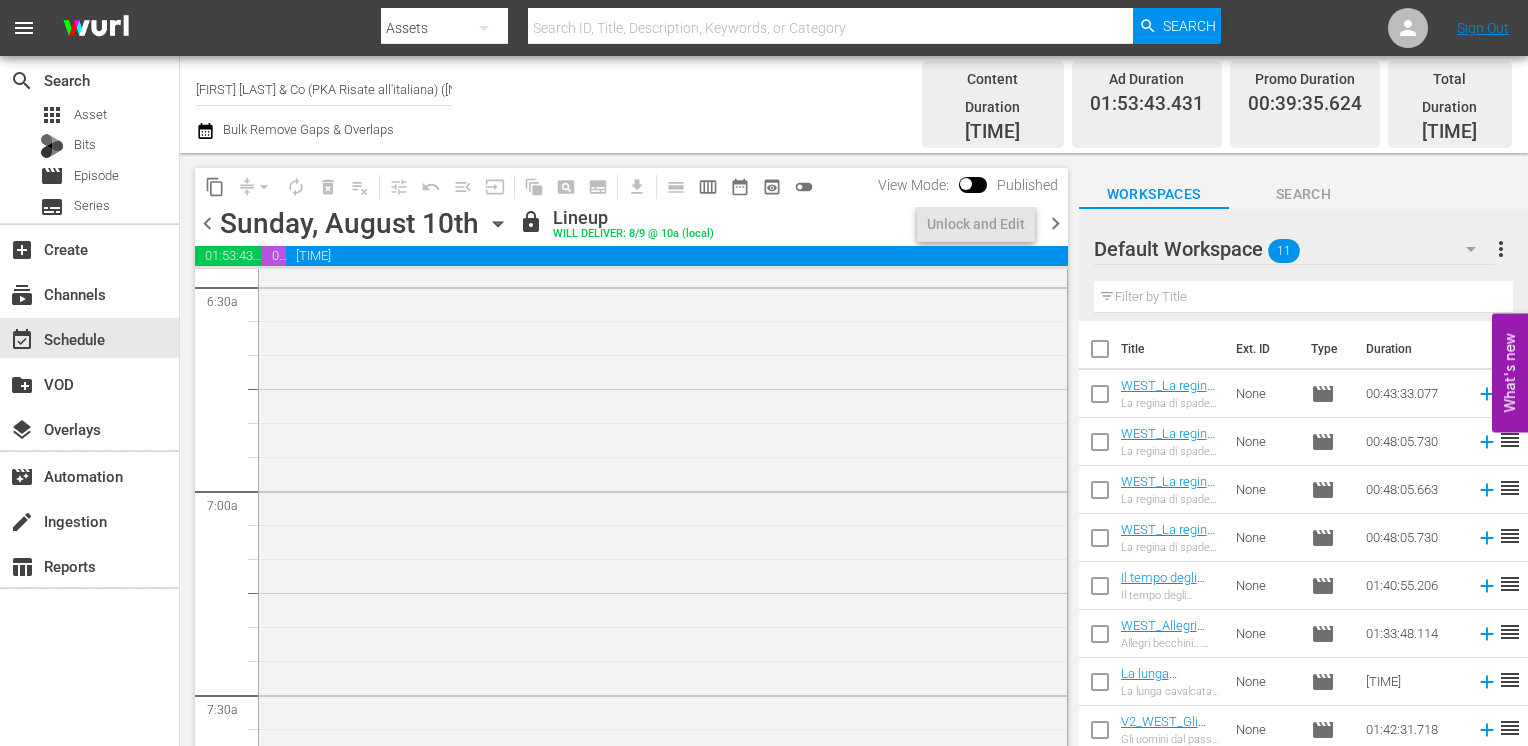 scroll, scrollTop: 2565, scrollLeft: 0, axis: vertical 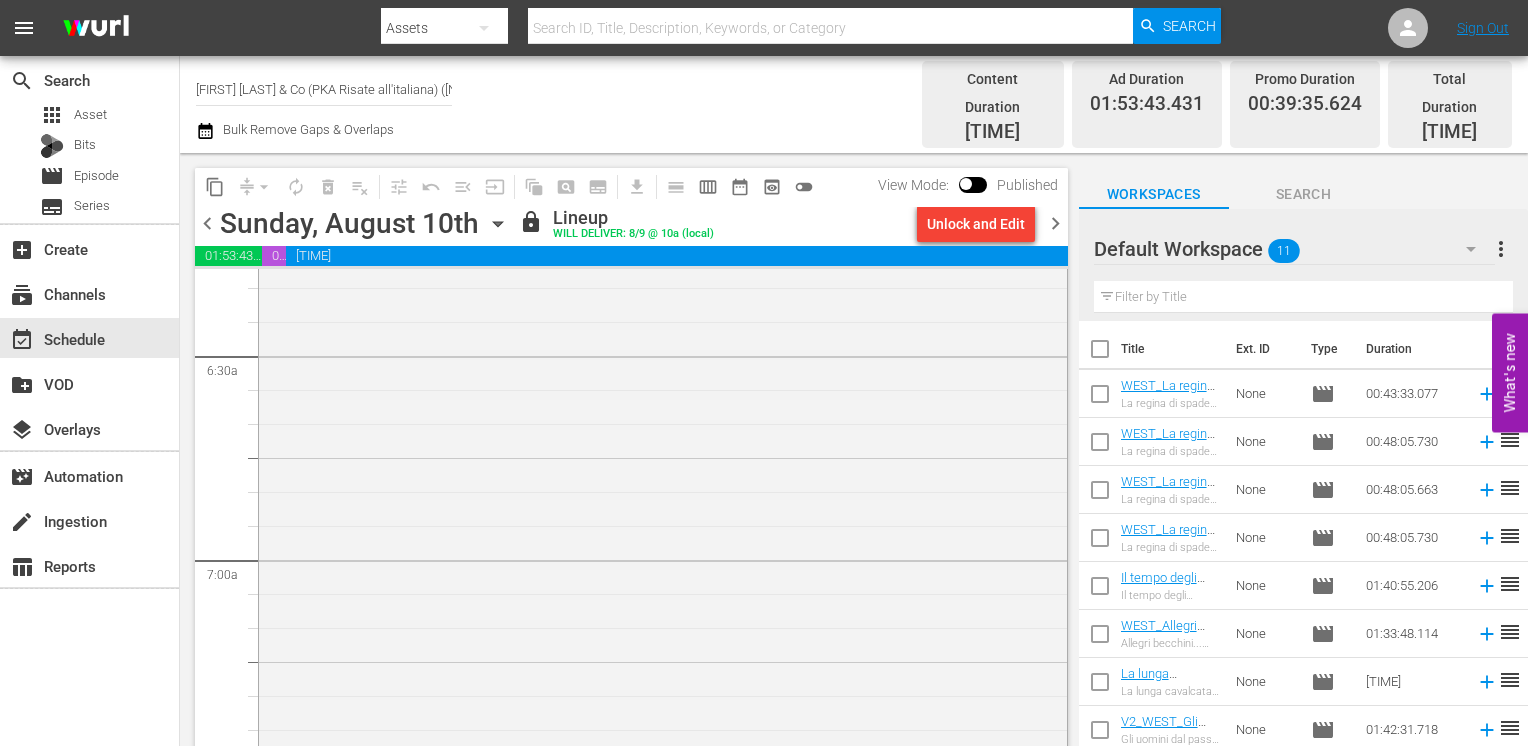 click on "chevron_right" at bounding box center [1055, 223] 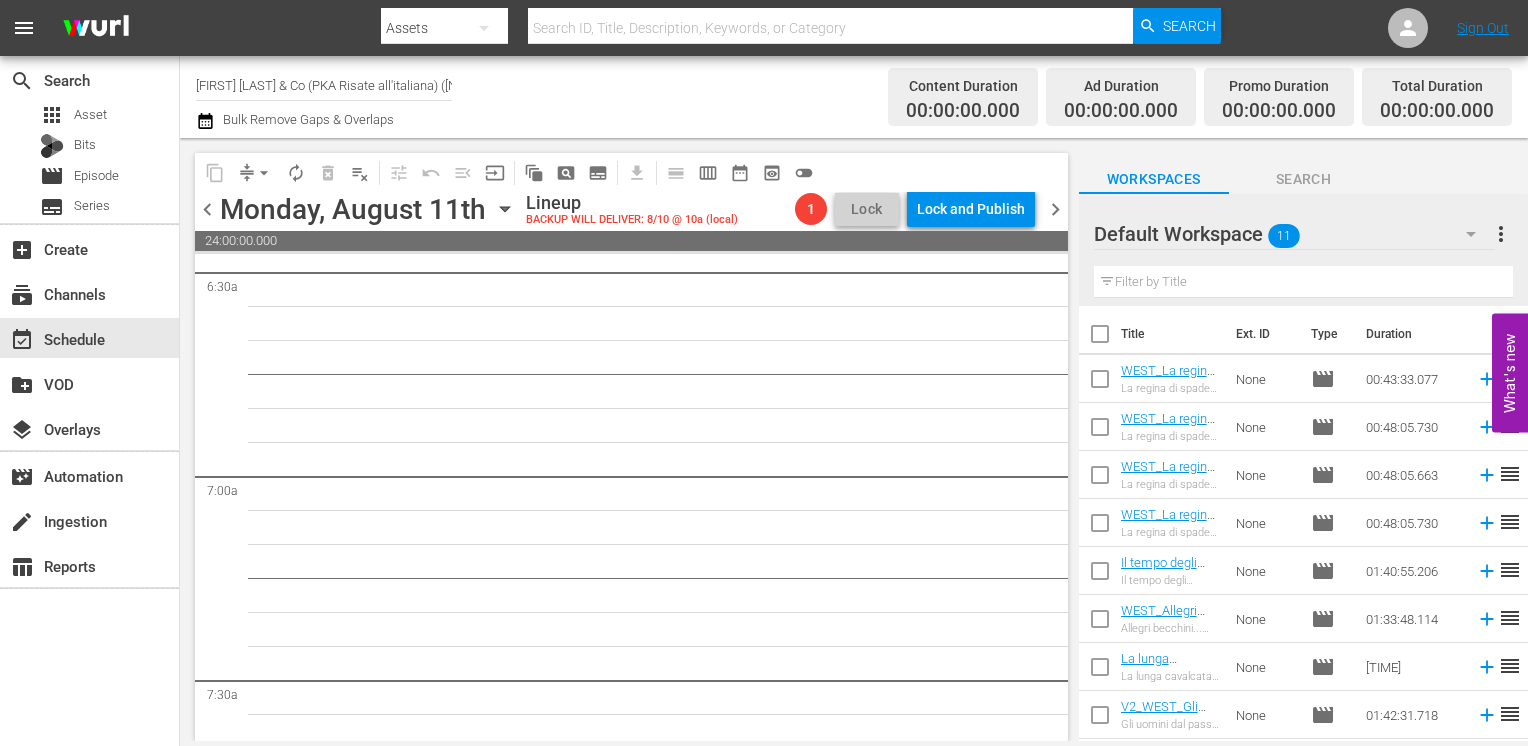 scroll, scrollTop: 2600, scrollLeft: 0, axis: vertical 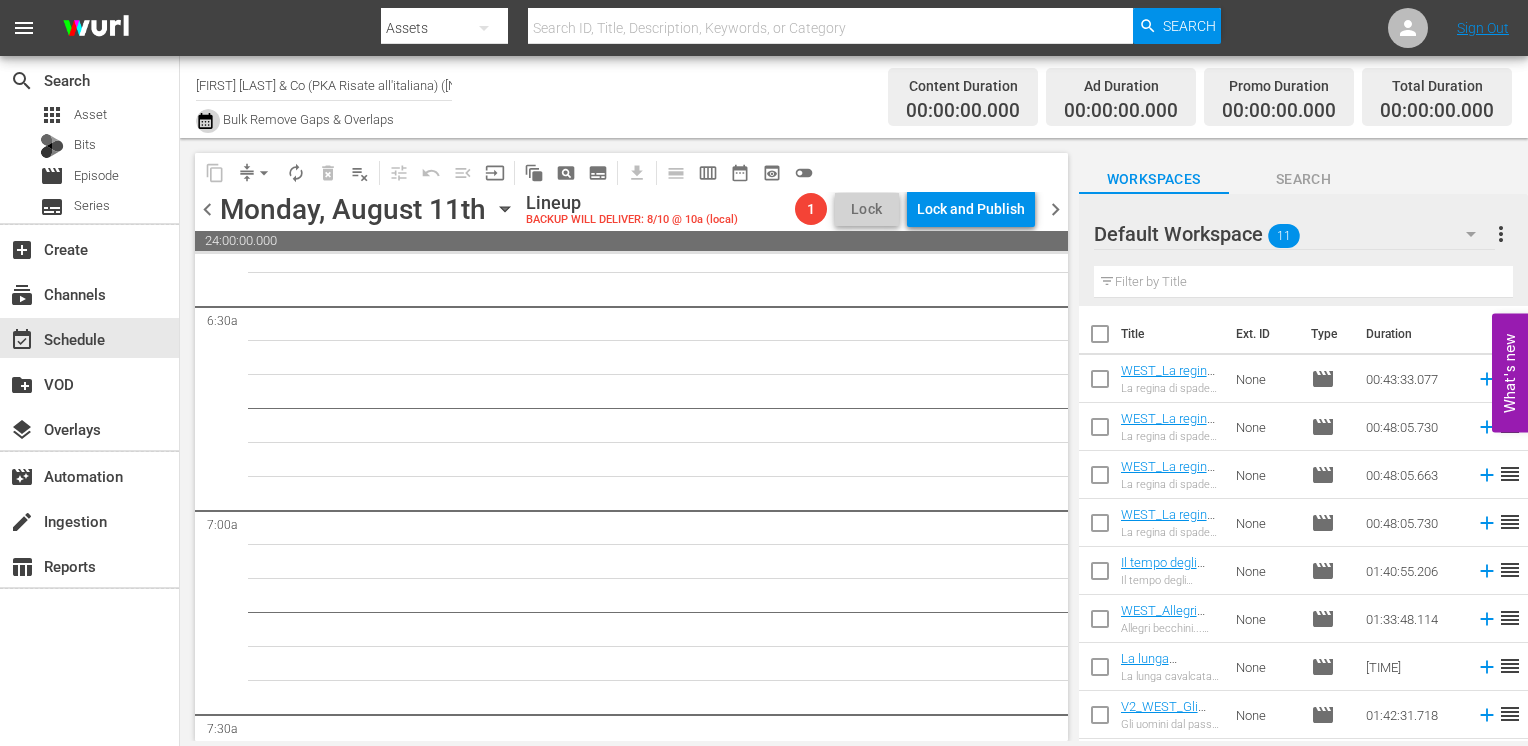 click 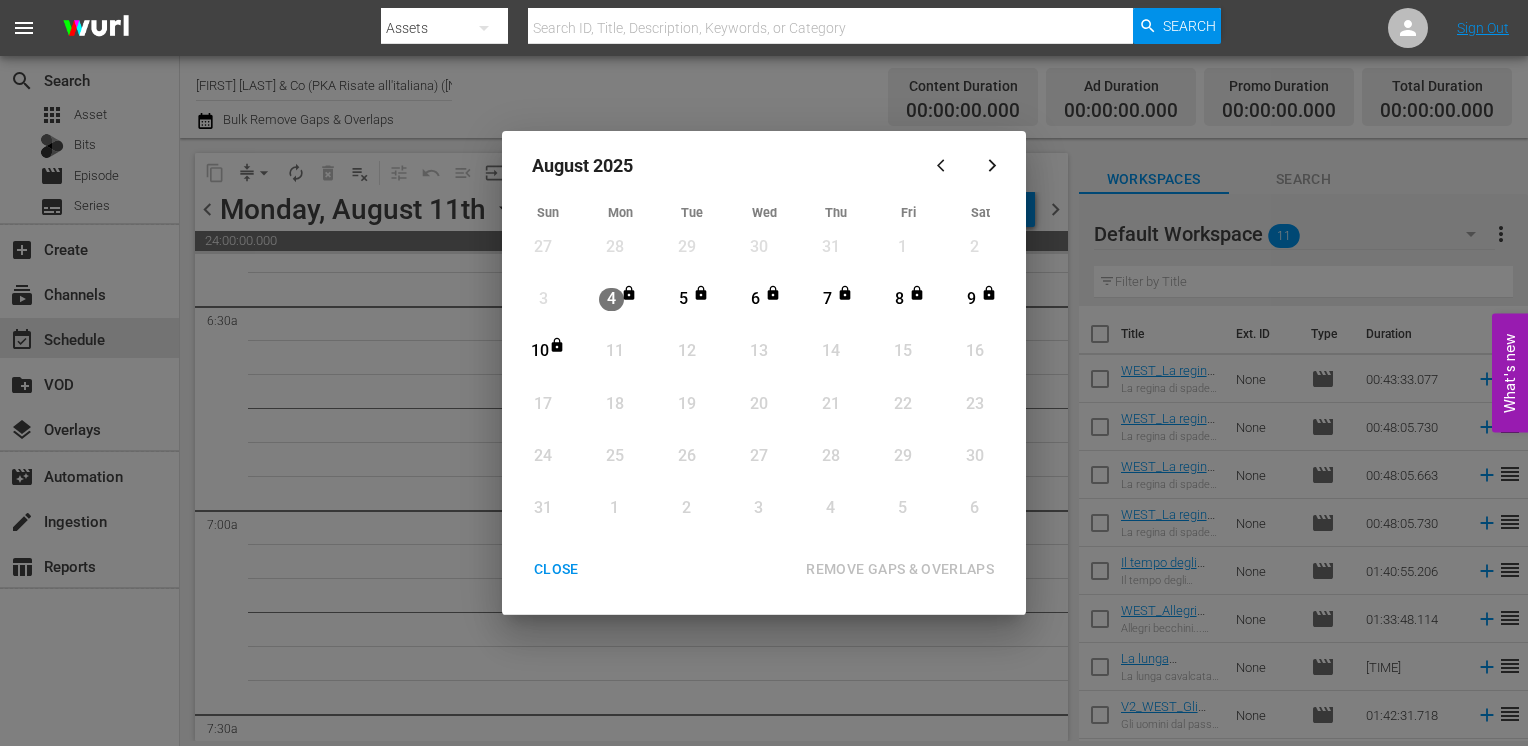 click on "CLOSE" at bounding box center [556, 569] 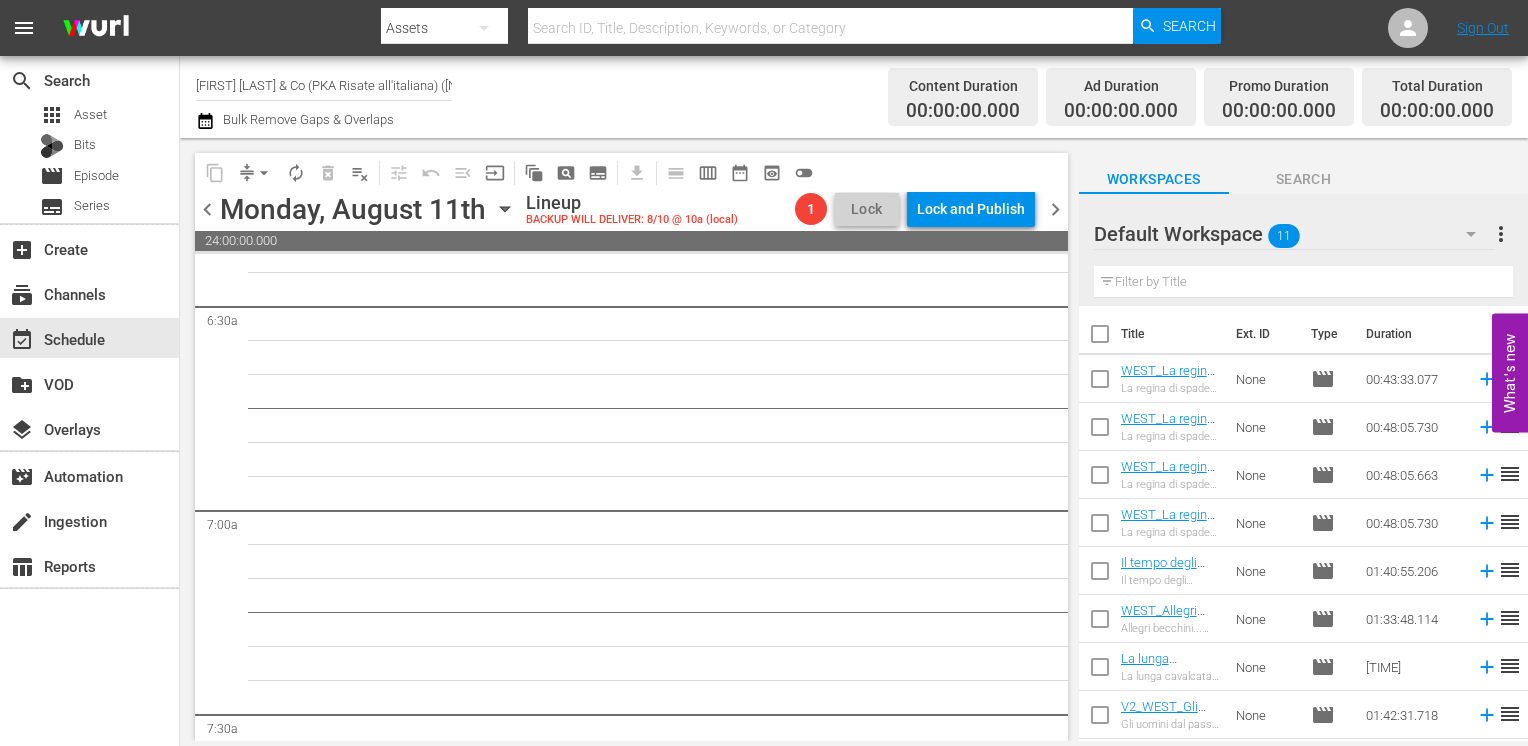 click on "chevron_right" at bounding box center (1055, 209) 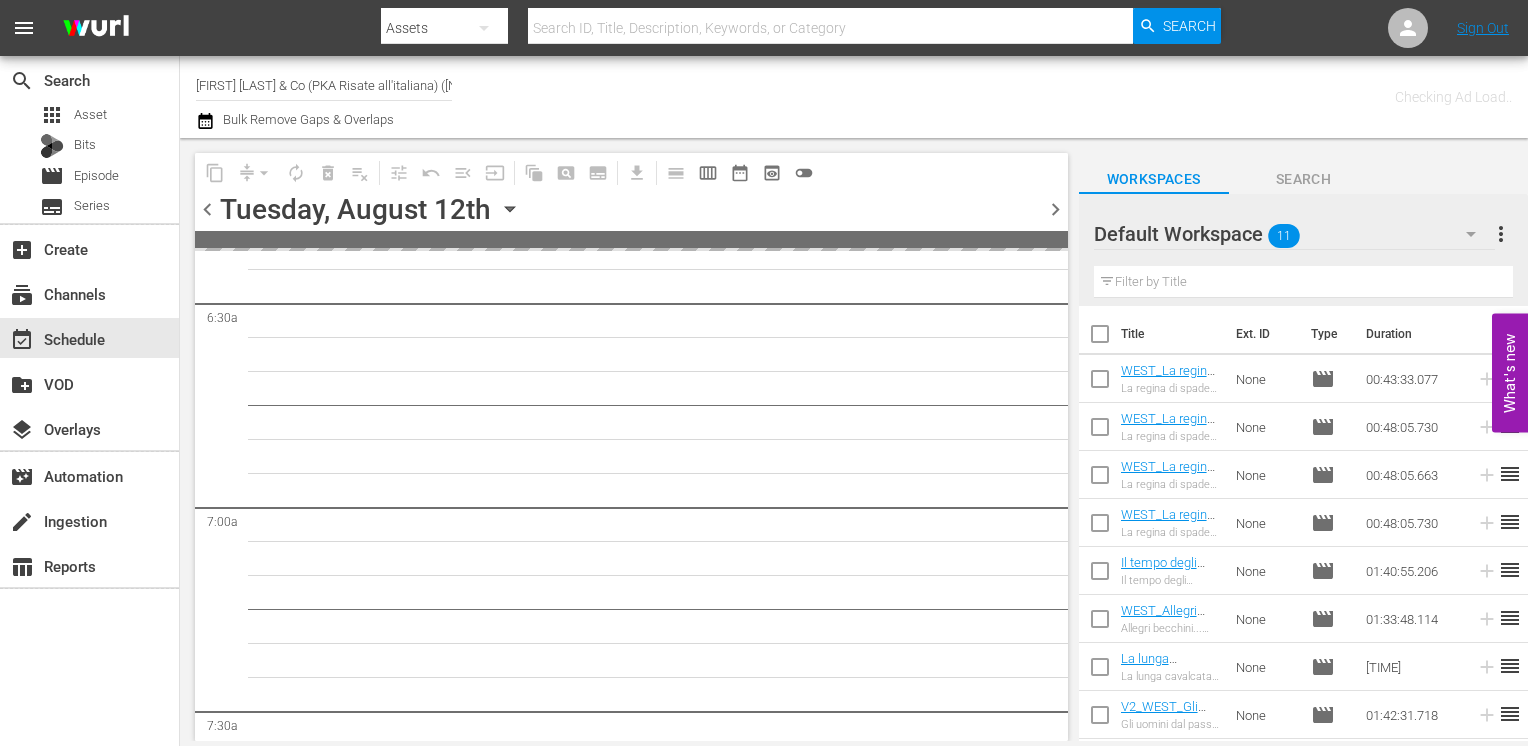 scroll, scrollTop: 2634, scrollLeft: 0, axis: vertical 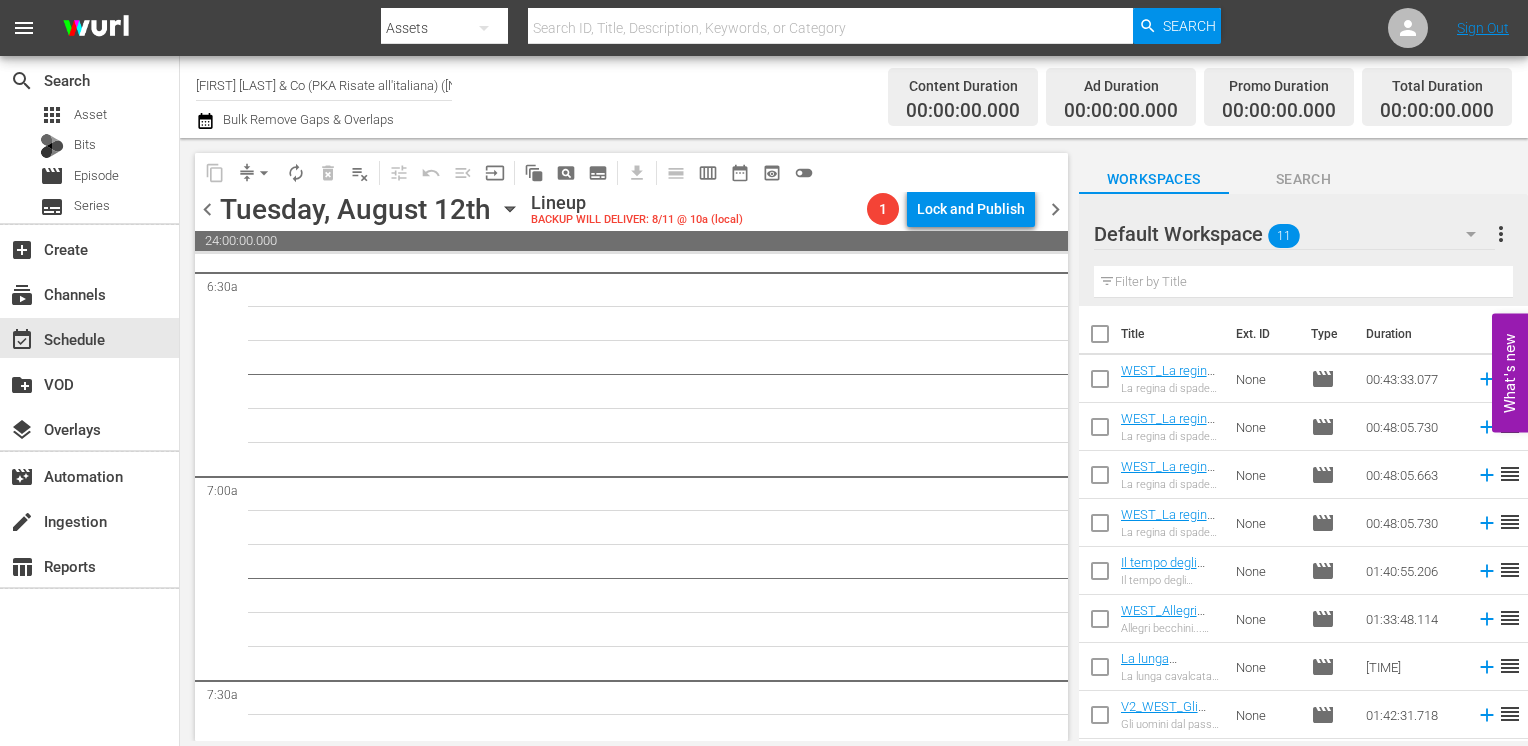 click on "chevron_right" at bounding box center [1055, 209] 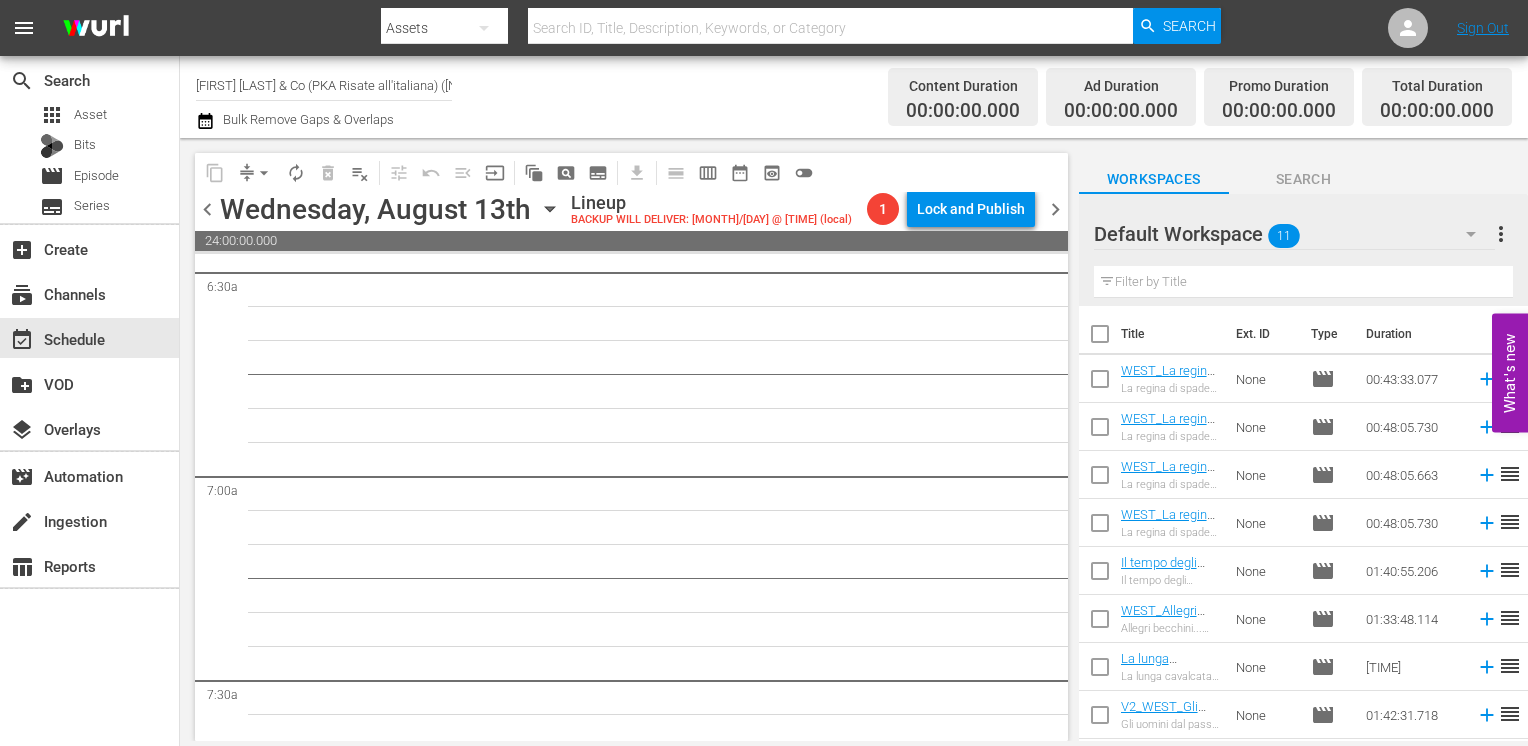 click on "chevron_left" at bounding box center (207, 209) 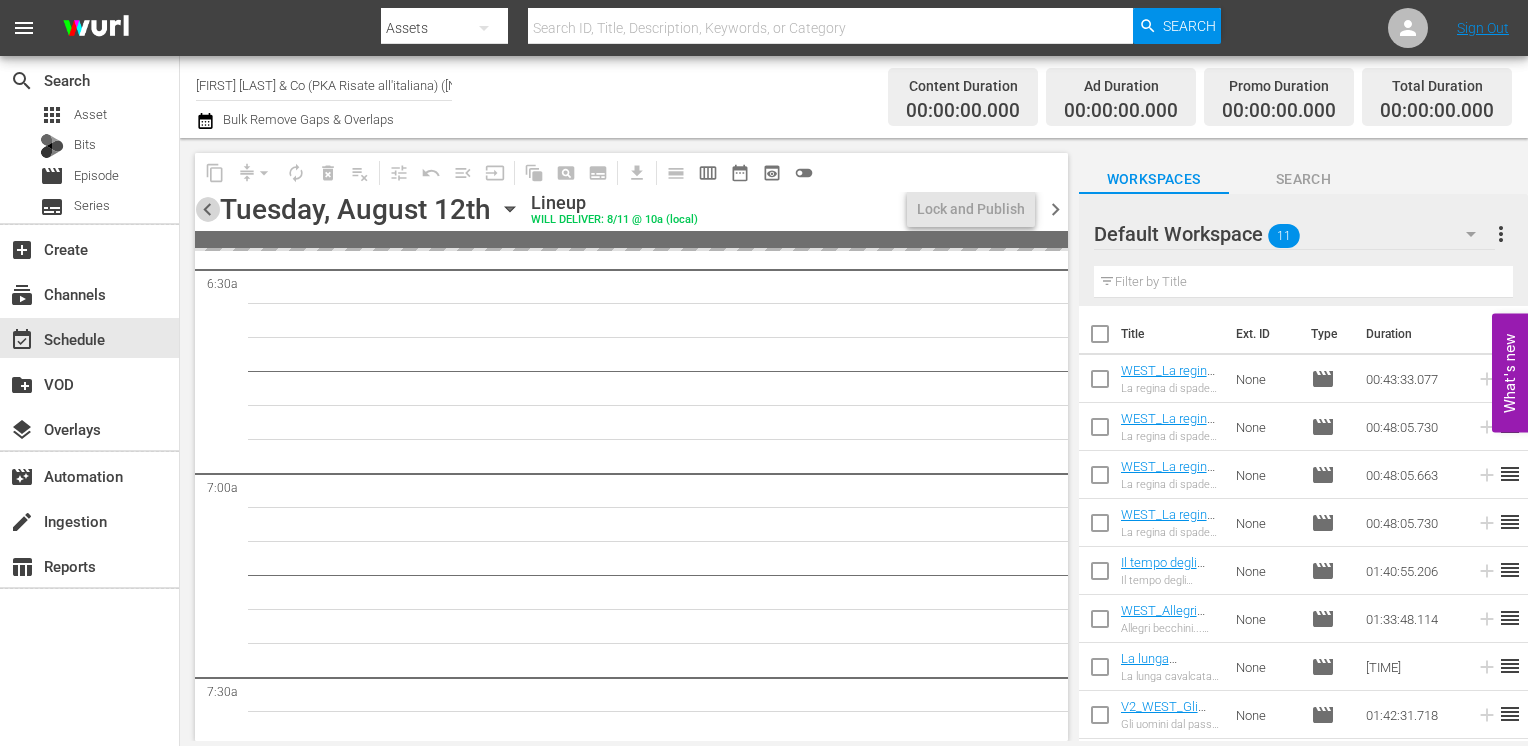 click on "chevron_left" at bounding box center [207, 209] 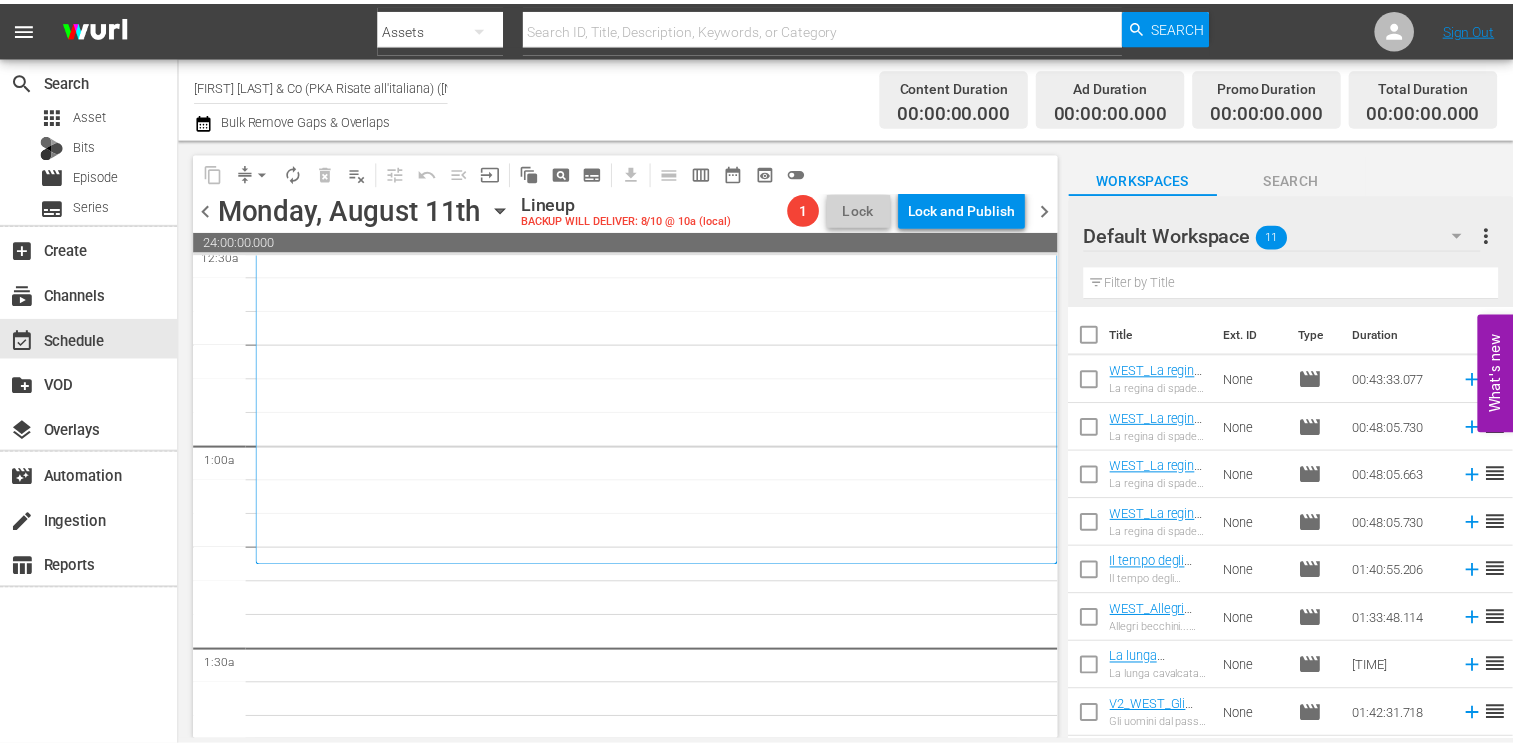 scroll, scrollTop: 400, scrollLeft: 0, axis: vertical 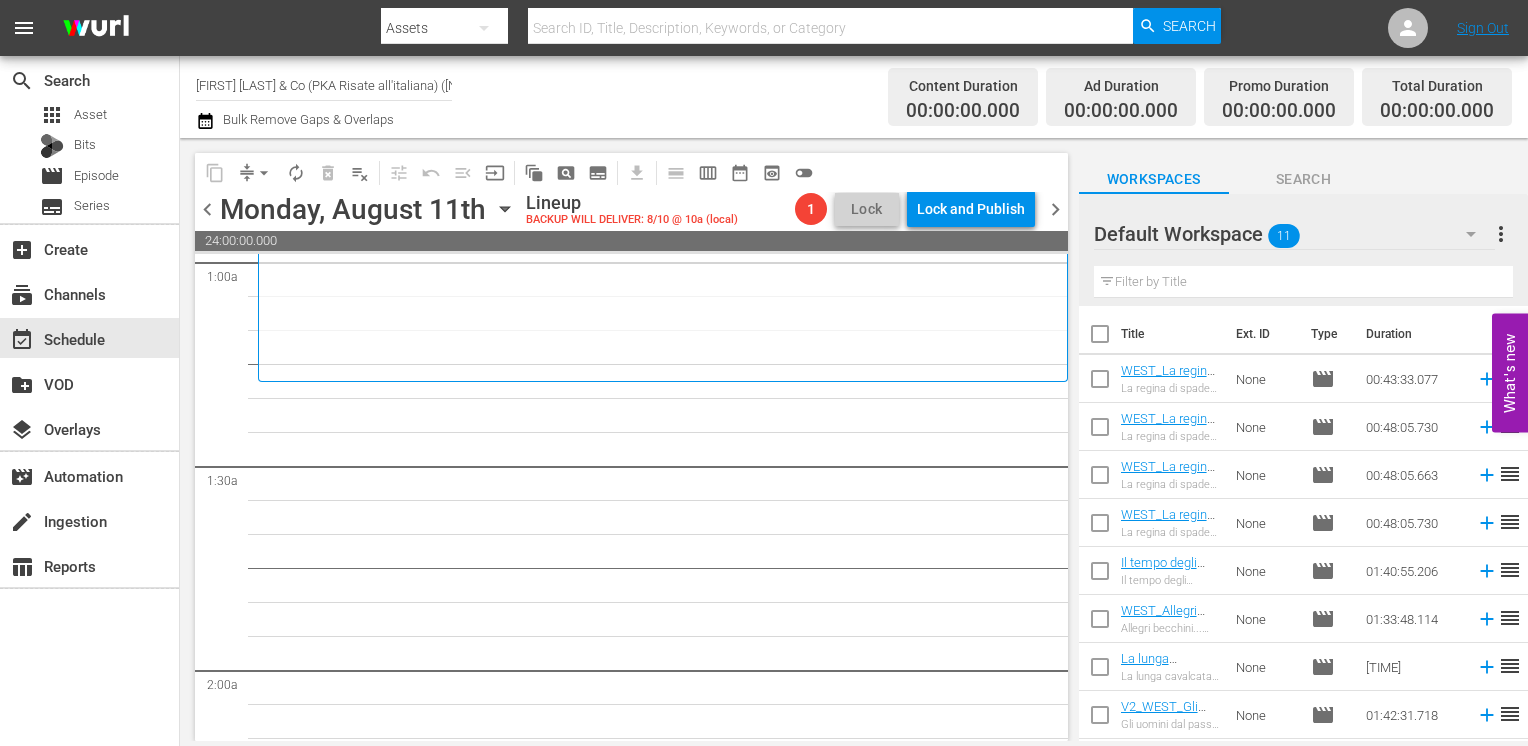click at bounding box center [1100, 338] 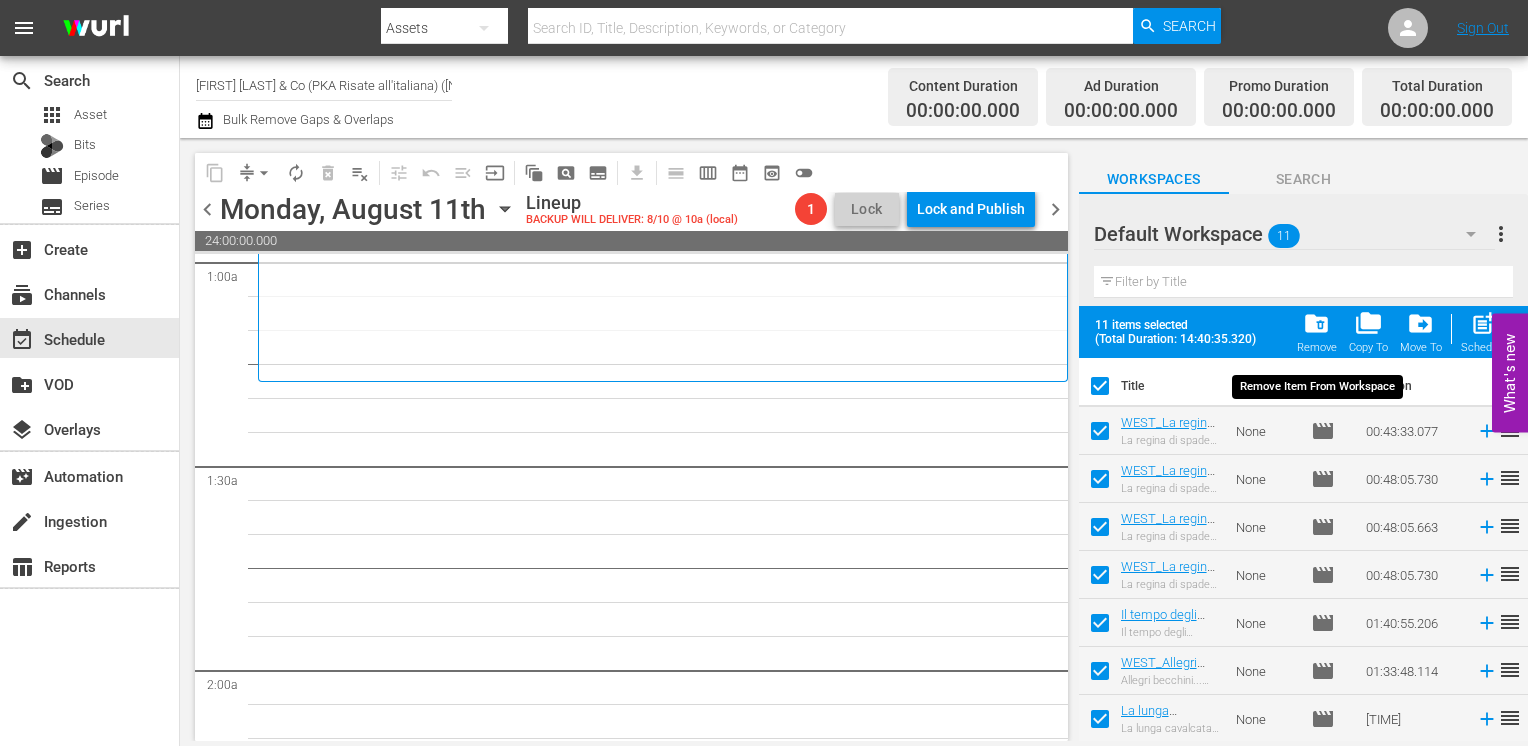click on "folder_delete" at bounding box center [1316, 323] 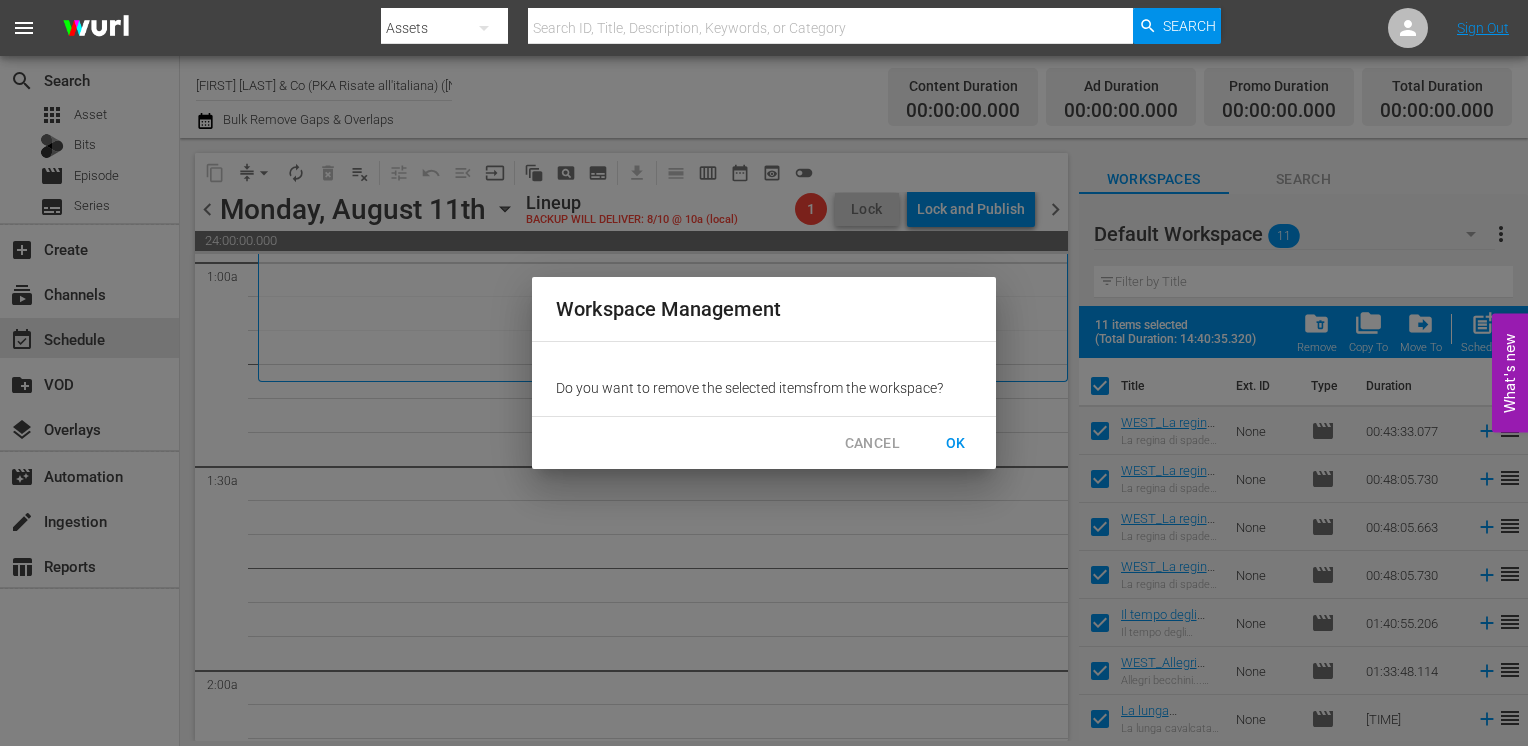 click on "OK" at bounding box center [956, 443] 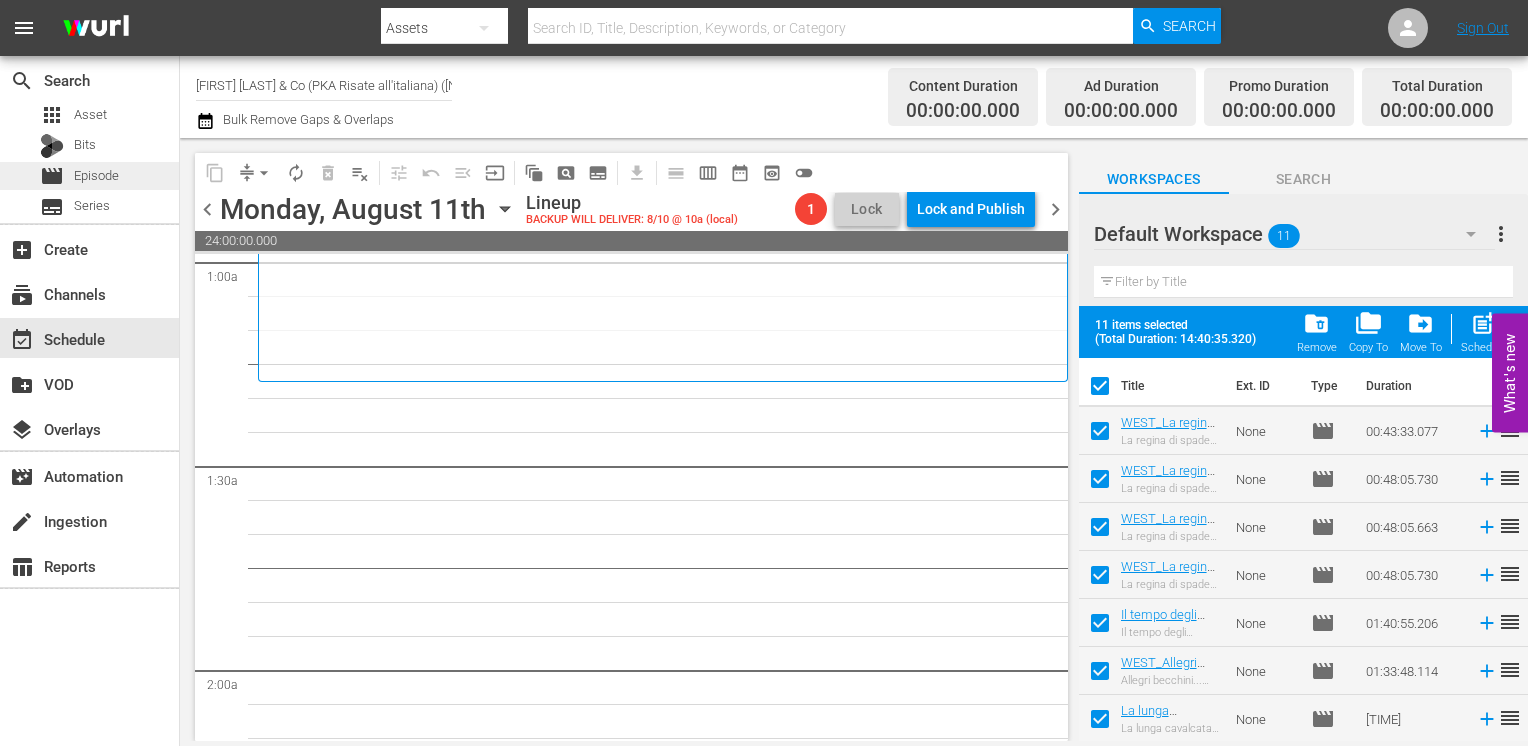 click on "Episode" at bounding box center [96, 176] 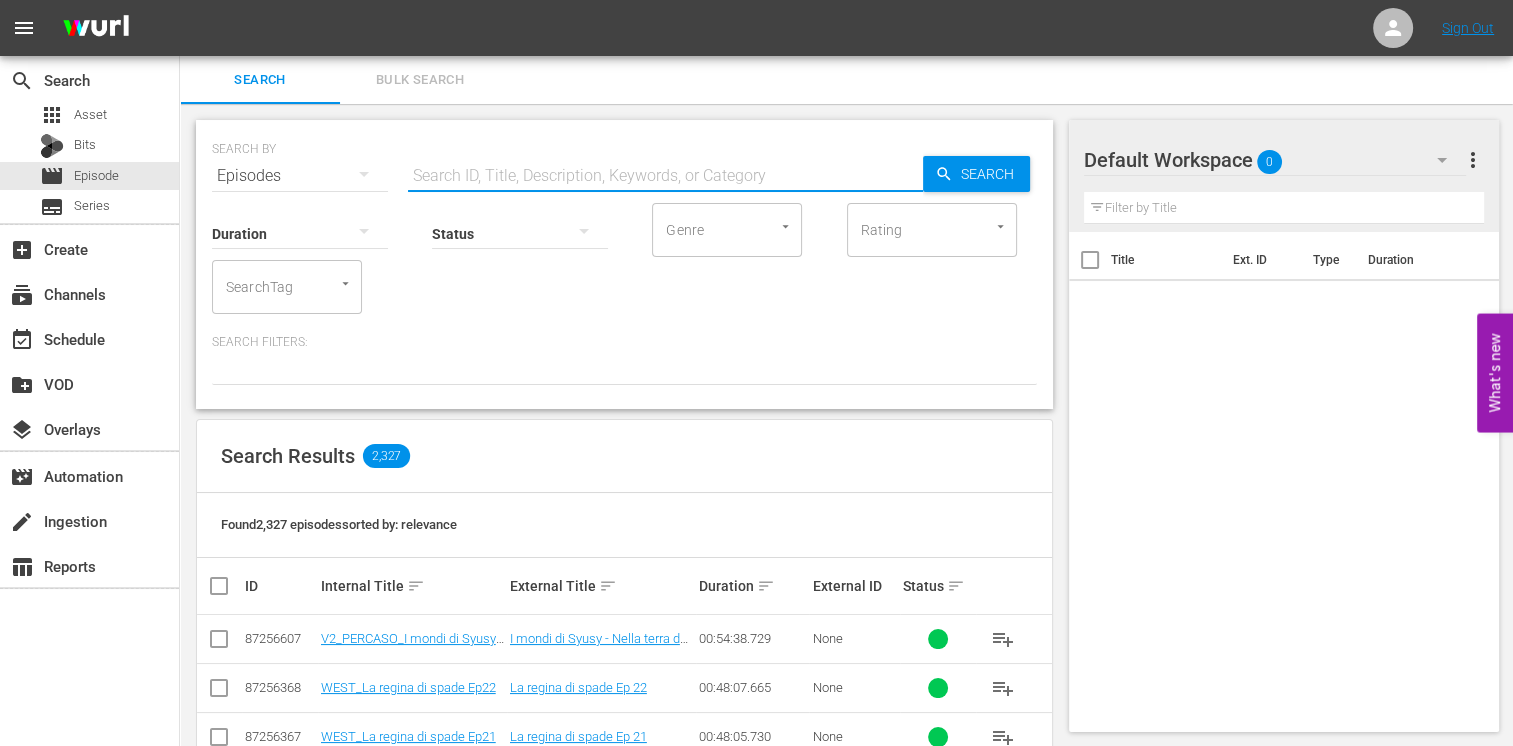click at bounding box center [665, 176] 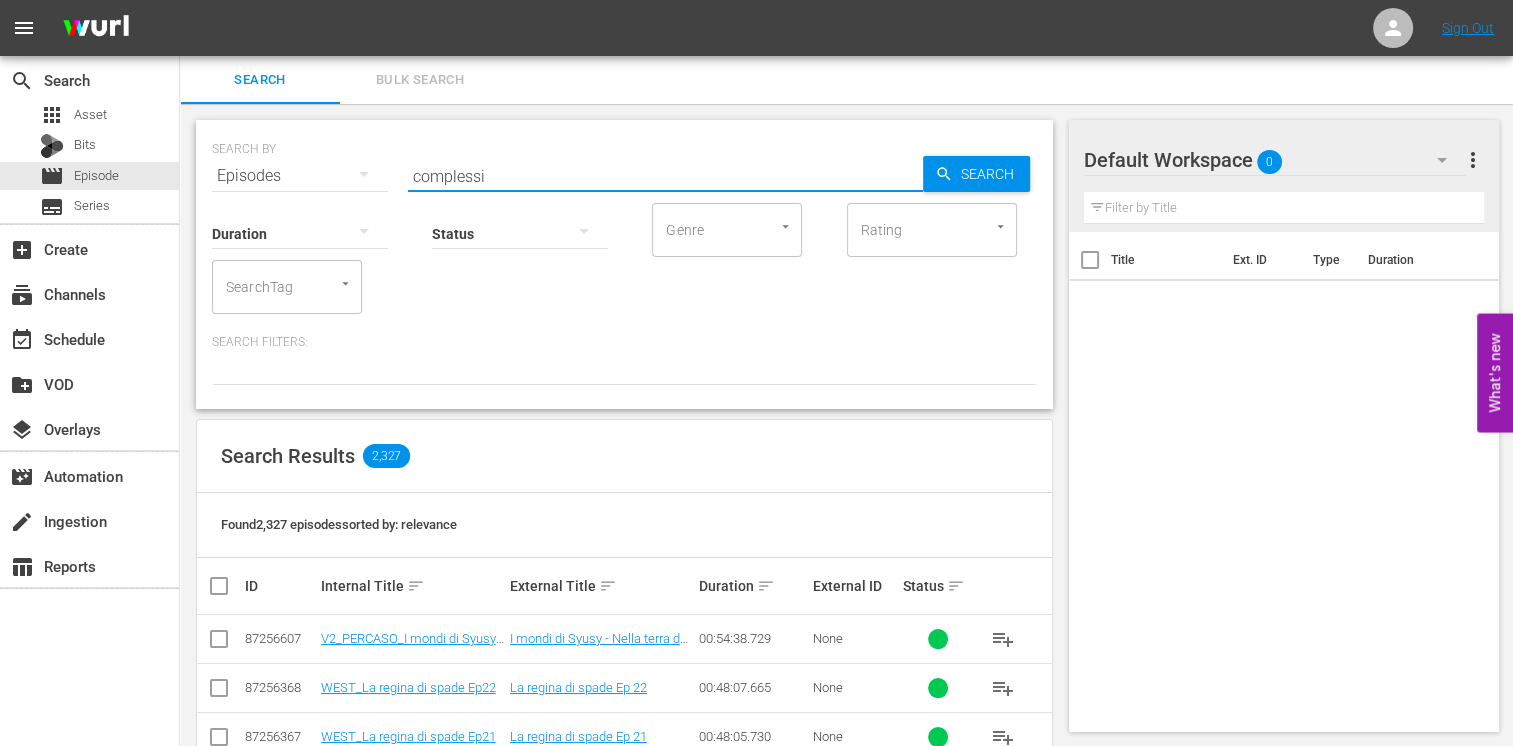 type on "complessi" 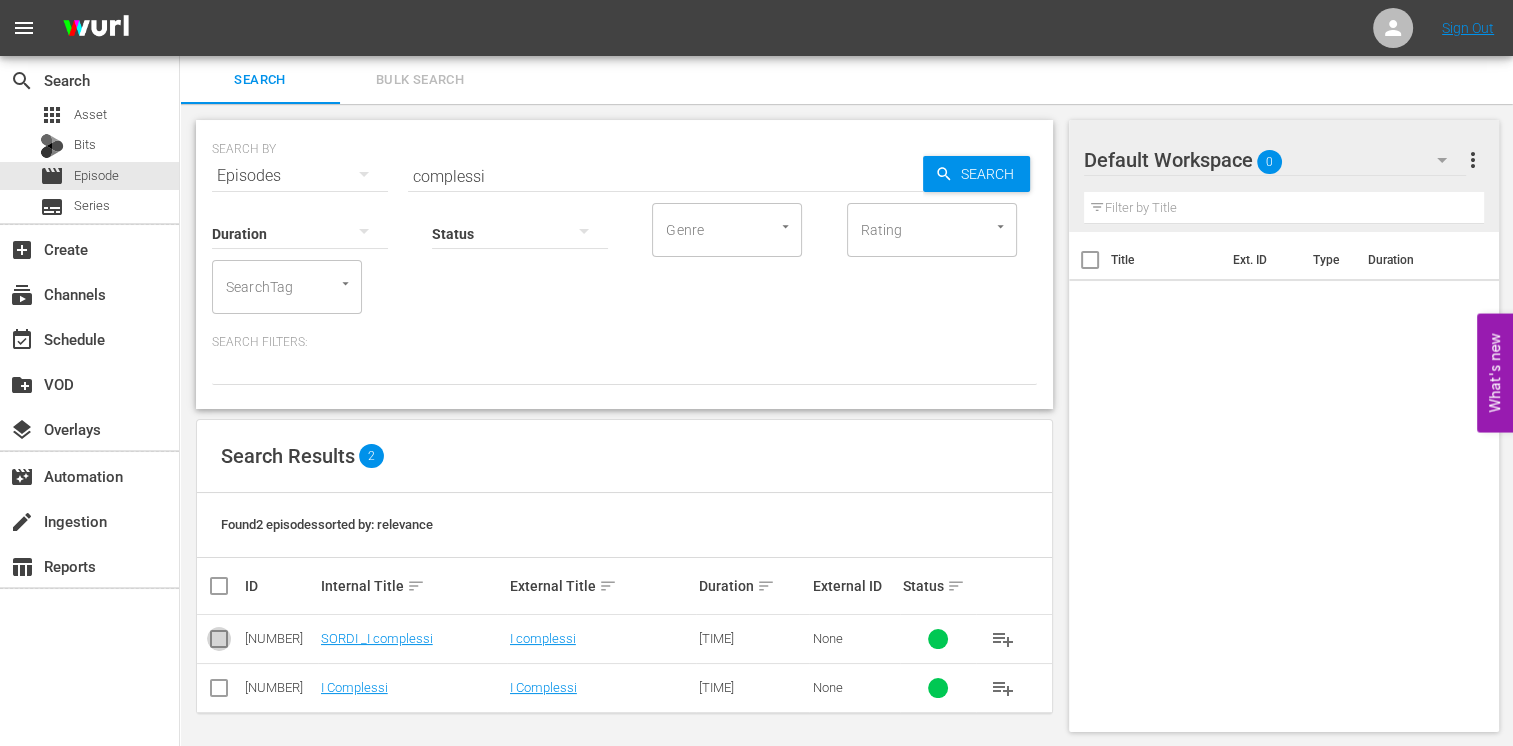 click at bounding box center [219, 643] 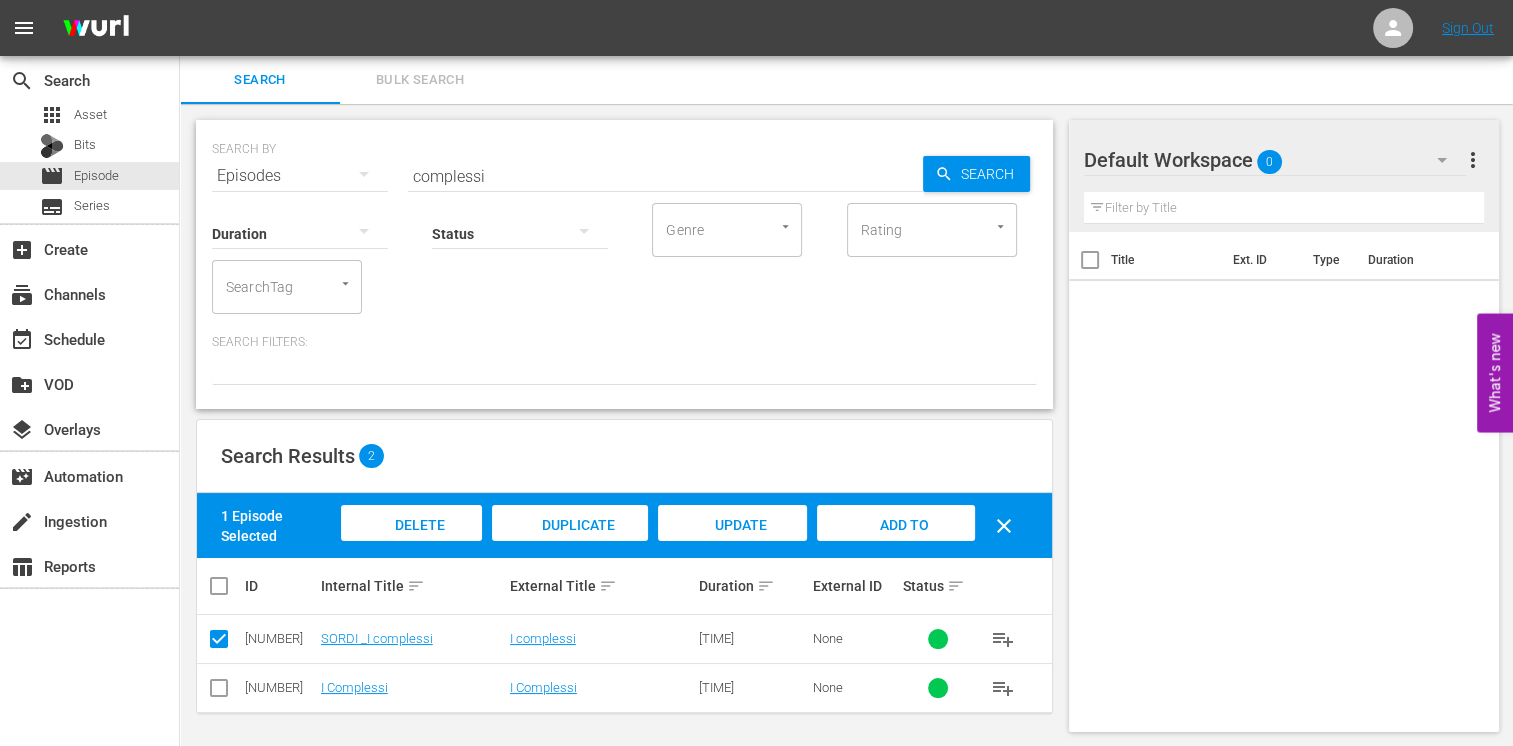click on "Add to Workspace" at bounding box center [896, 544] 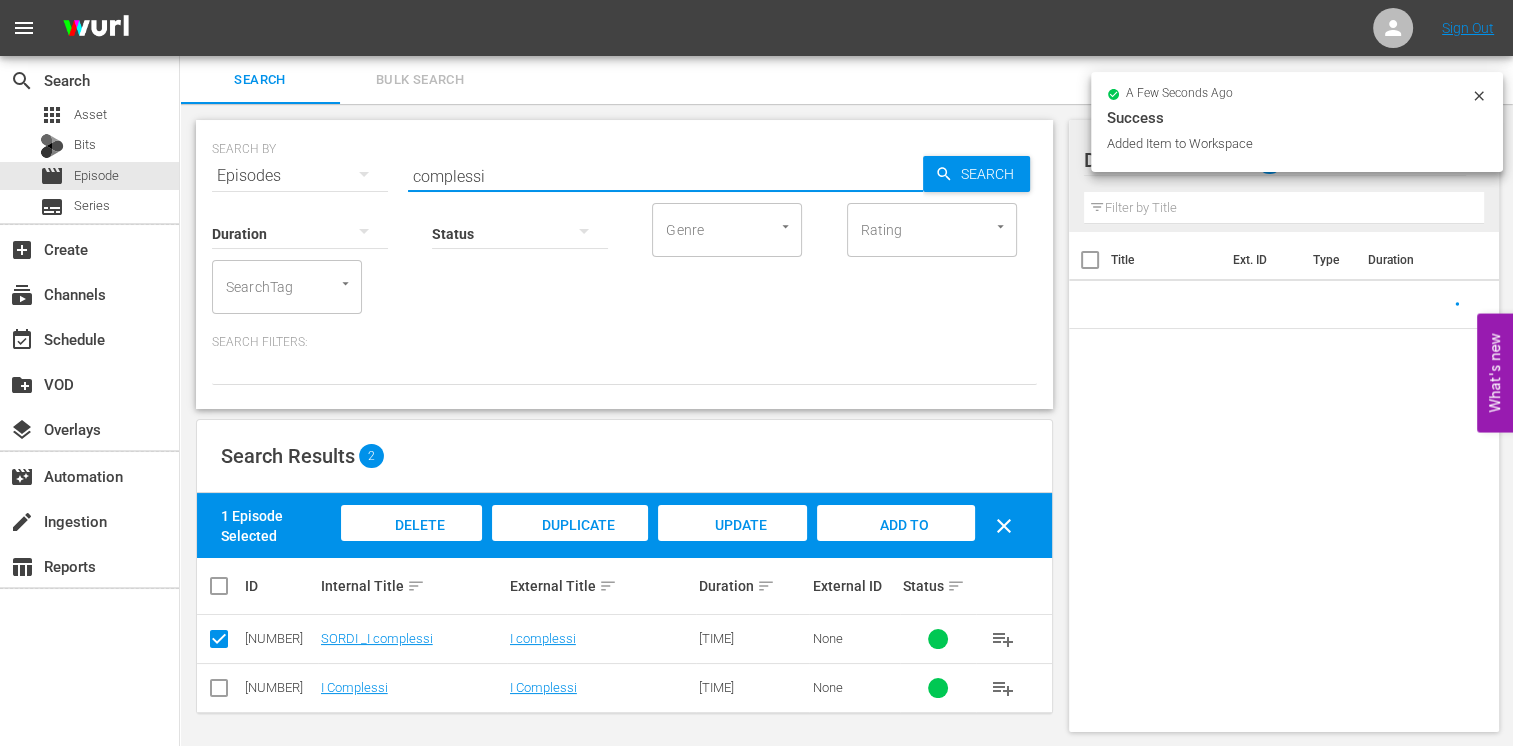 drag, startPoint x: 512, startPoint y: 174, endPoint x: 251, endPoint y: 137, distance: 263.60956 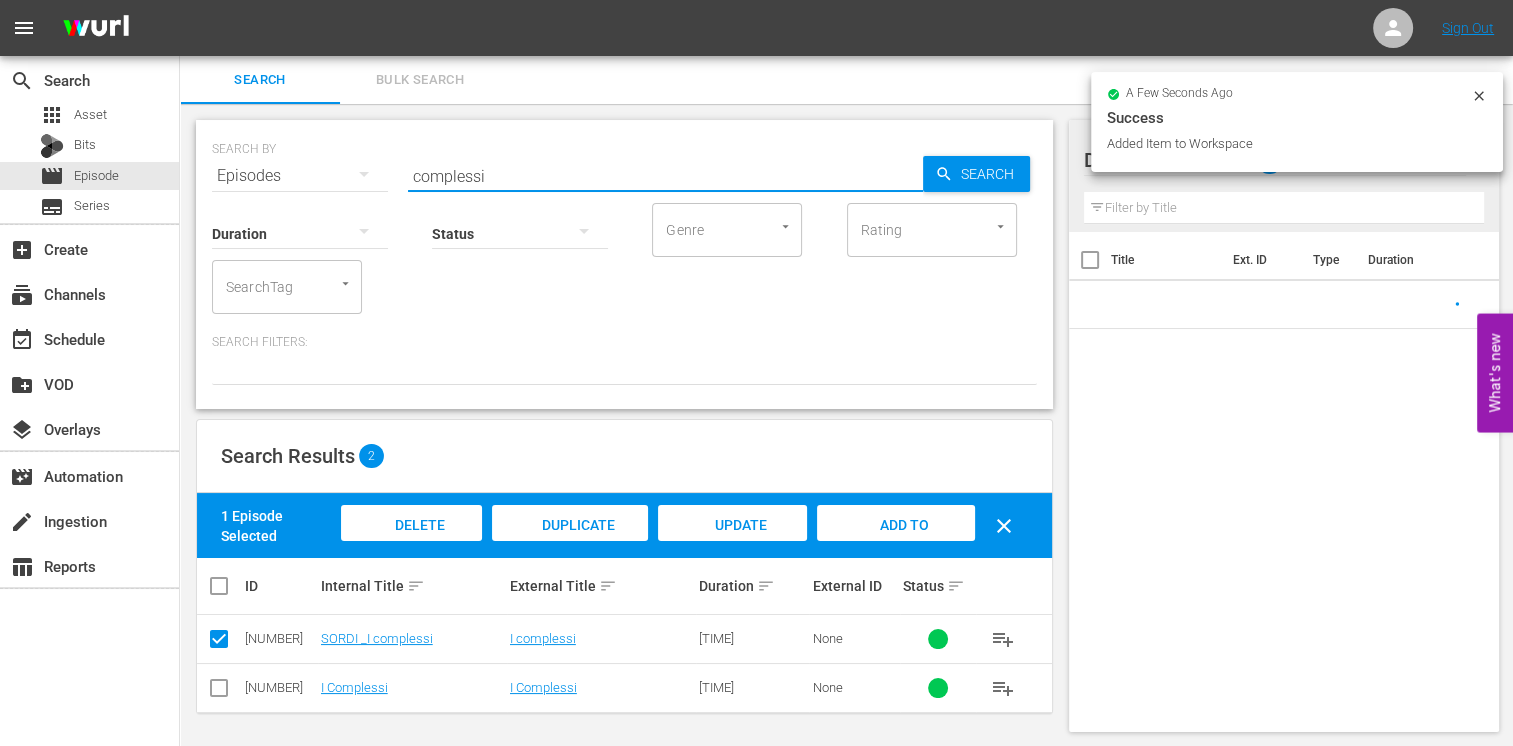 click on "SEARCH BY Search By Episodes Search ID, Title, Description, Keywords, or Category complessi Search" at bounding box center [624, 164] 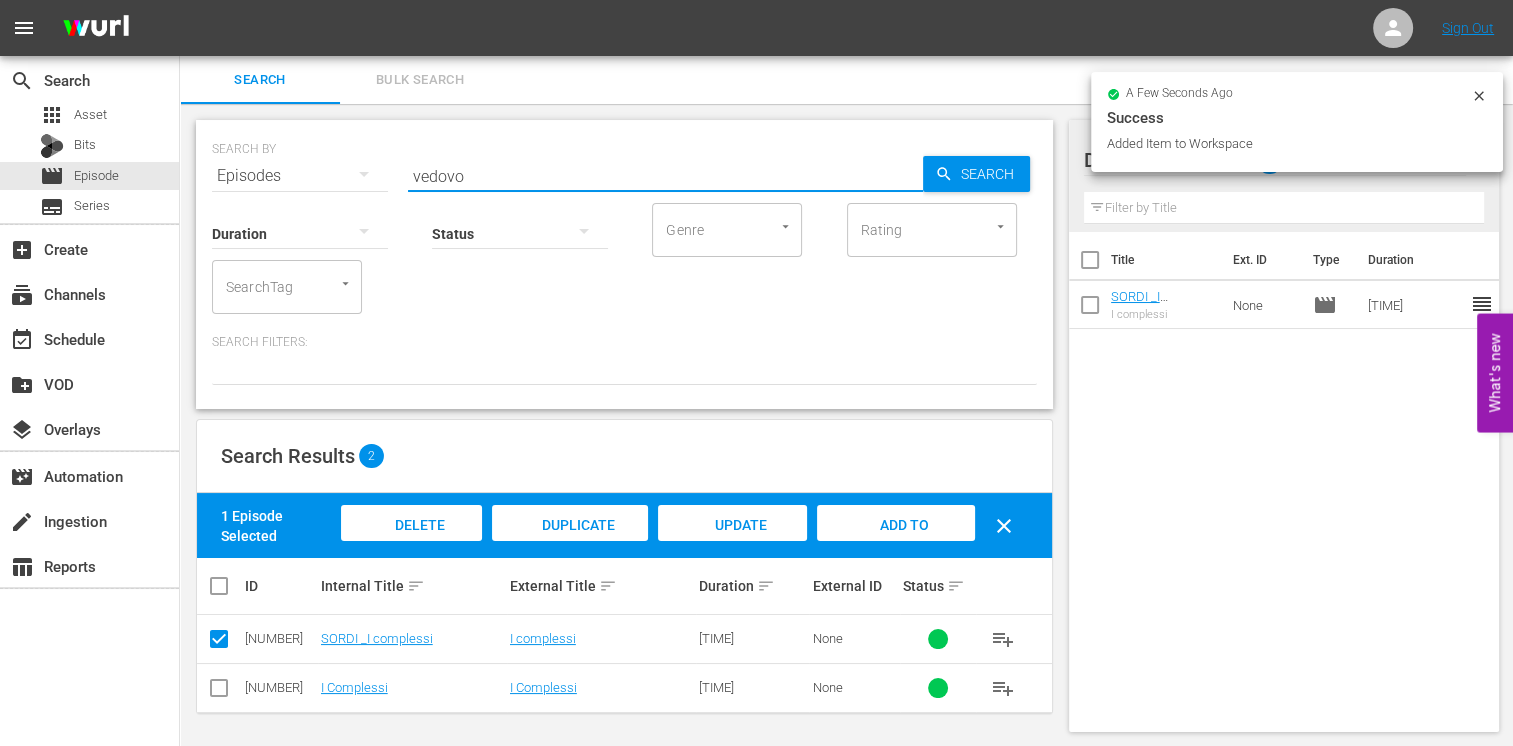 type on "vedovo" 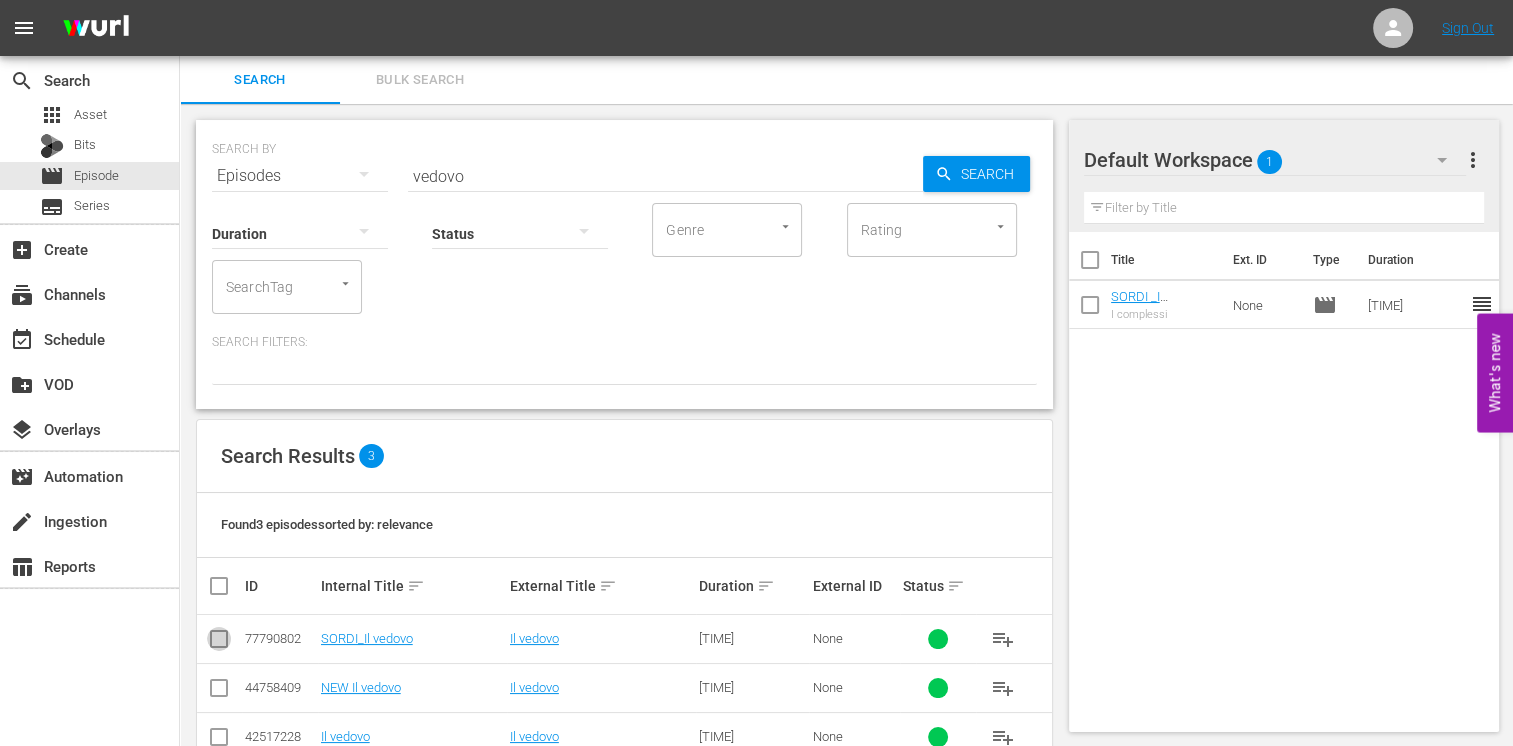 click at bounding box center (219, 643) 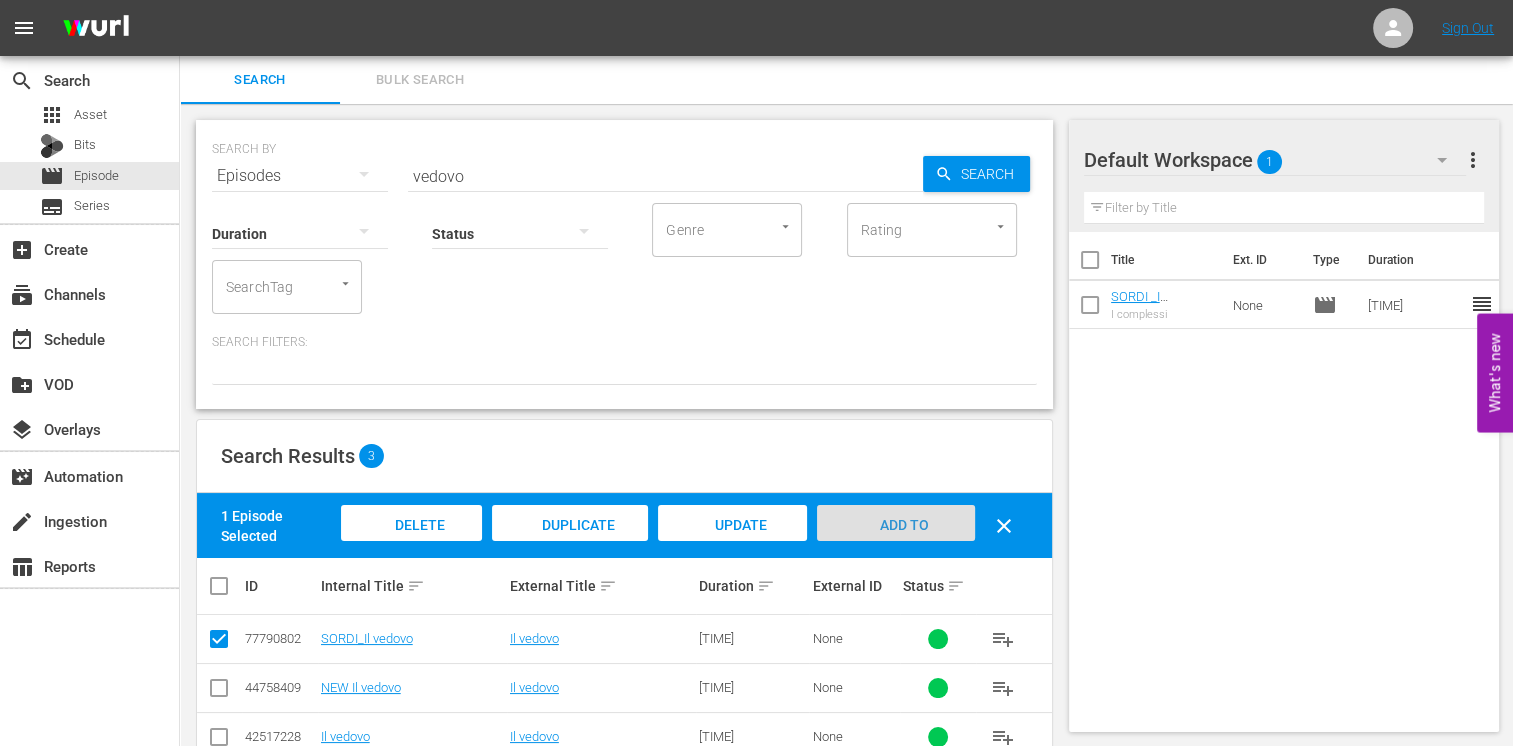 click on "Add to Workspace" at bounding box center [896, 544] 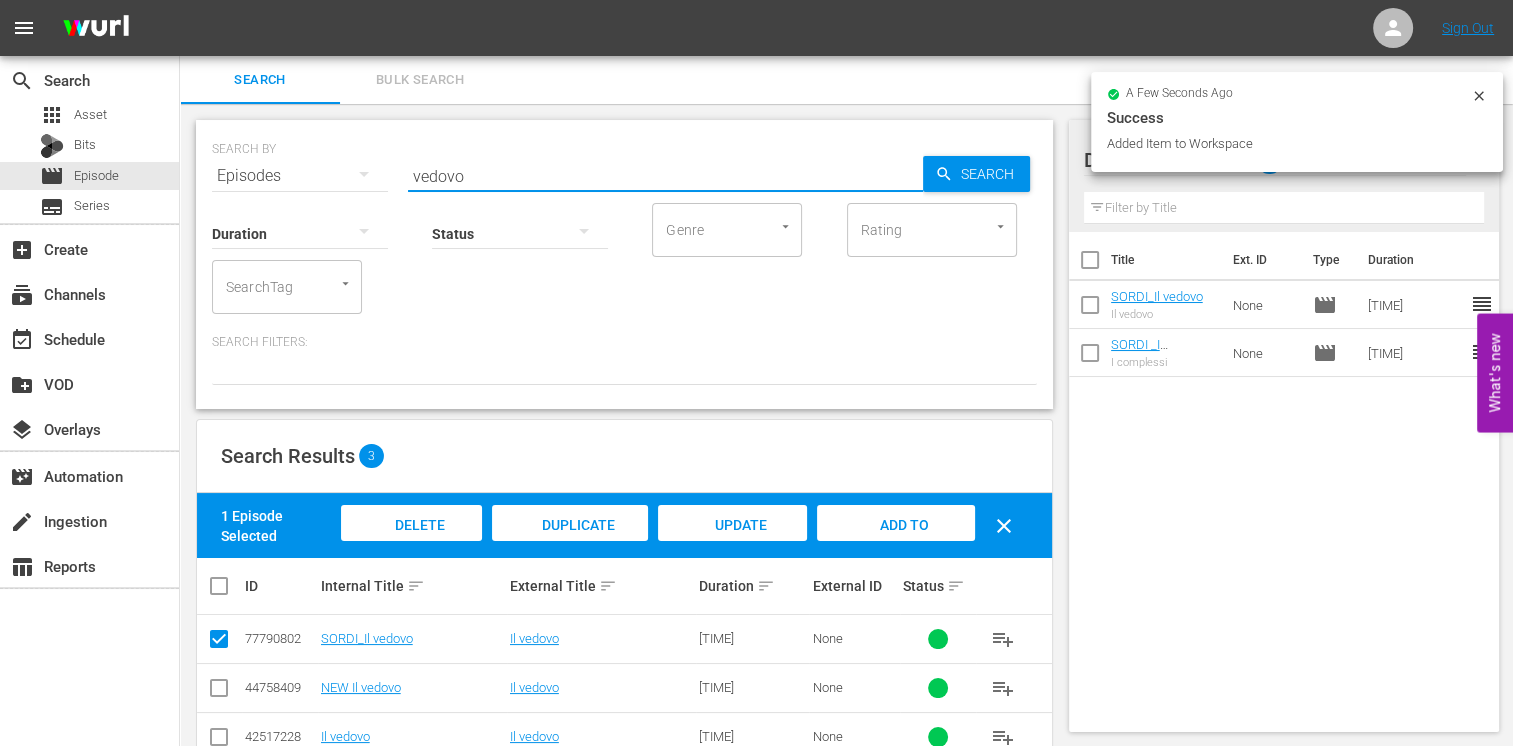 drag, startPoint x: 498, startPoint y: 184, endPoint x: 373, endPoint y: 162, distance: 126.921234 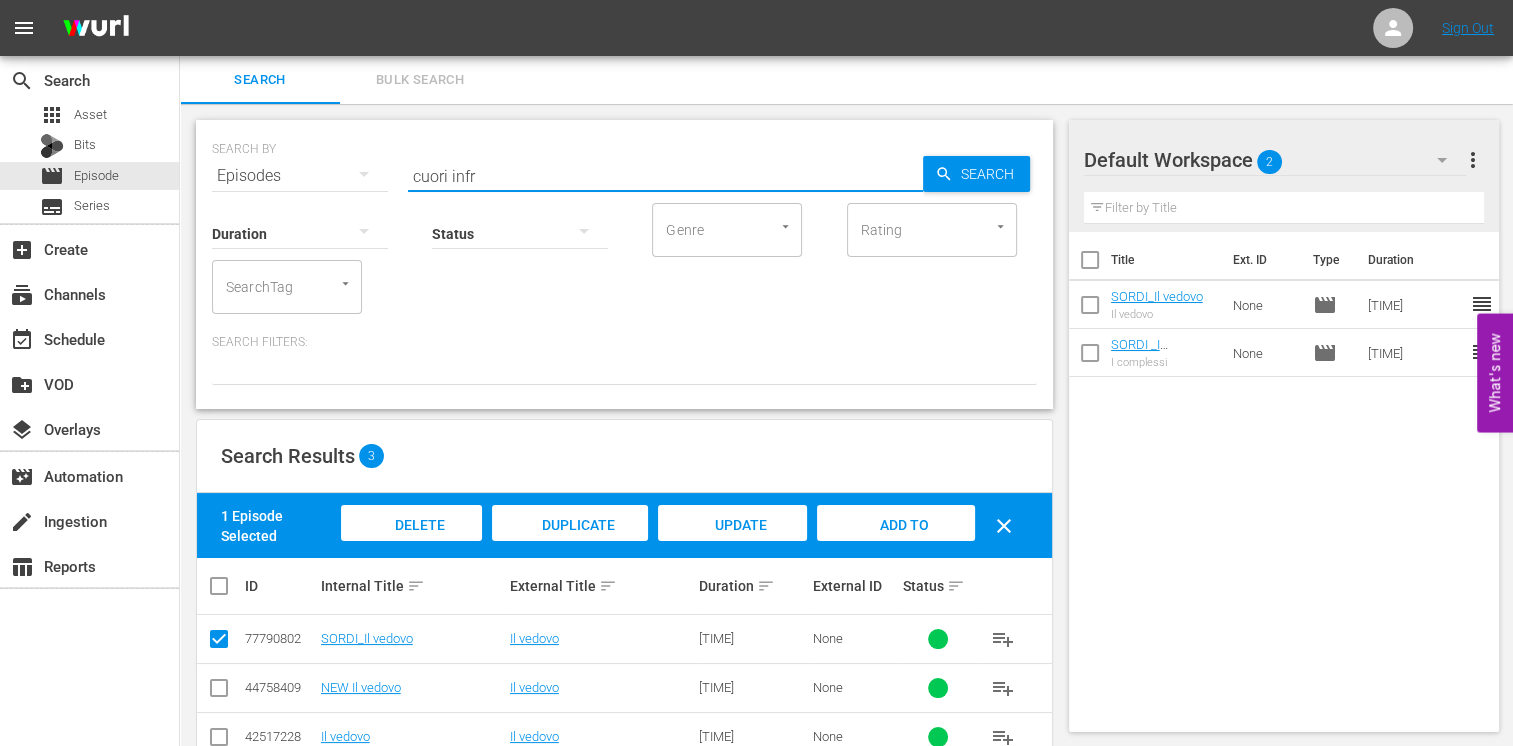 type on "cuori infr" 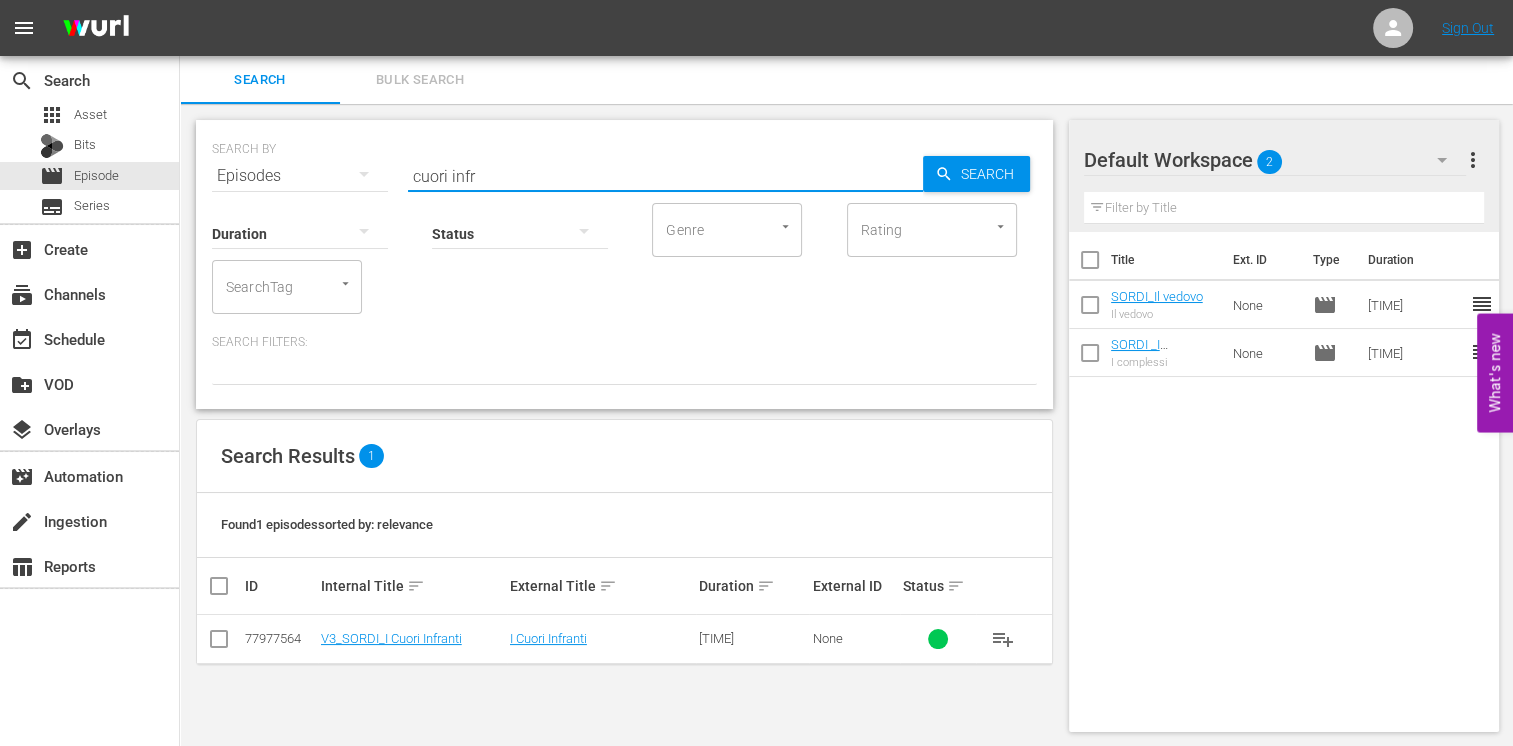click at bounding box center (219, 643) 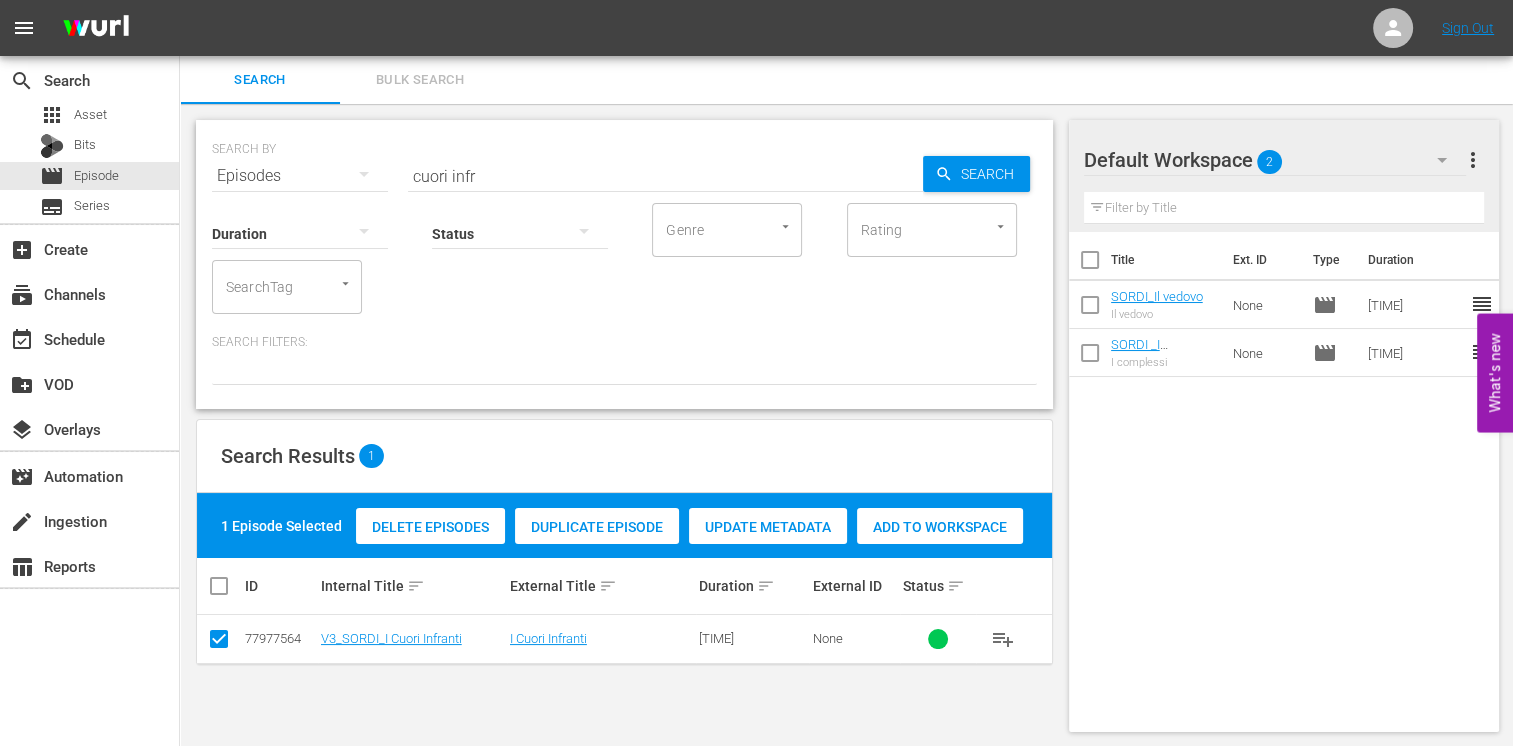 click on "Add to Workspace" at bounding box center (940, 527) 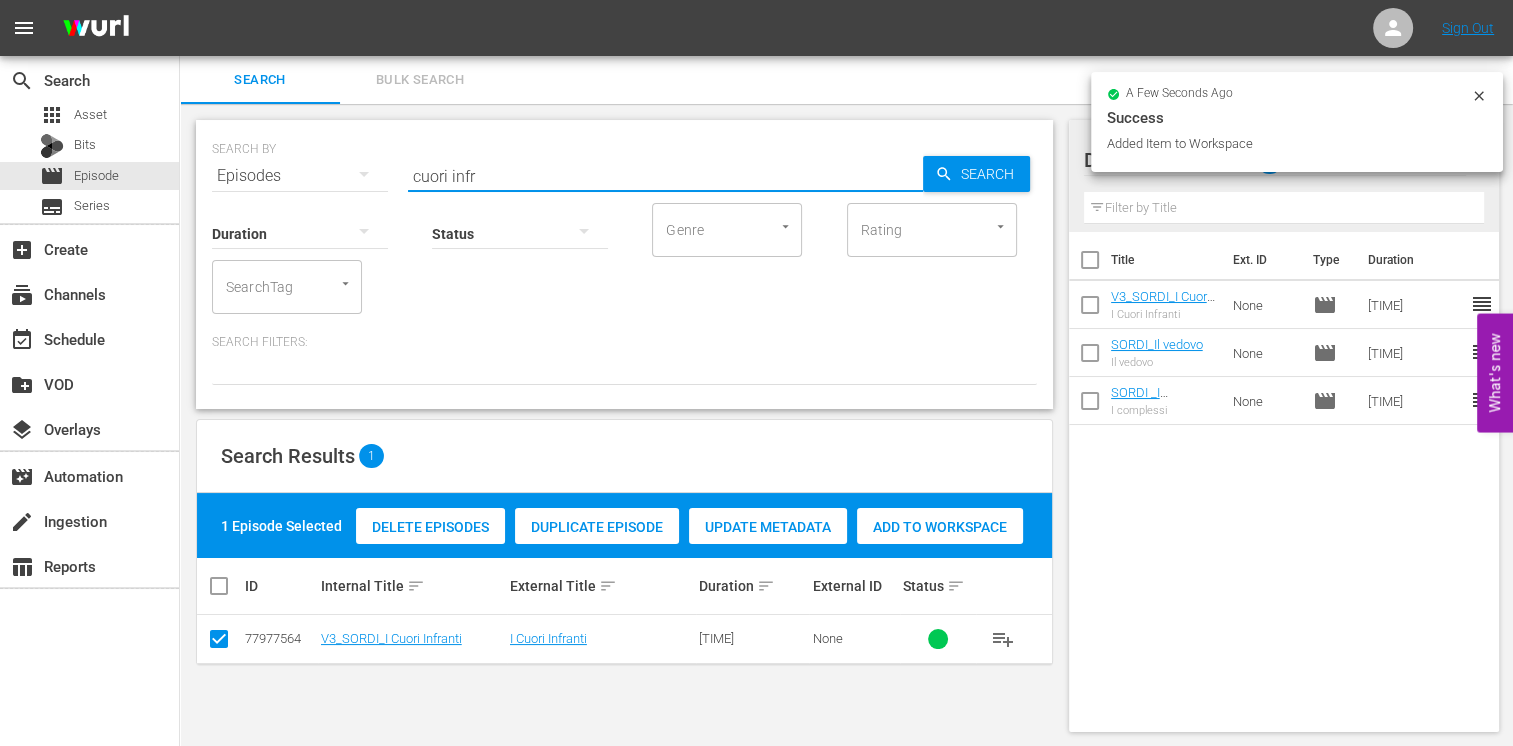 drag, startPoint x: 460, startPoint y: 169, endPoint x: 266, endPoint y: 154, distance: 194.57903 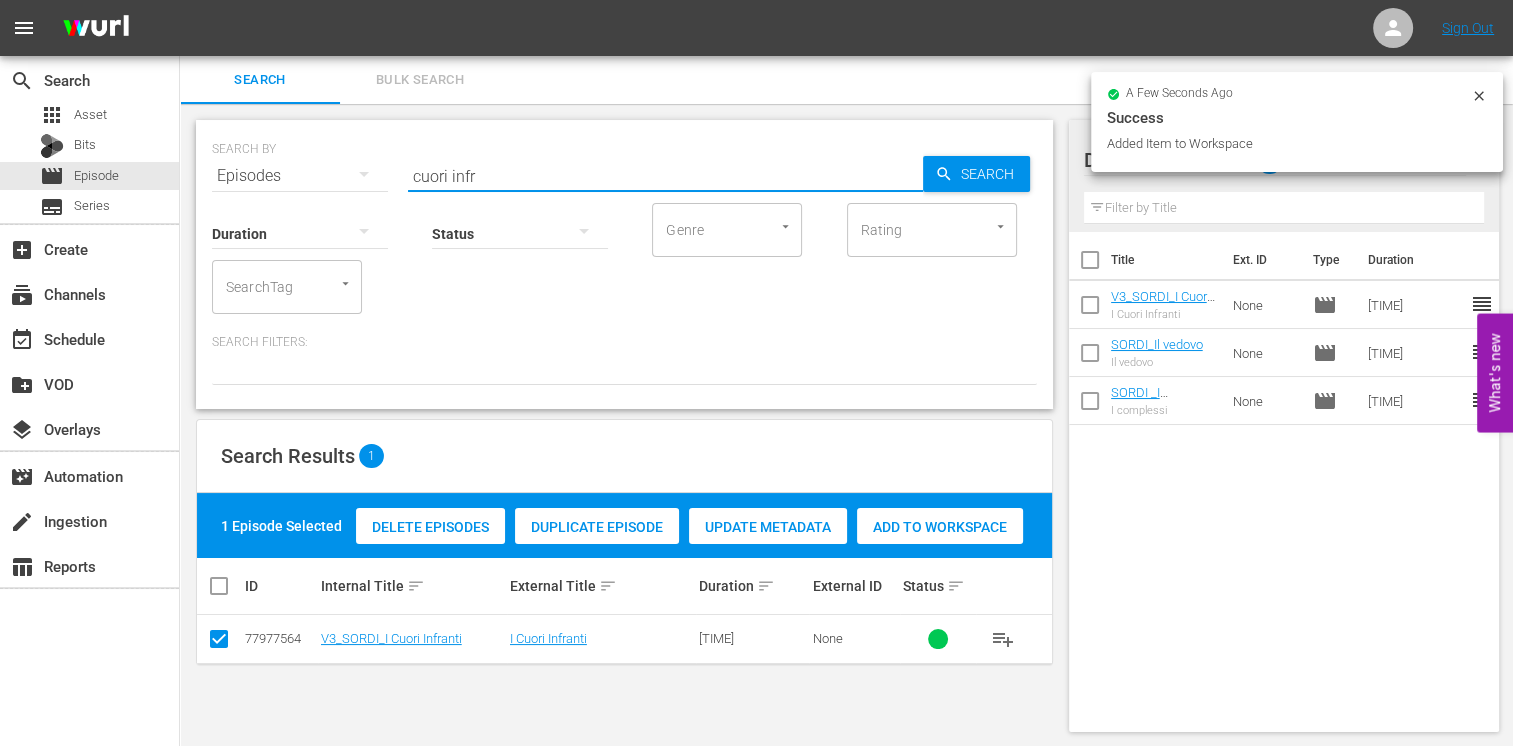 click on "SEARCH BY Search By Episodes Search ID, Title, Description, Keywords, or Category cuori infr Search" at bounding box center (624, 164) 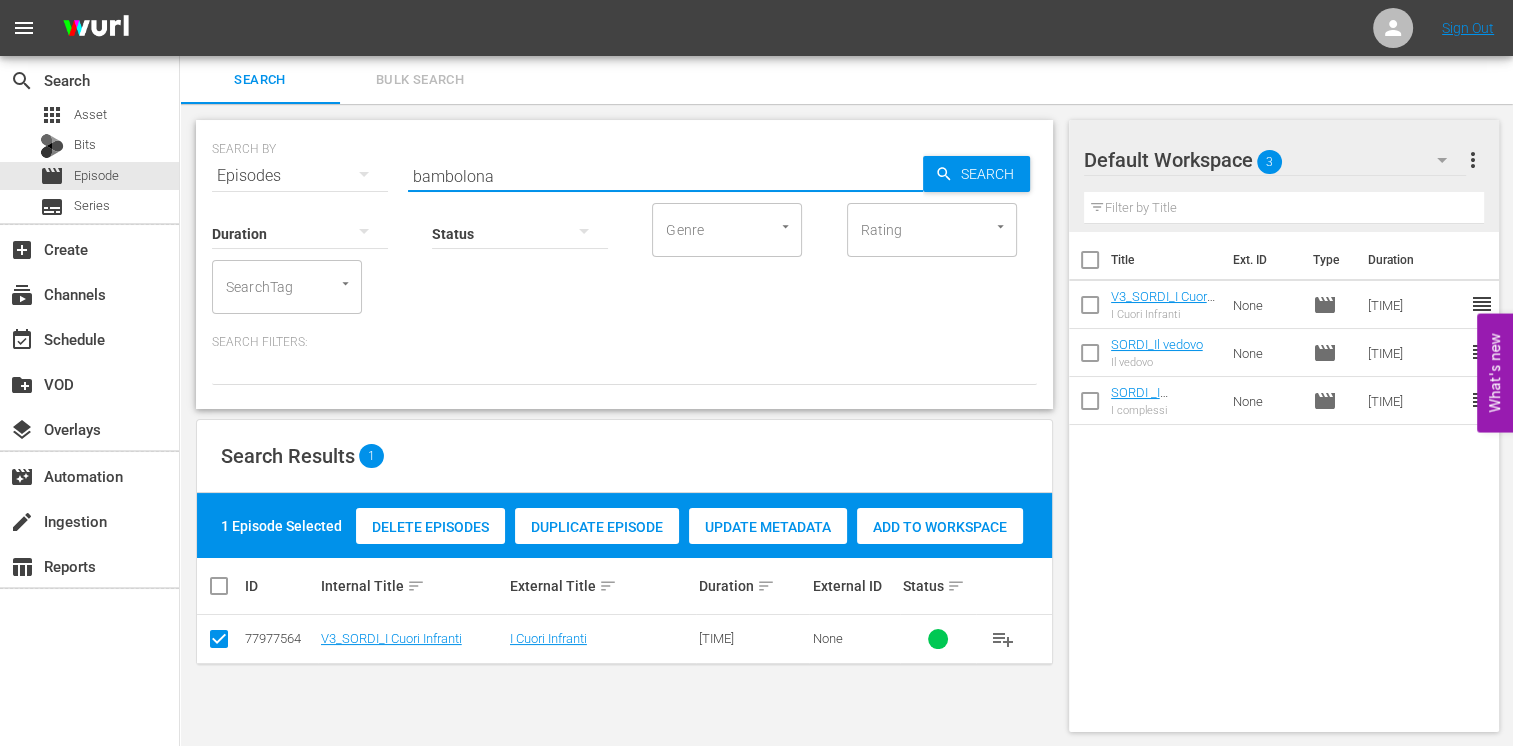 type on "bambolona" 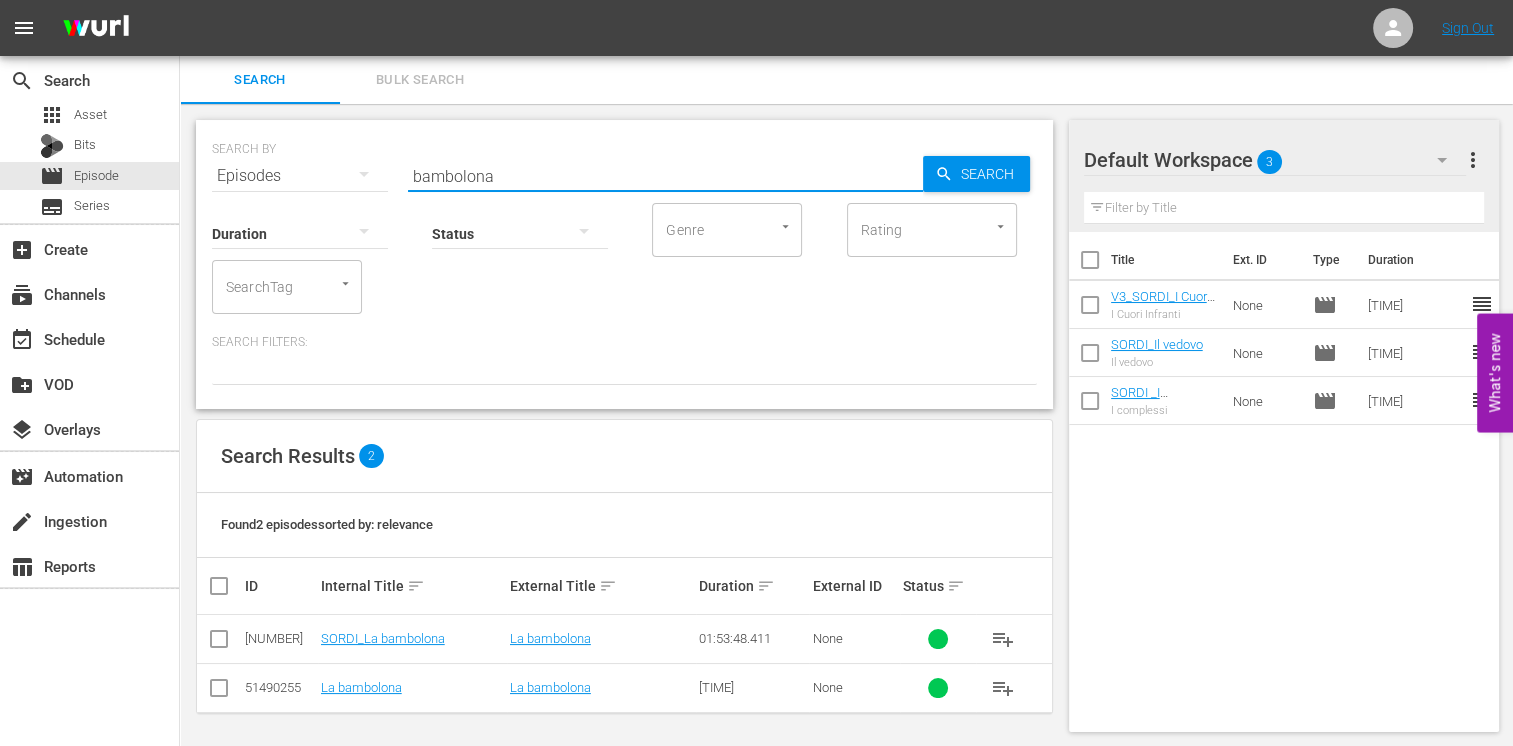 click at bounding box center (219, 643) 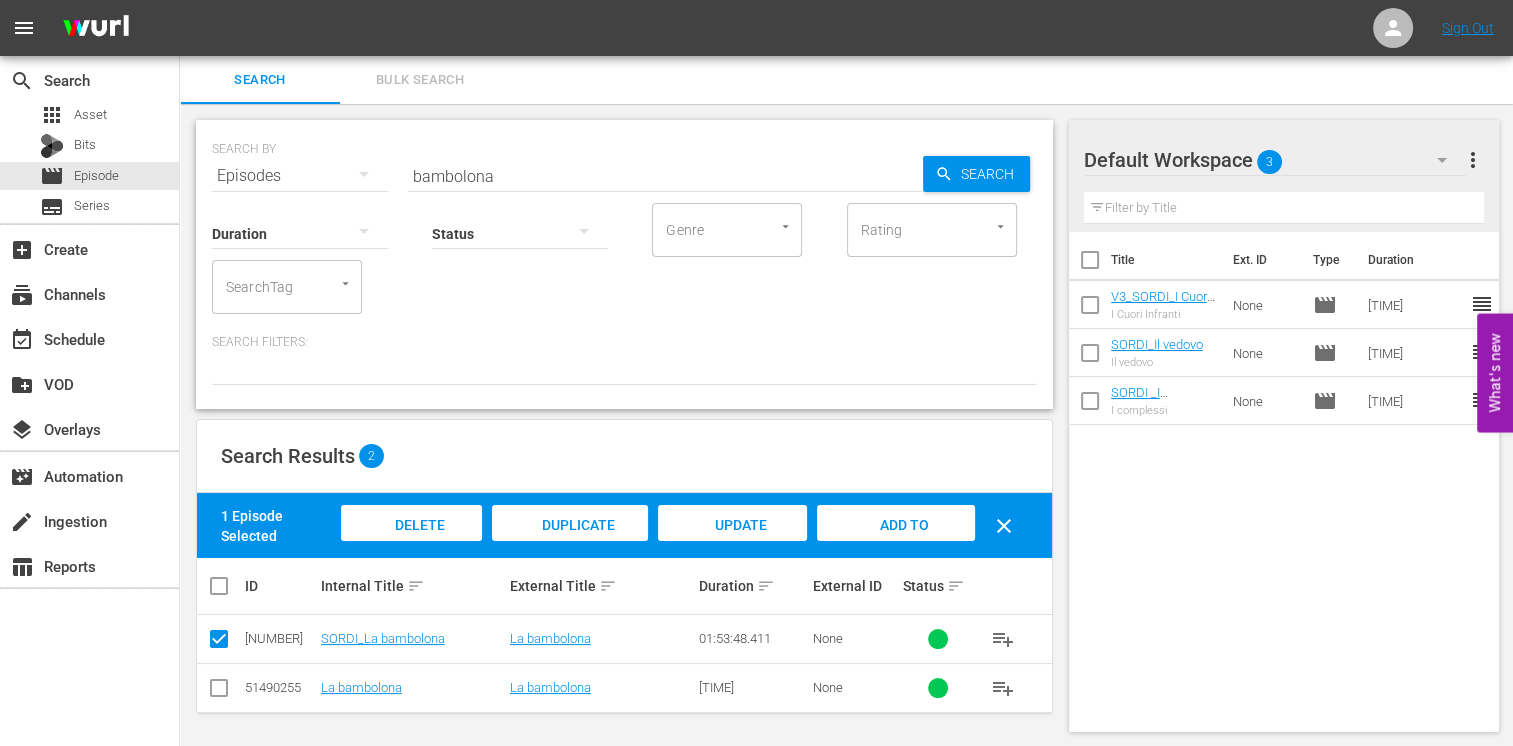 click on "Add to Workspace" at bounding box center (896, 544) 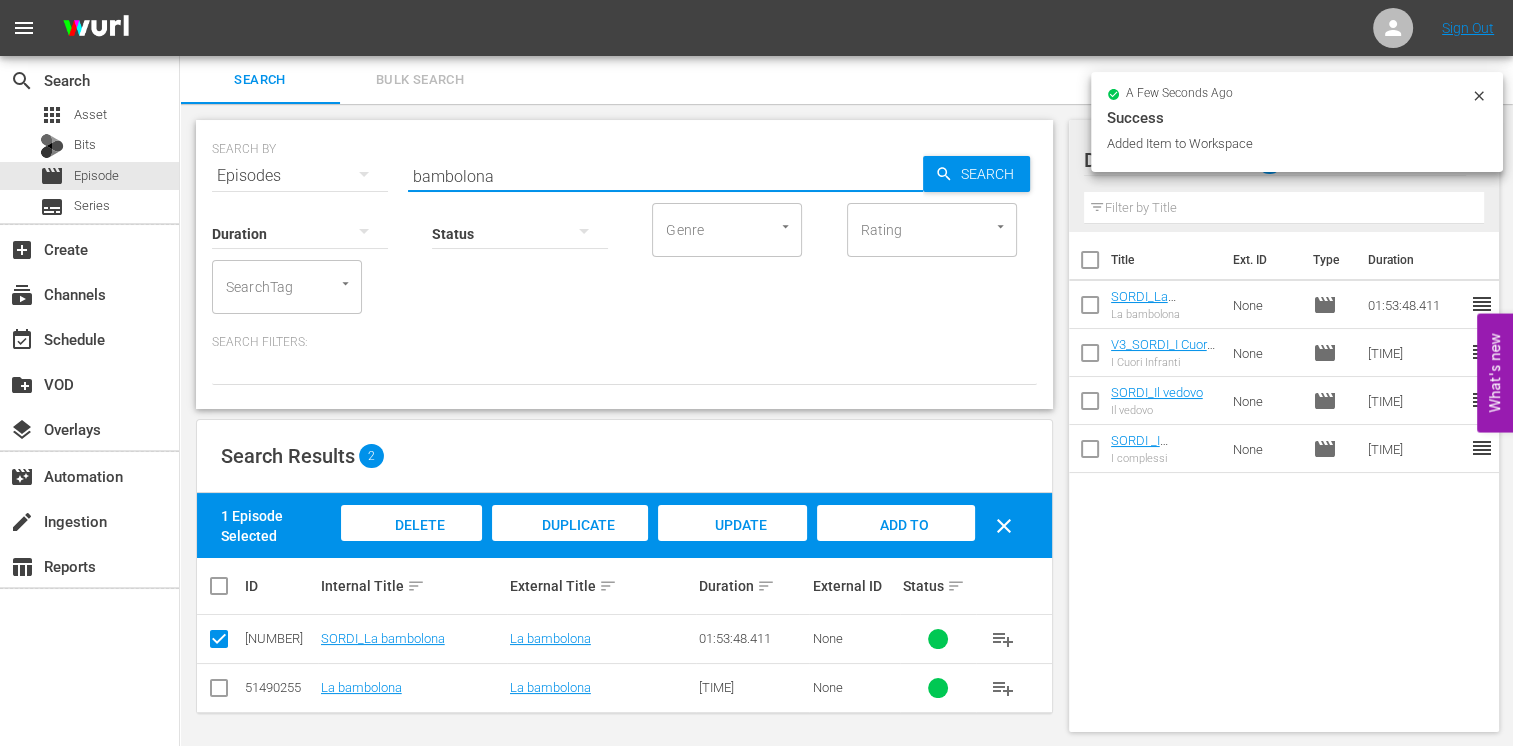 drag, startPoint x: 504, startPoint y: 177, endPoint x: 276, endPoint y: 167, distance: 228.2192 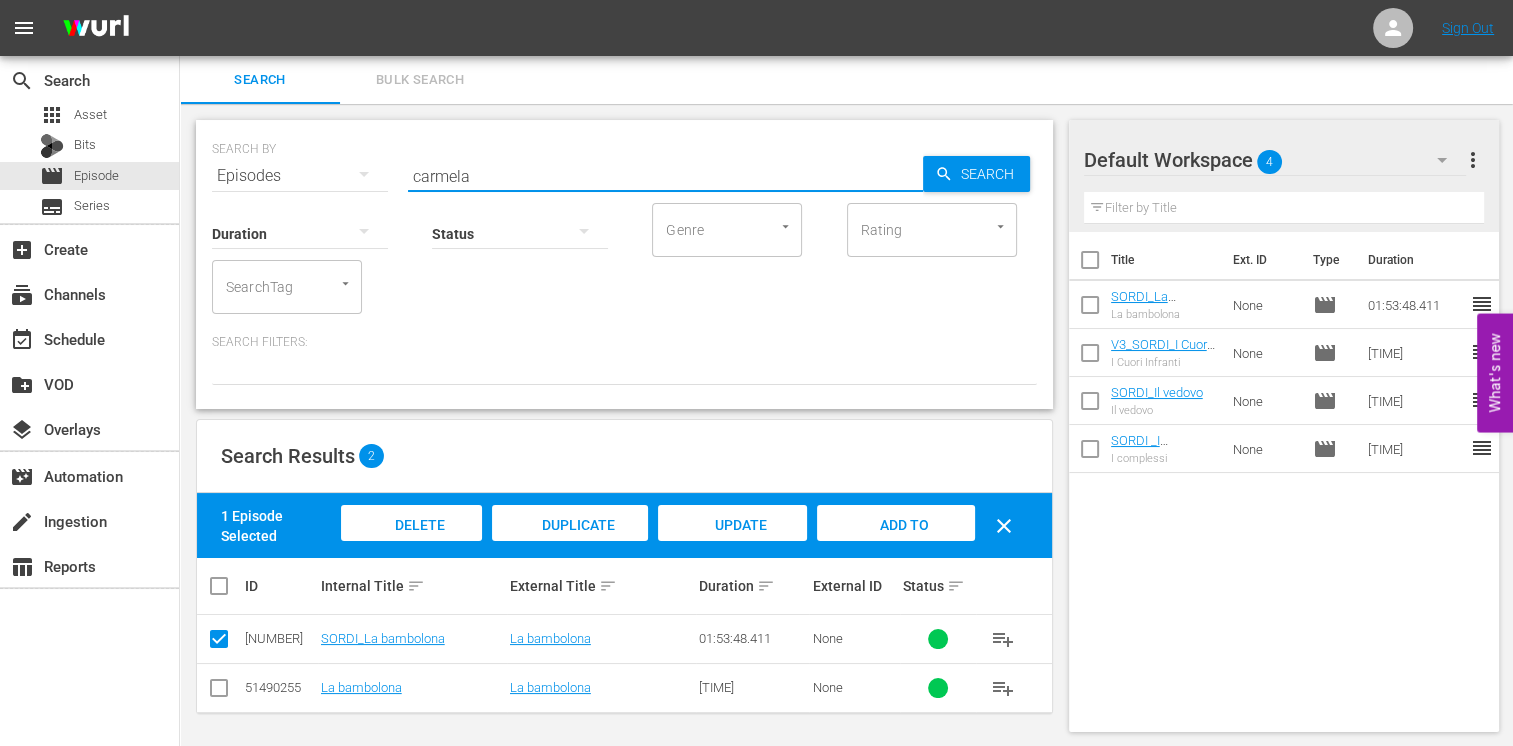 type on "carmela" 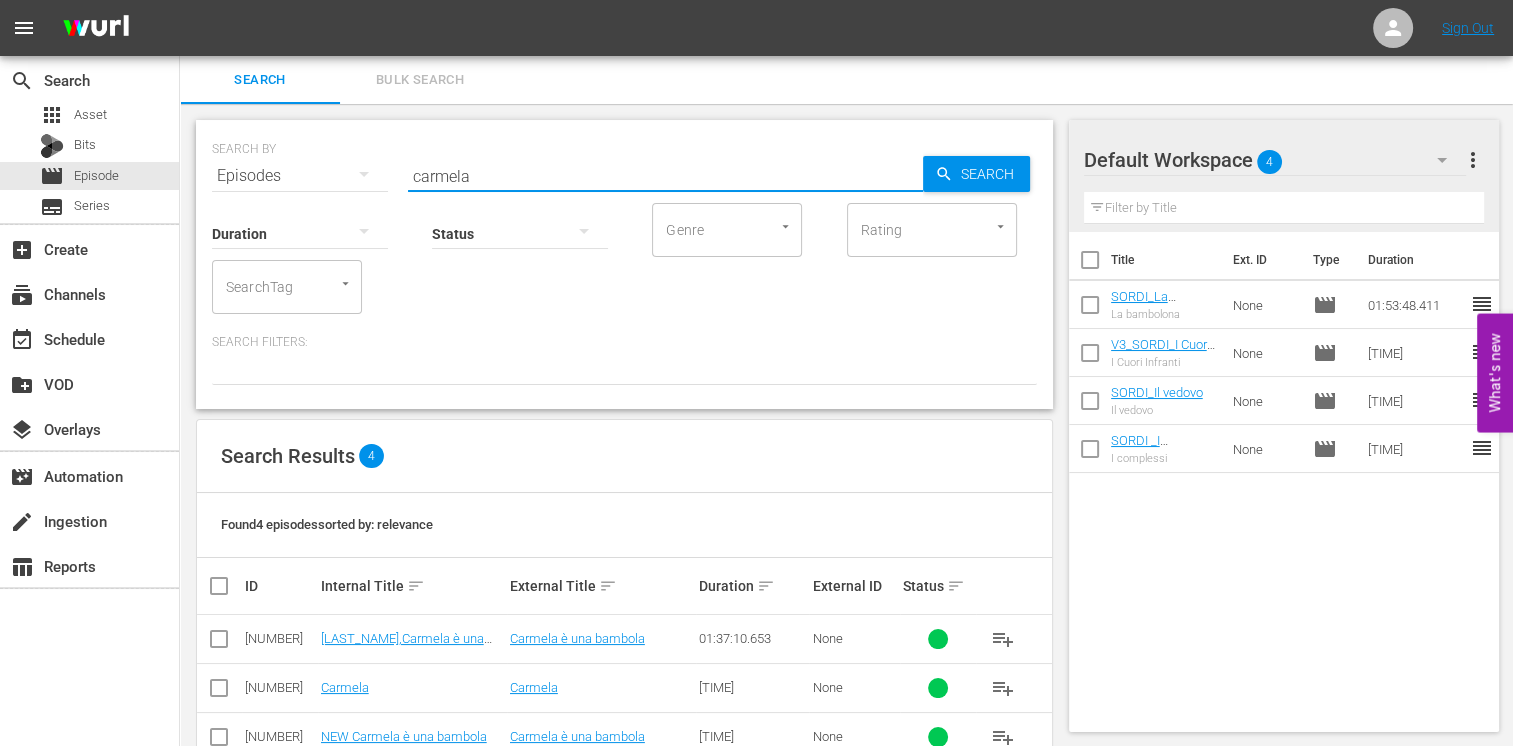 click at bounding box center (219, 643) 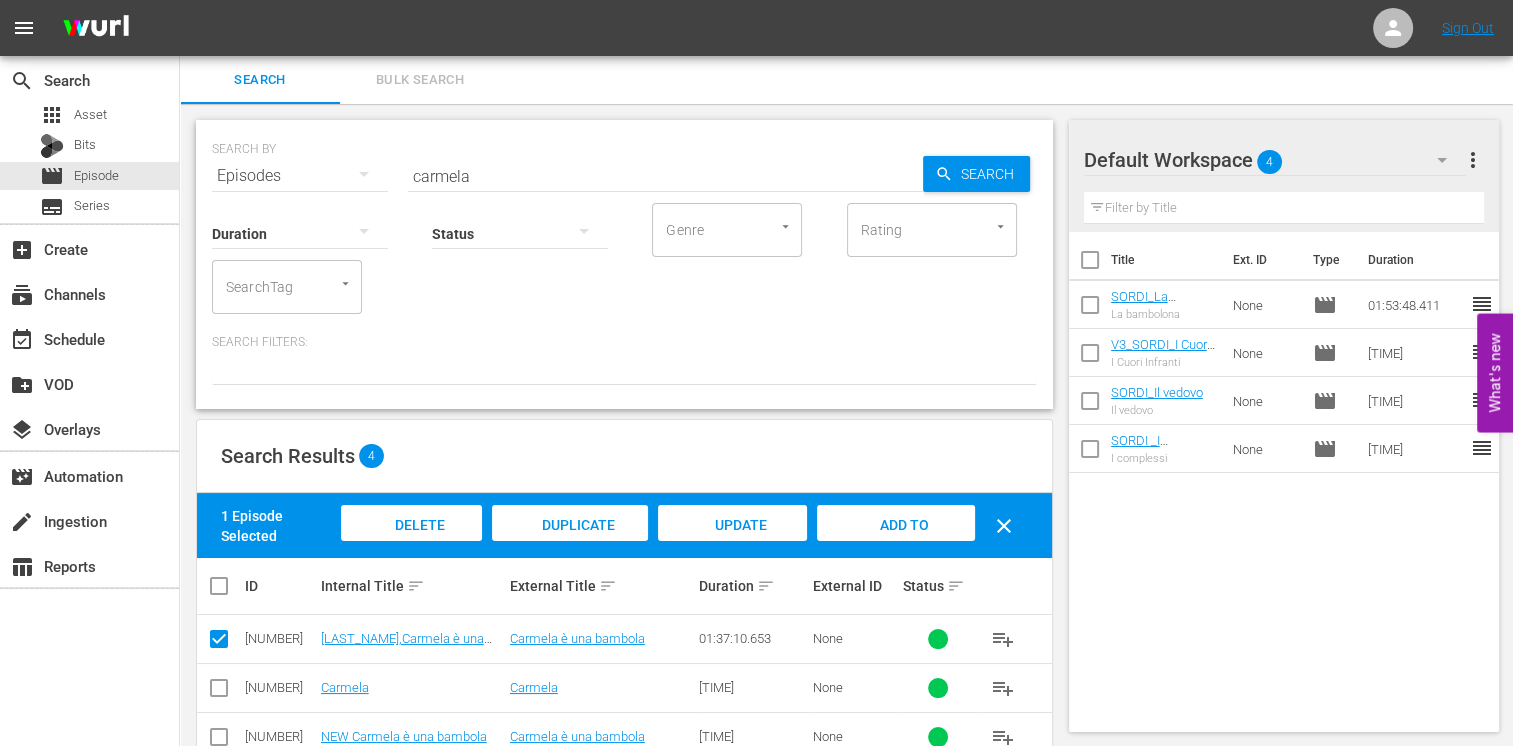click on "Add to Workspace" at bounding box center (896, 544) 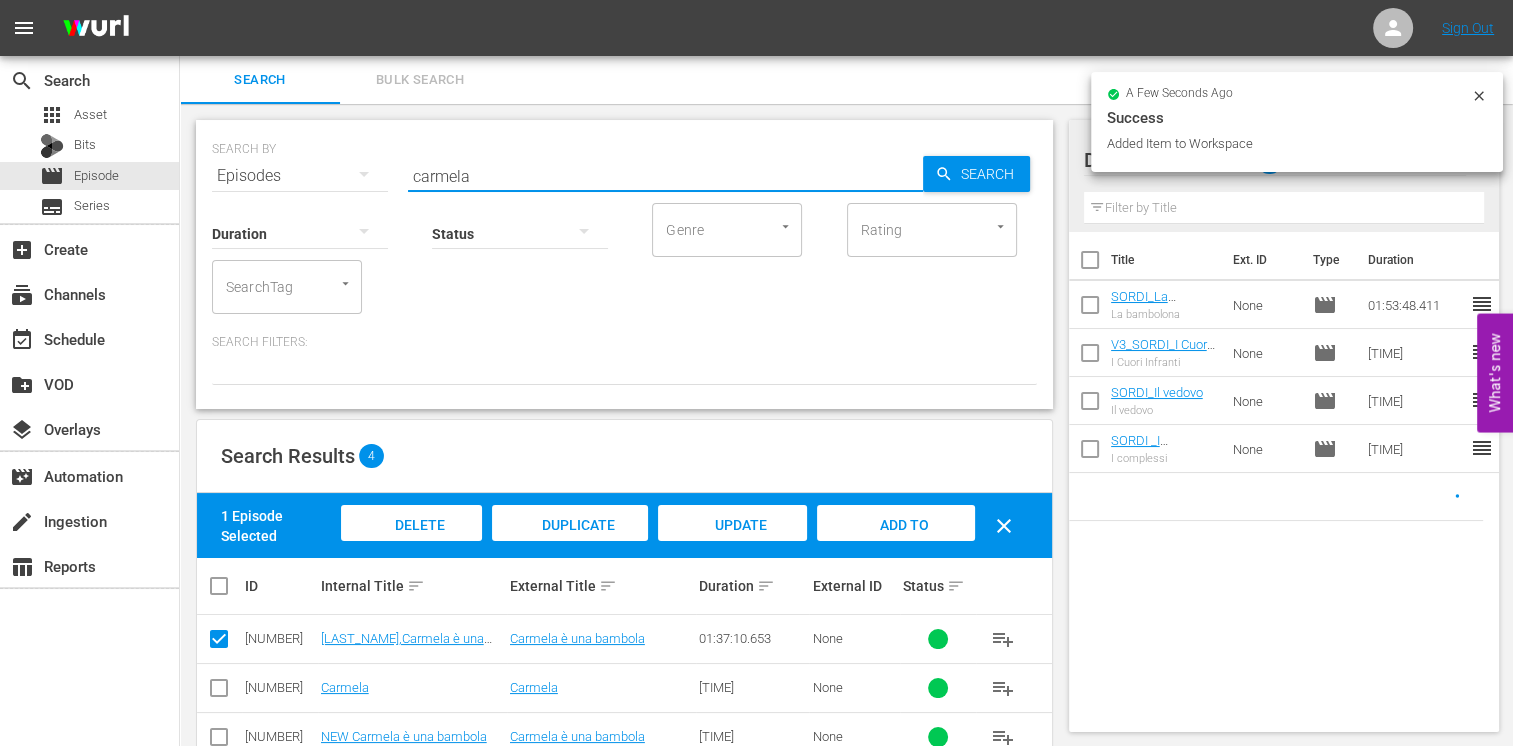 drag, startPoint x: 485, startPoint y: 179, endPoint x: 288, endPoint y: 157, distance: 198.22462 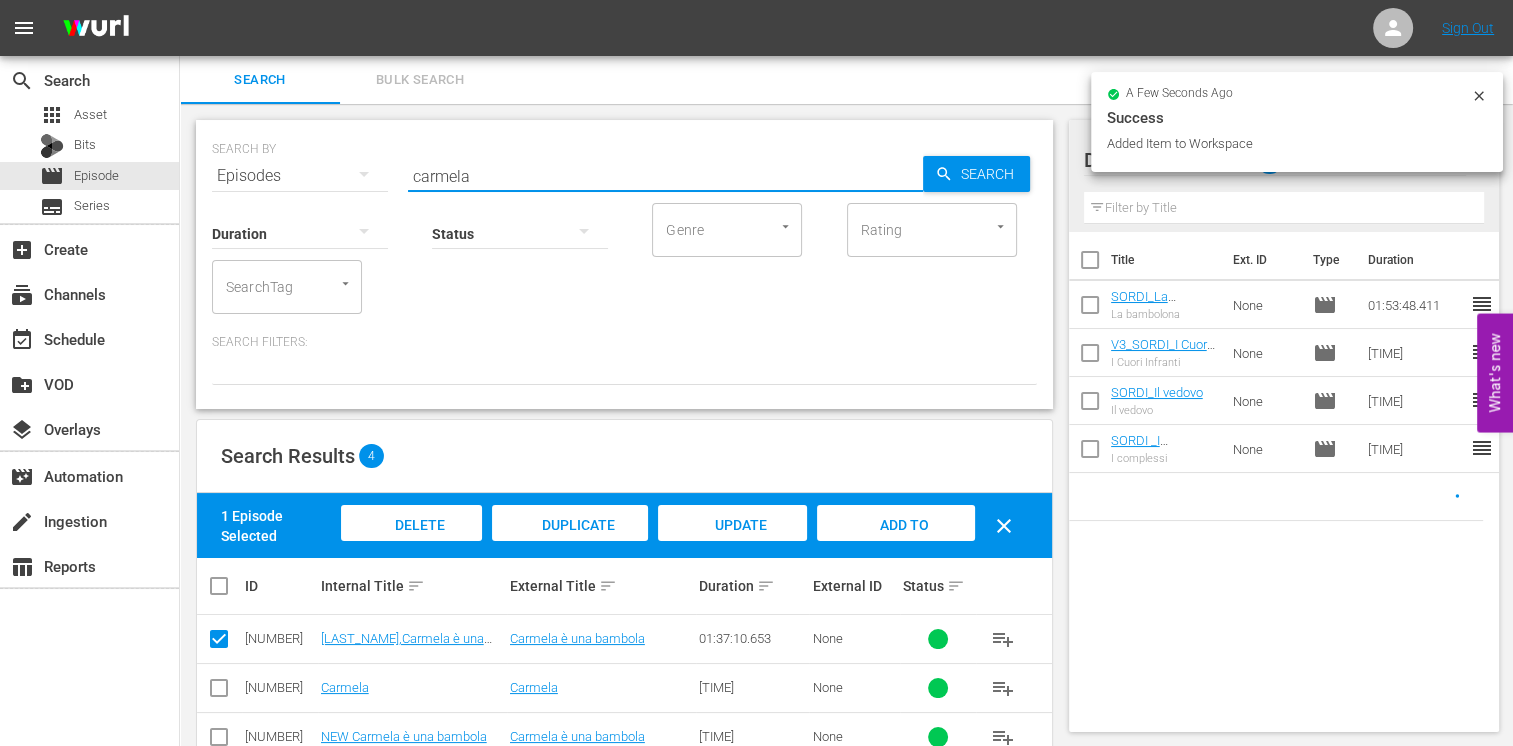 click on "SEARCH BY Search By Episodes Search ID, Title, Description, Keywords, or Category carmela Search" at bounding box center (624, 164) 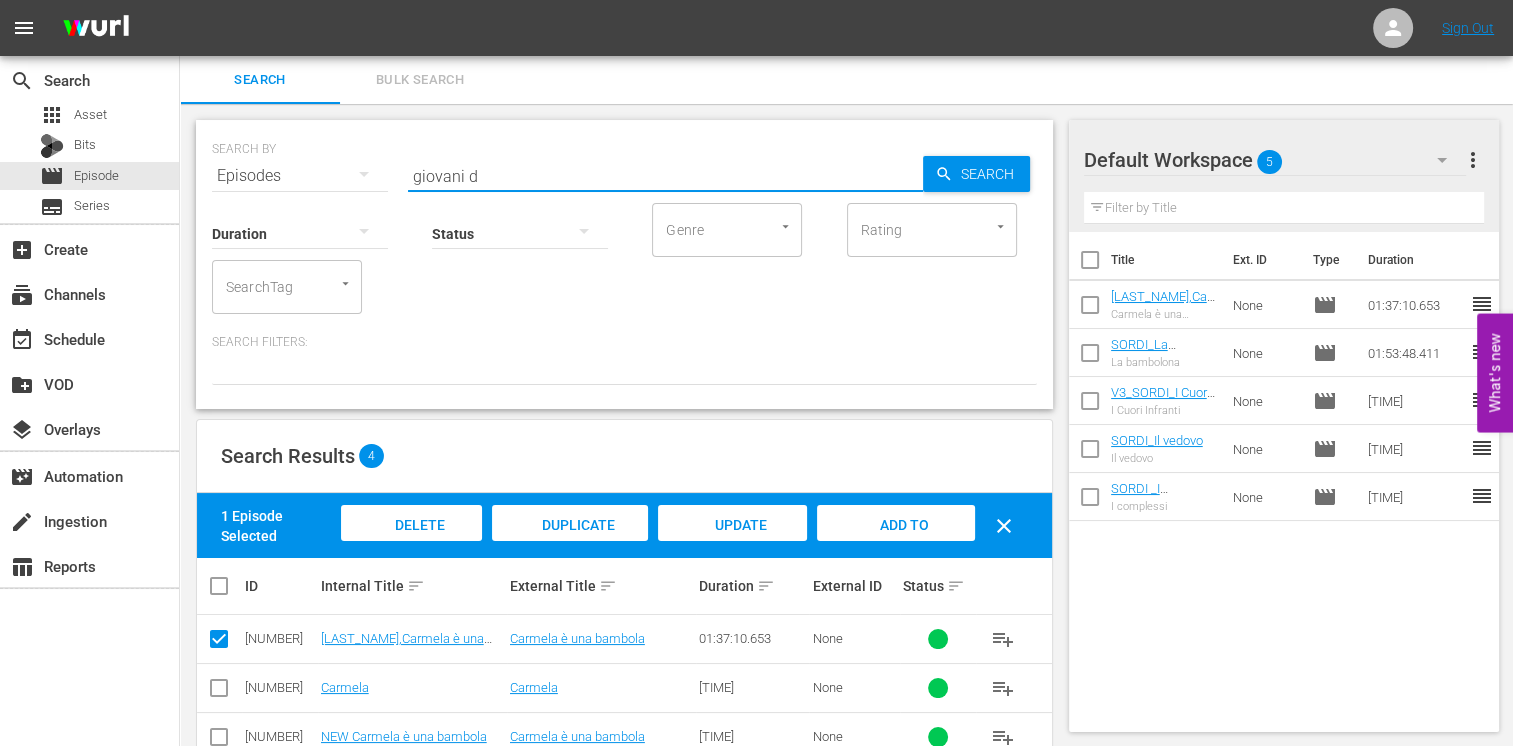 type on "giovani d" 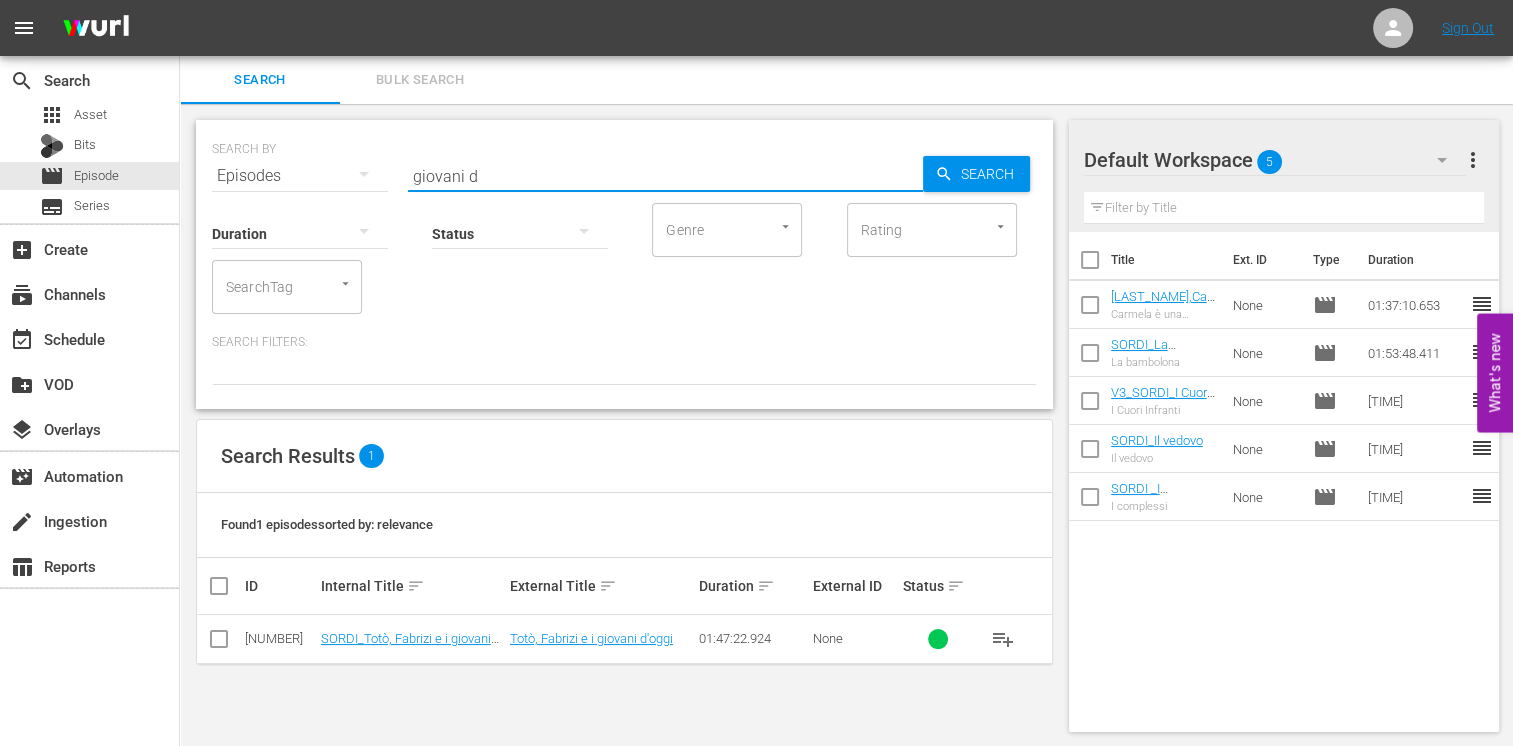 click at bounding box center (219, 643) 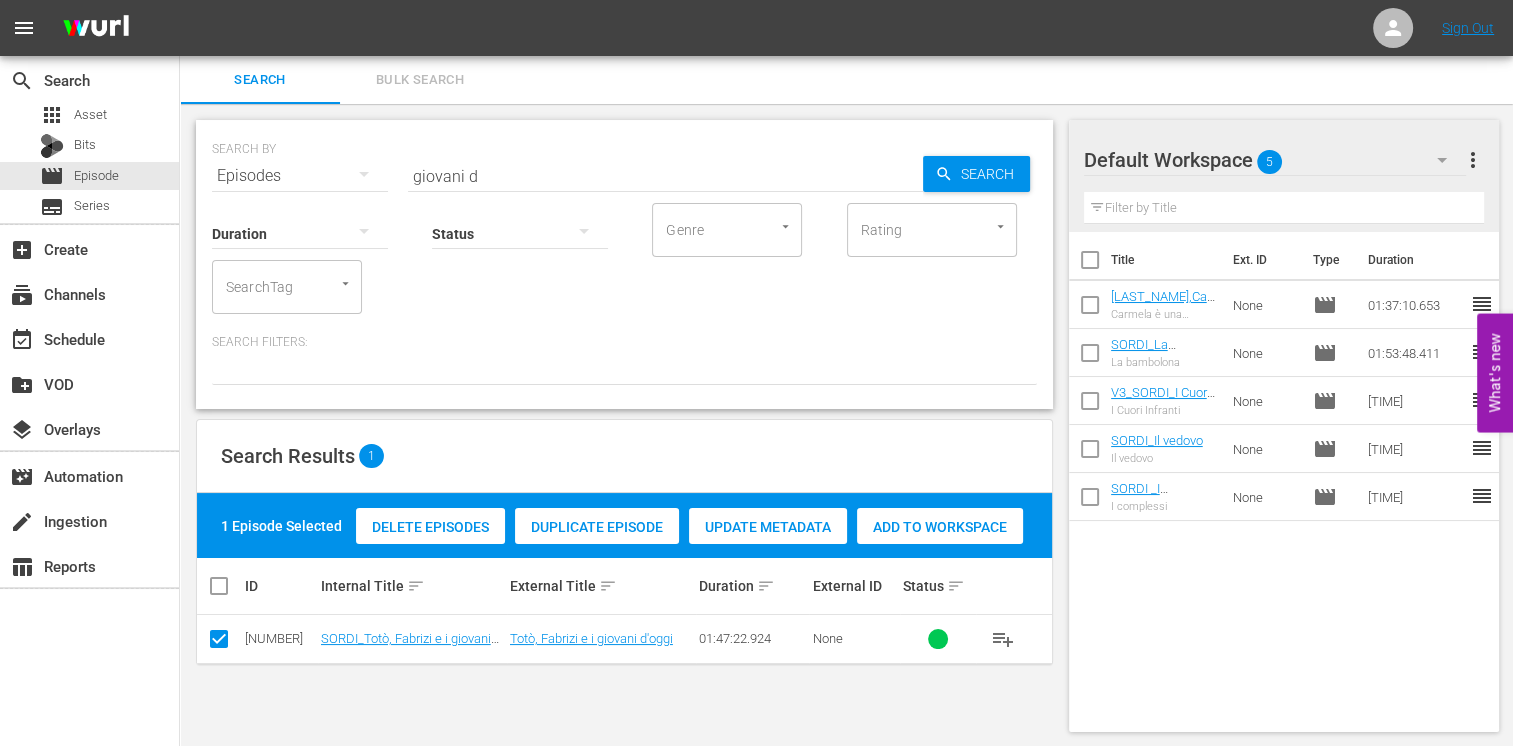 click on "Add to Workspace" at bounding box center [940, 527] 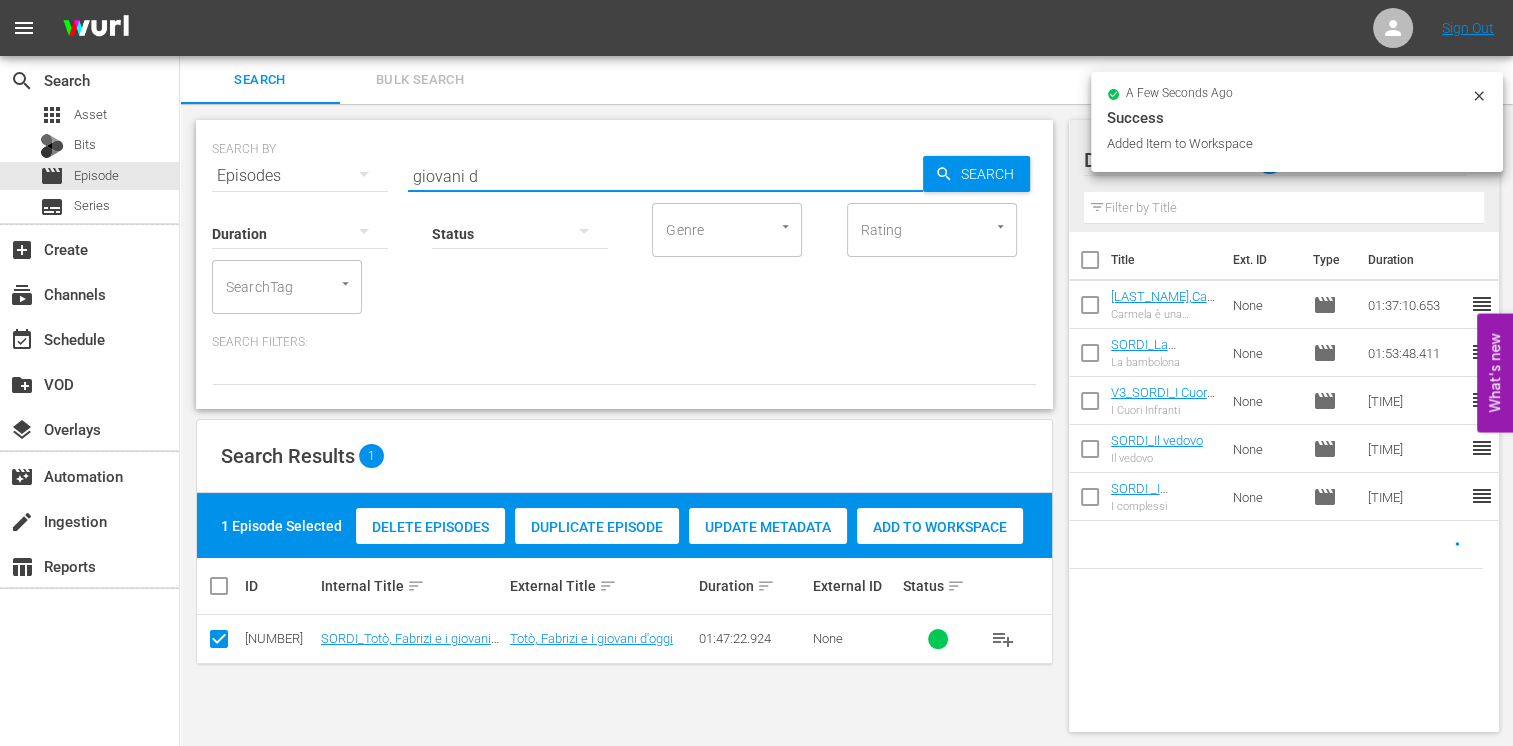 drag, startPoint x: 482, startPoint y: 175, endPoint x: 329, endPoint y: 149, distance: 155.19342 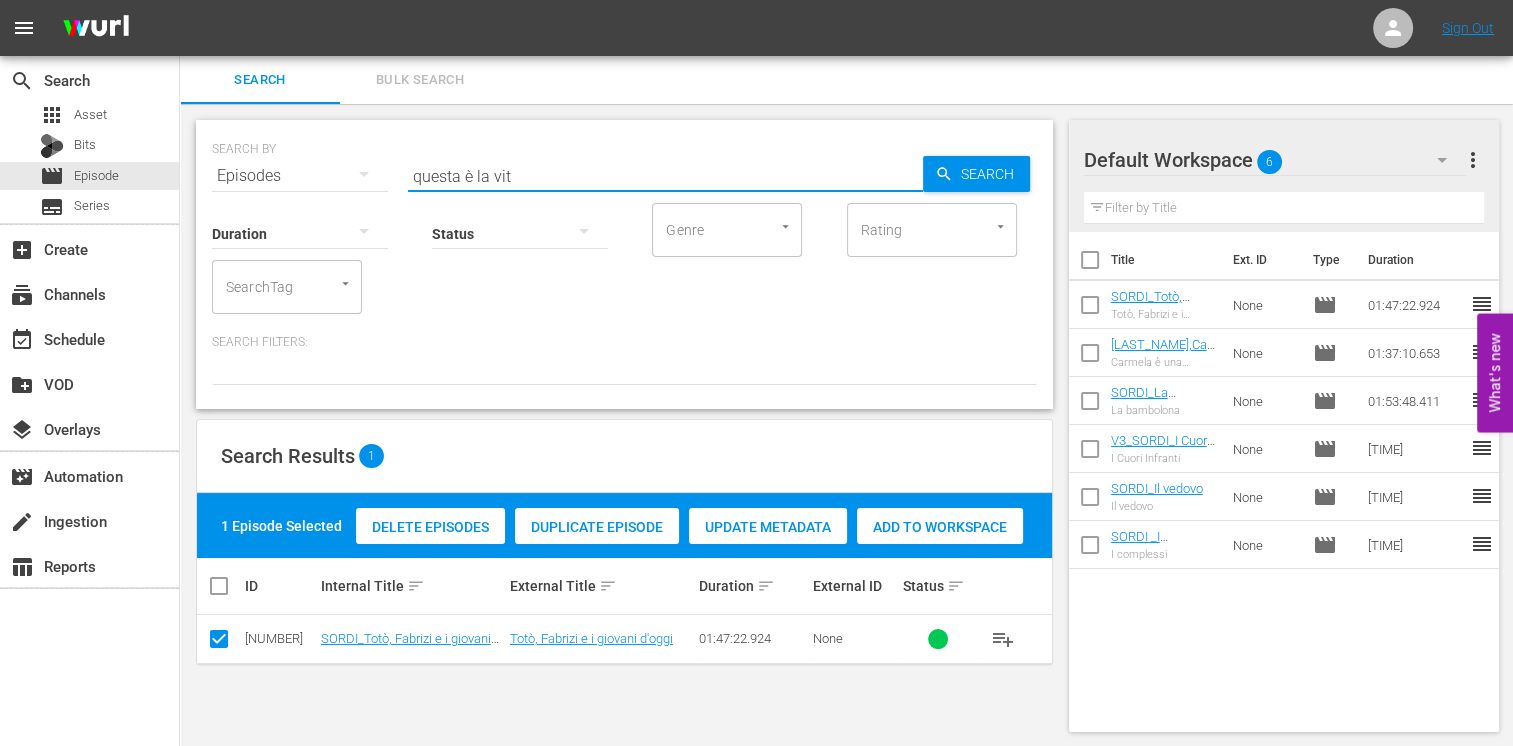 type on "questa è la vit" 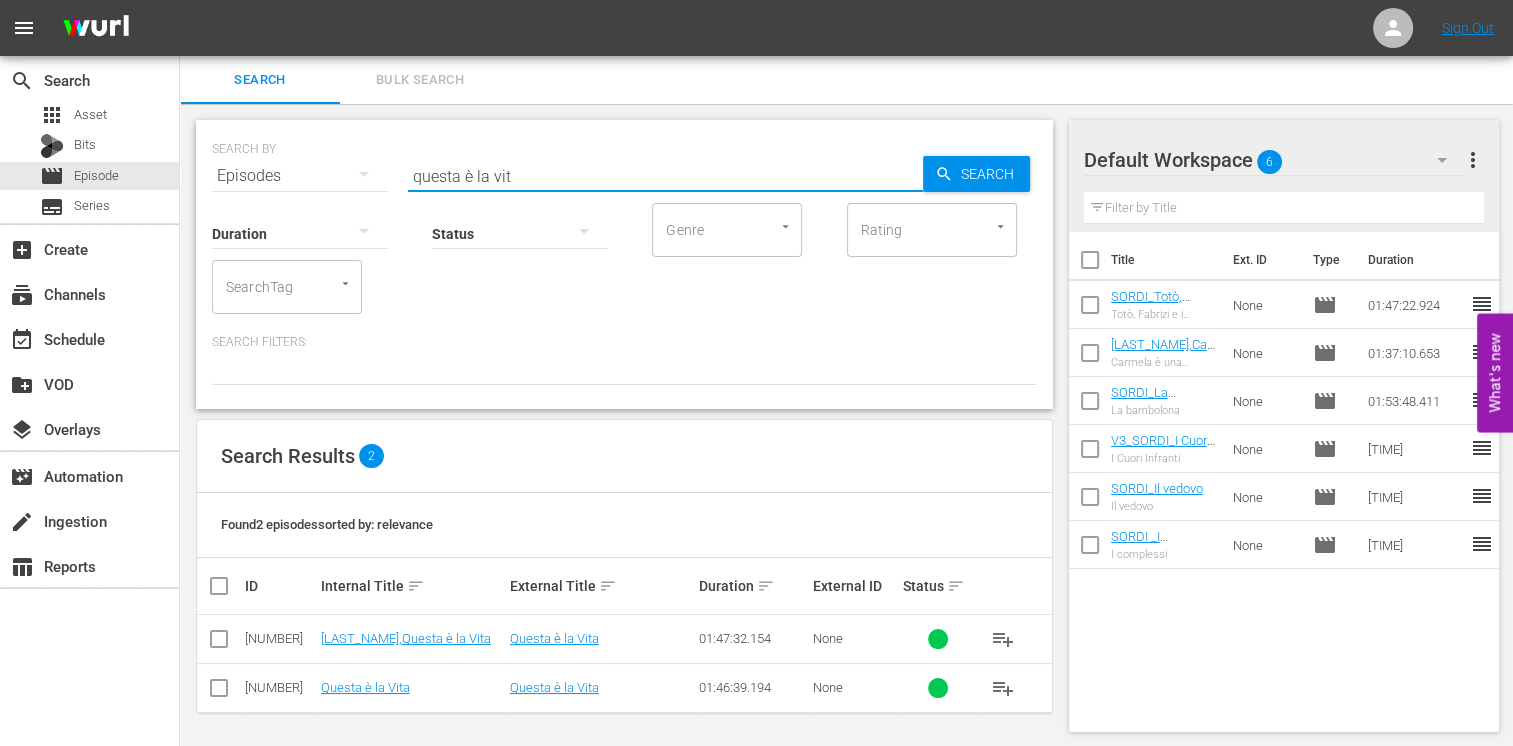 click at bounding box center [219, 643] 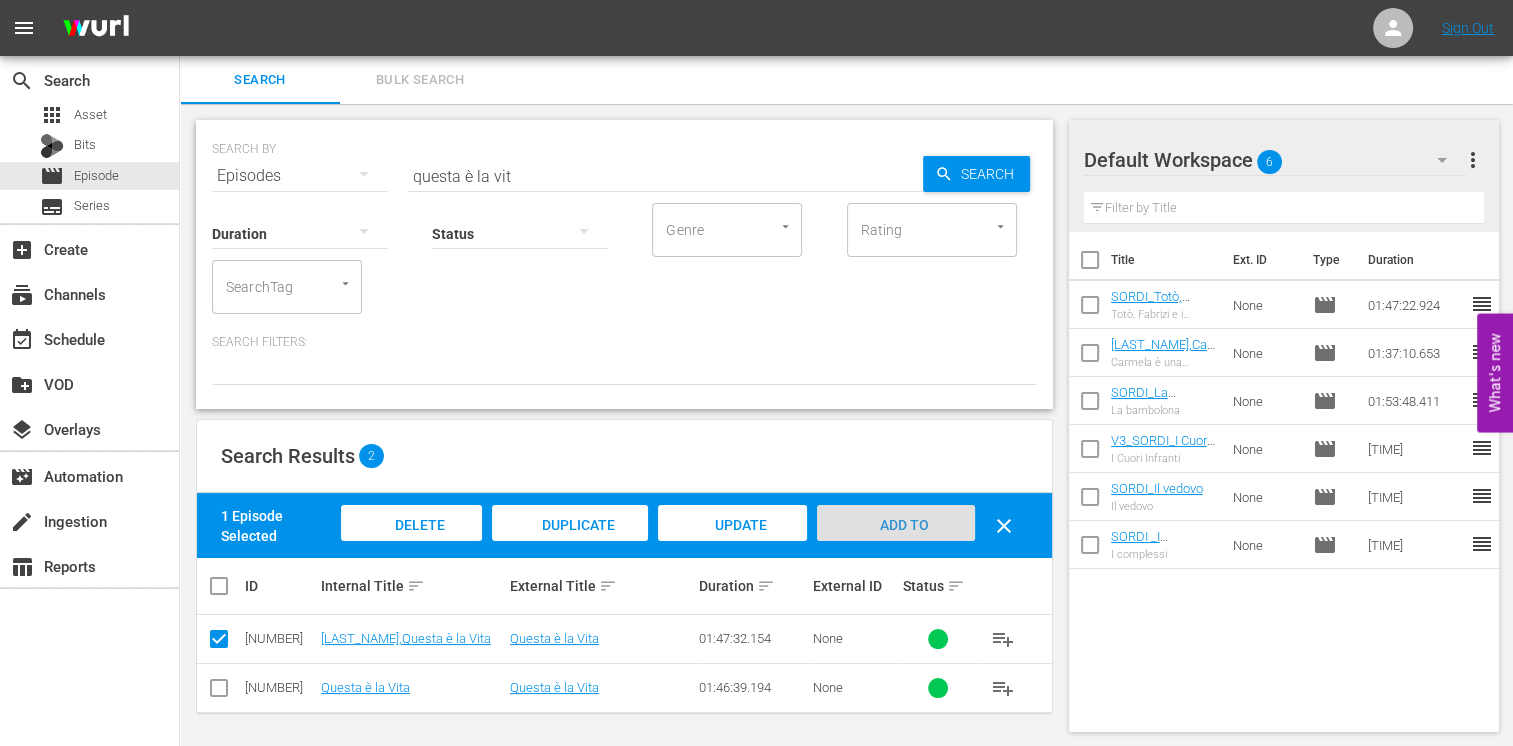 click on "Add to Workspace" at bounding box center (896, 544) 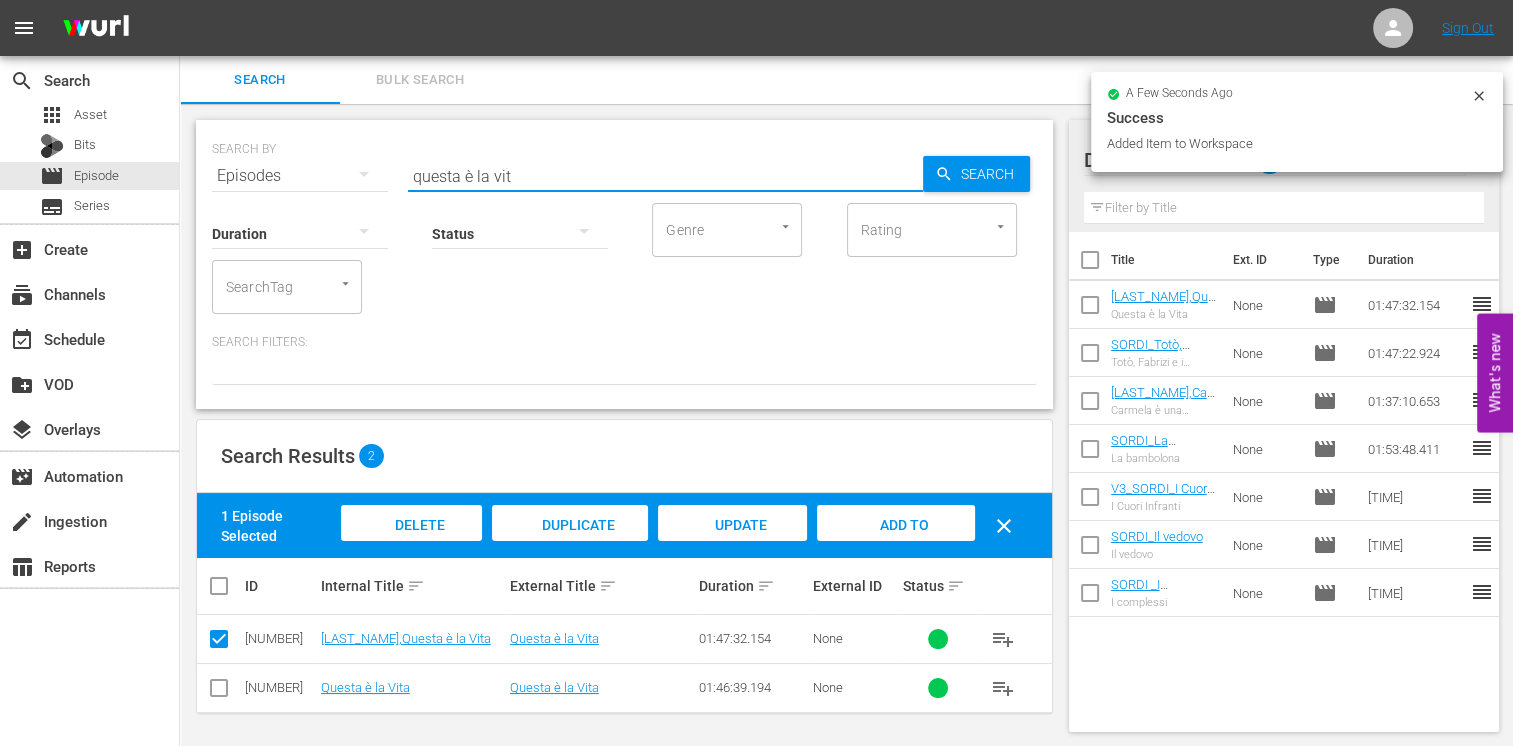 drag, startPoint x: 533, startPoint y: 178, endPoint x: 302, endPoint y: 166, distance: 231.31148 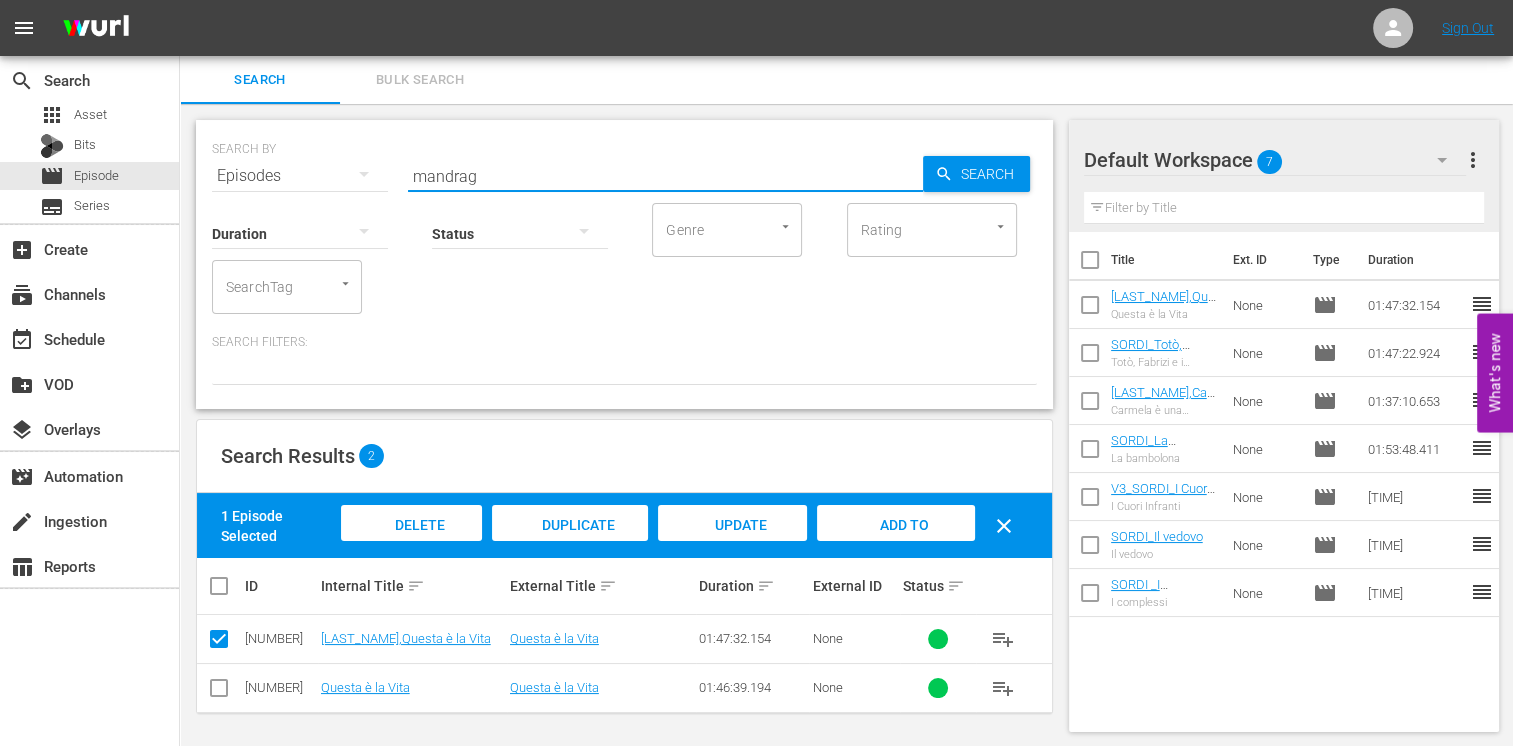 type on "mandrag" 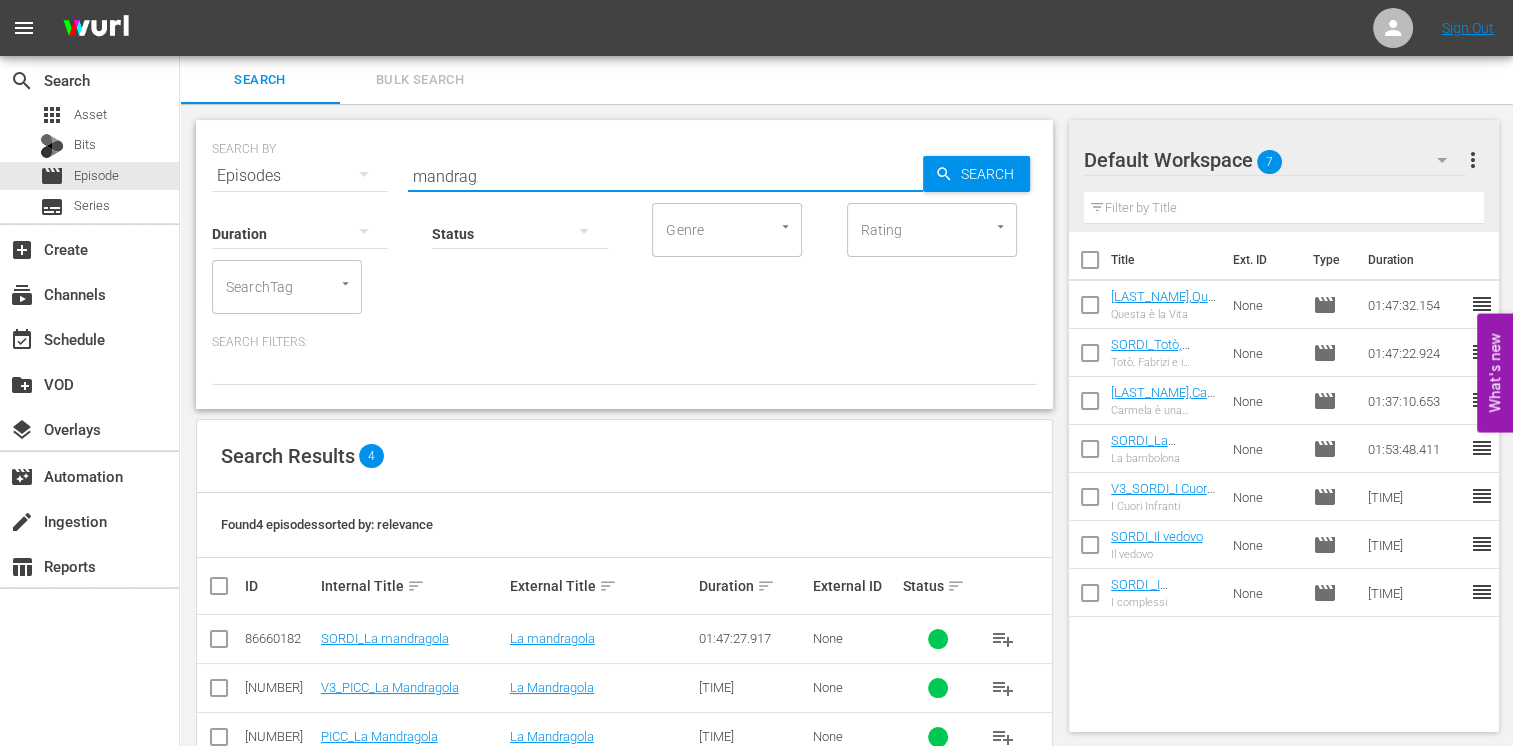 click at bounding box center (219, 643) 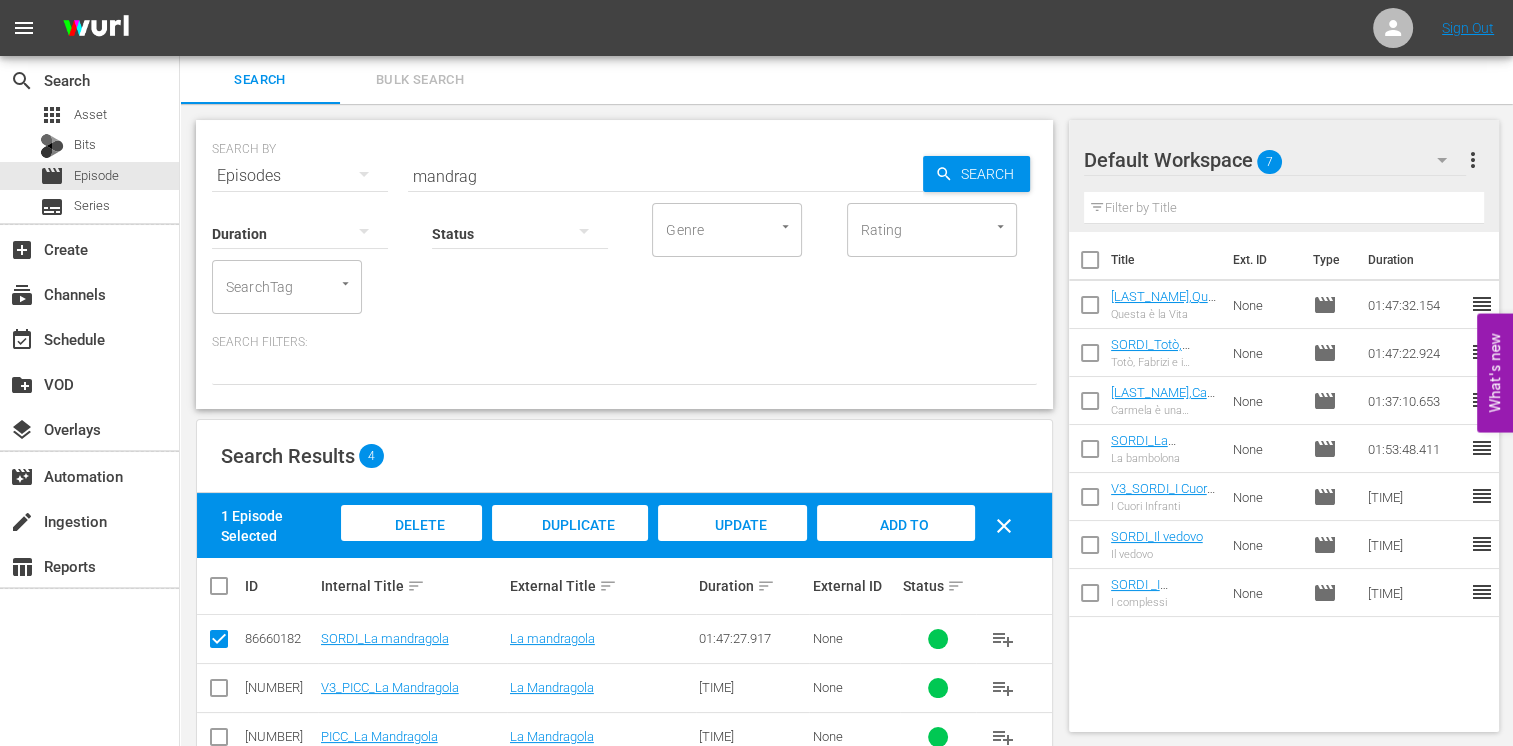 click on "Add to Workspace" at bounding box center [896, 544] 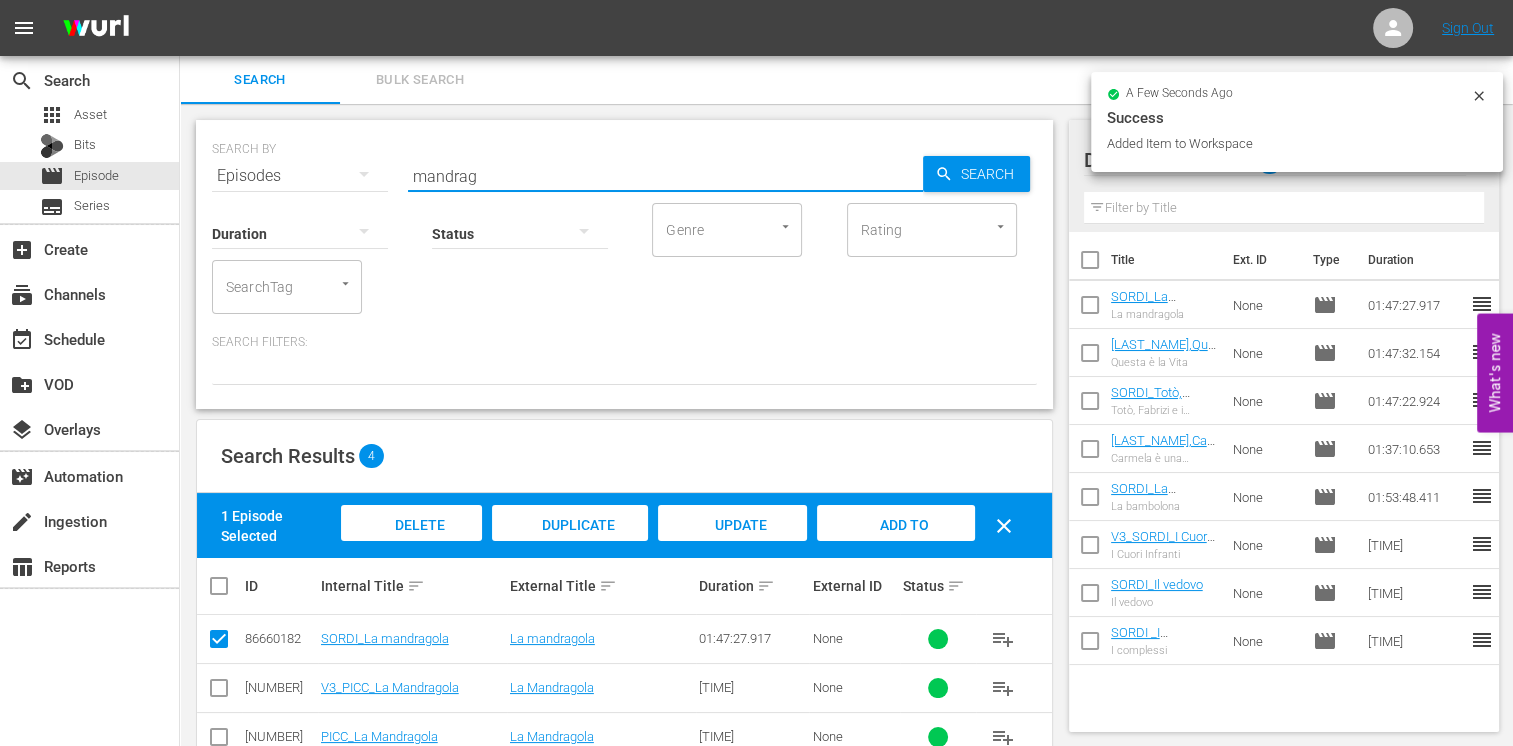 drag, startPoint x: 496, startPoint y: 178, endPoint x: 321, endPoint y: 171, distance: 175.13994 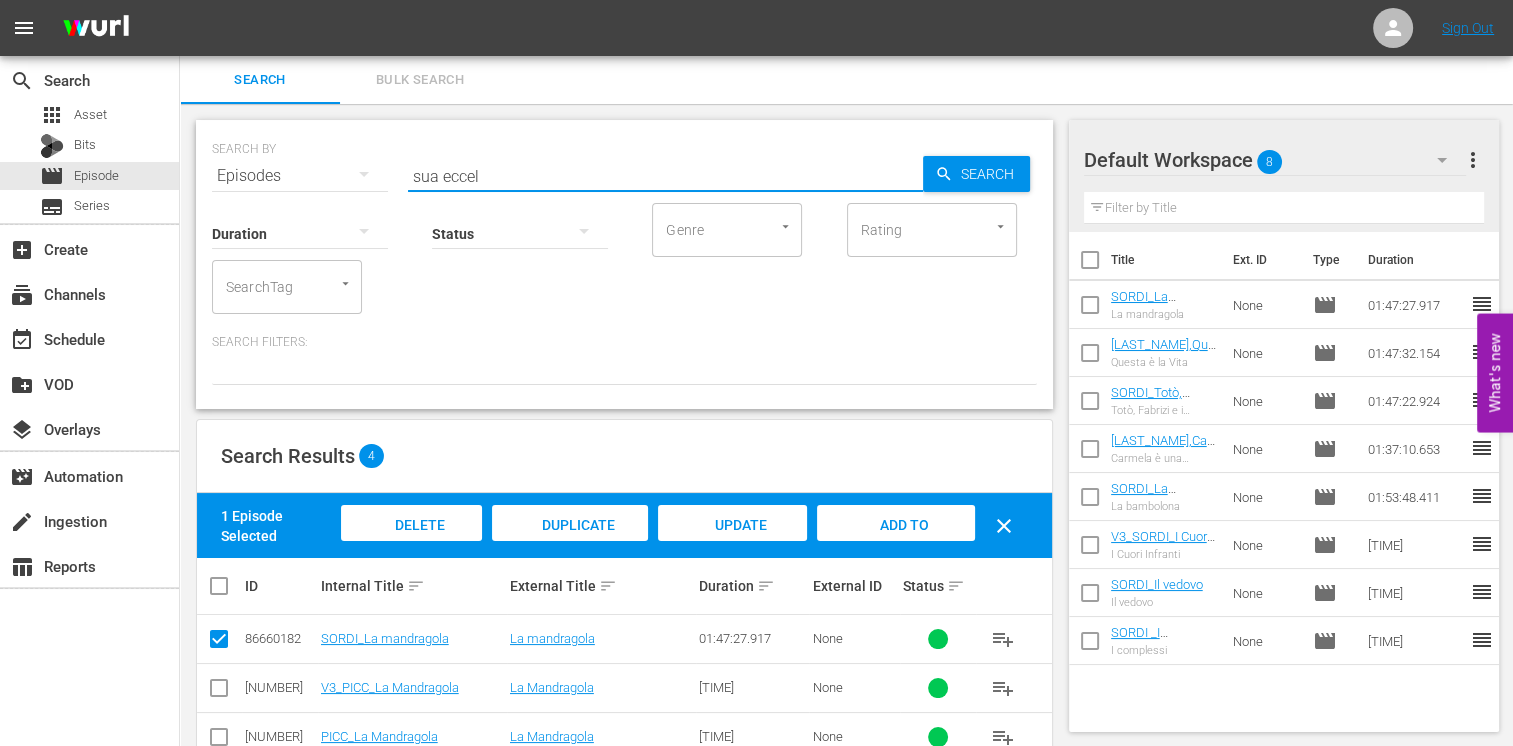 type on "sua eccel" 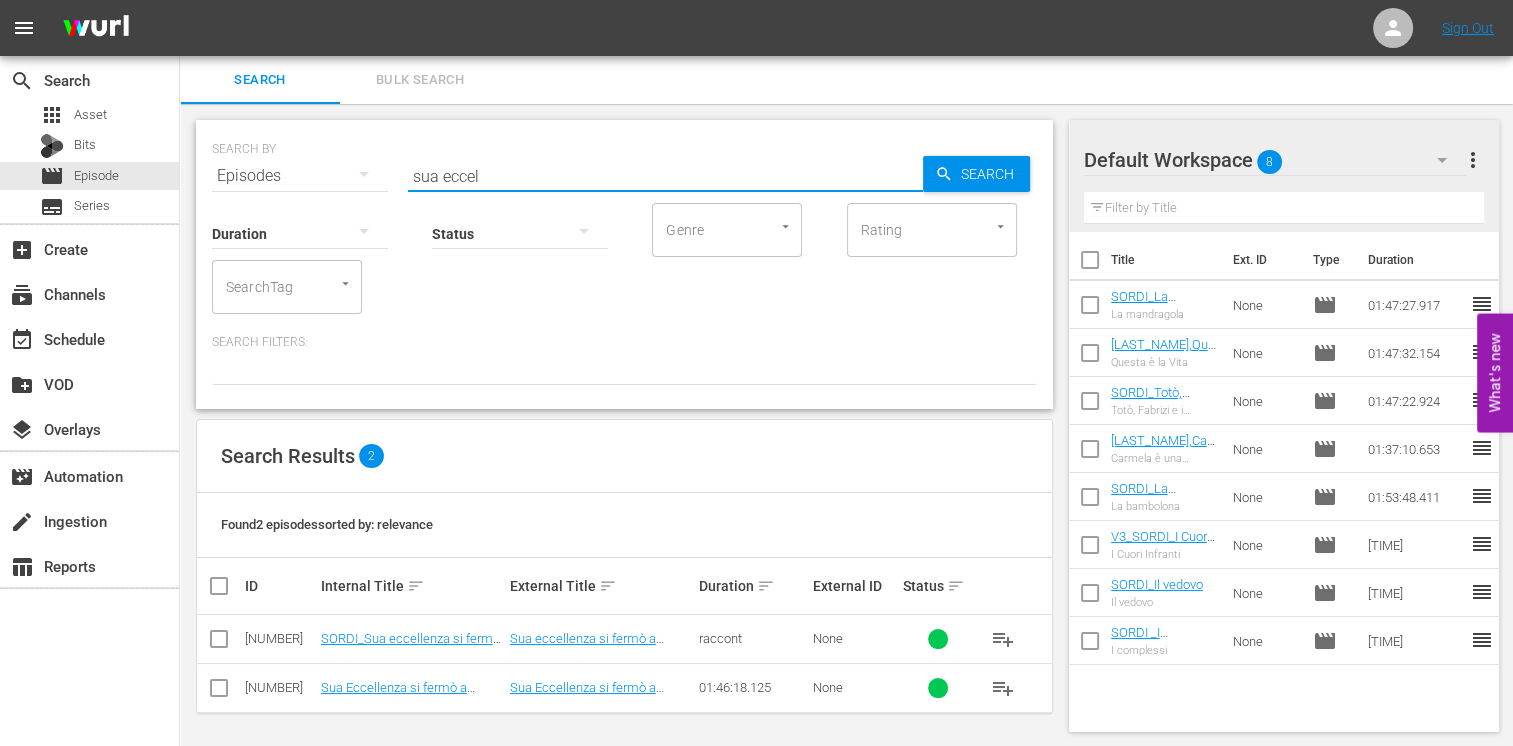 click at bounding box center [219, 643] 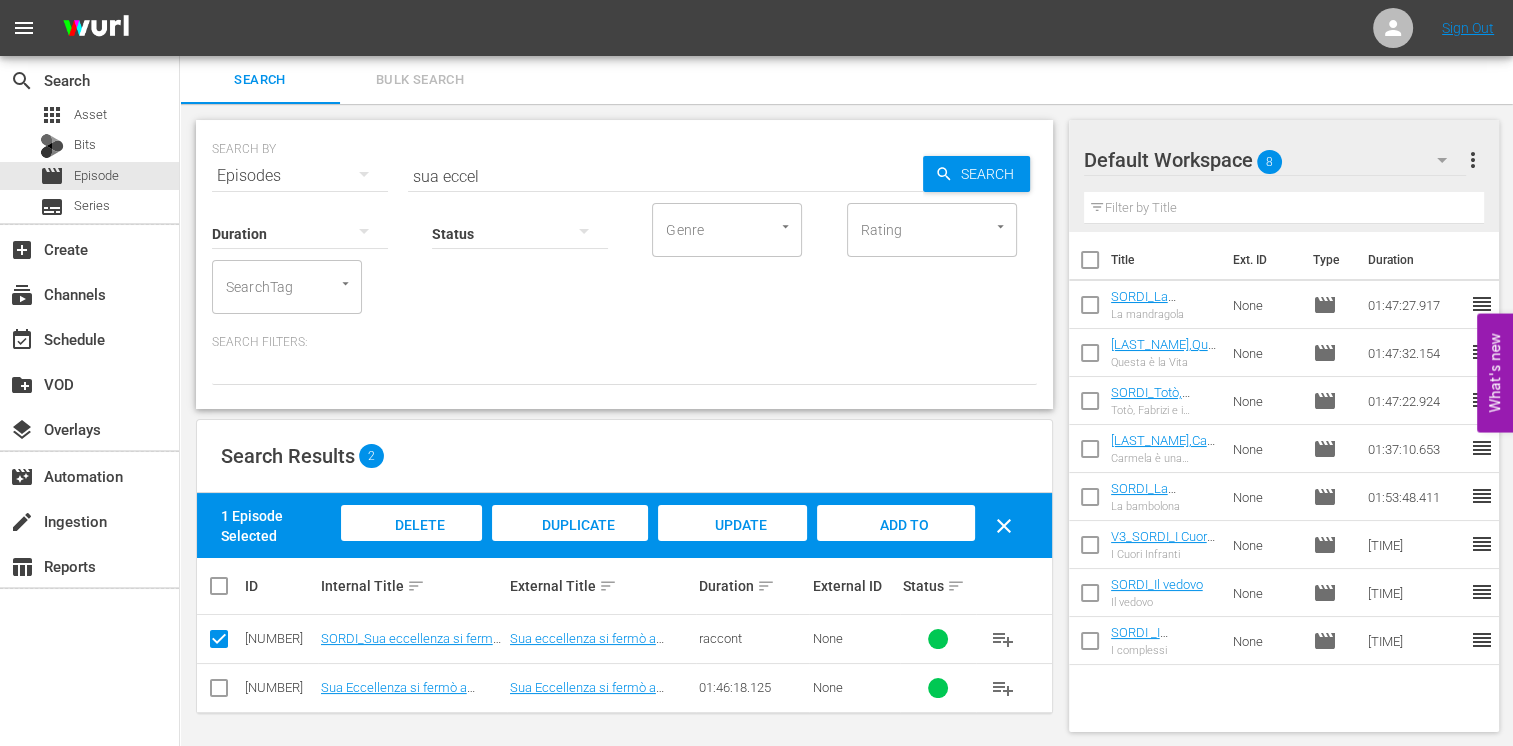 click on "Add to Workspace" at bounding box center [896, 544] 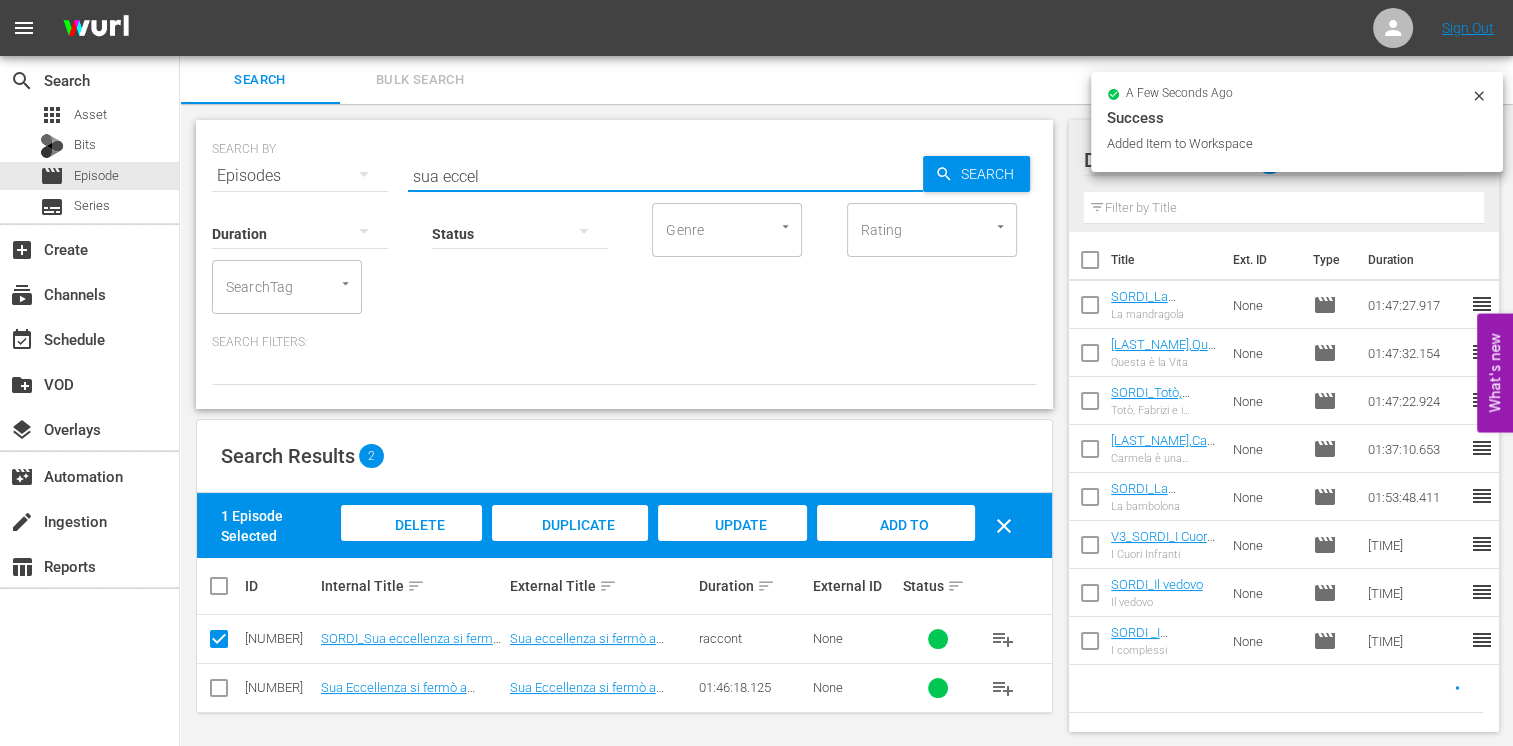 drag, startPoint x: 502, startPoint y: 178, endPoint x: 305, endPoint y: 166, distance: 197.36514 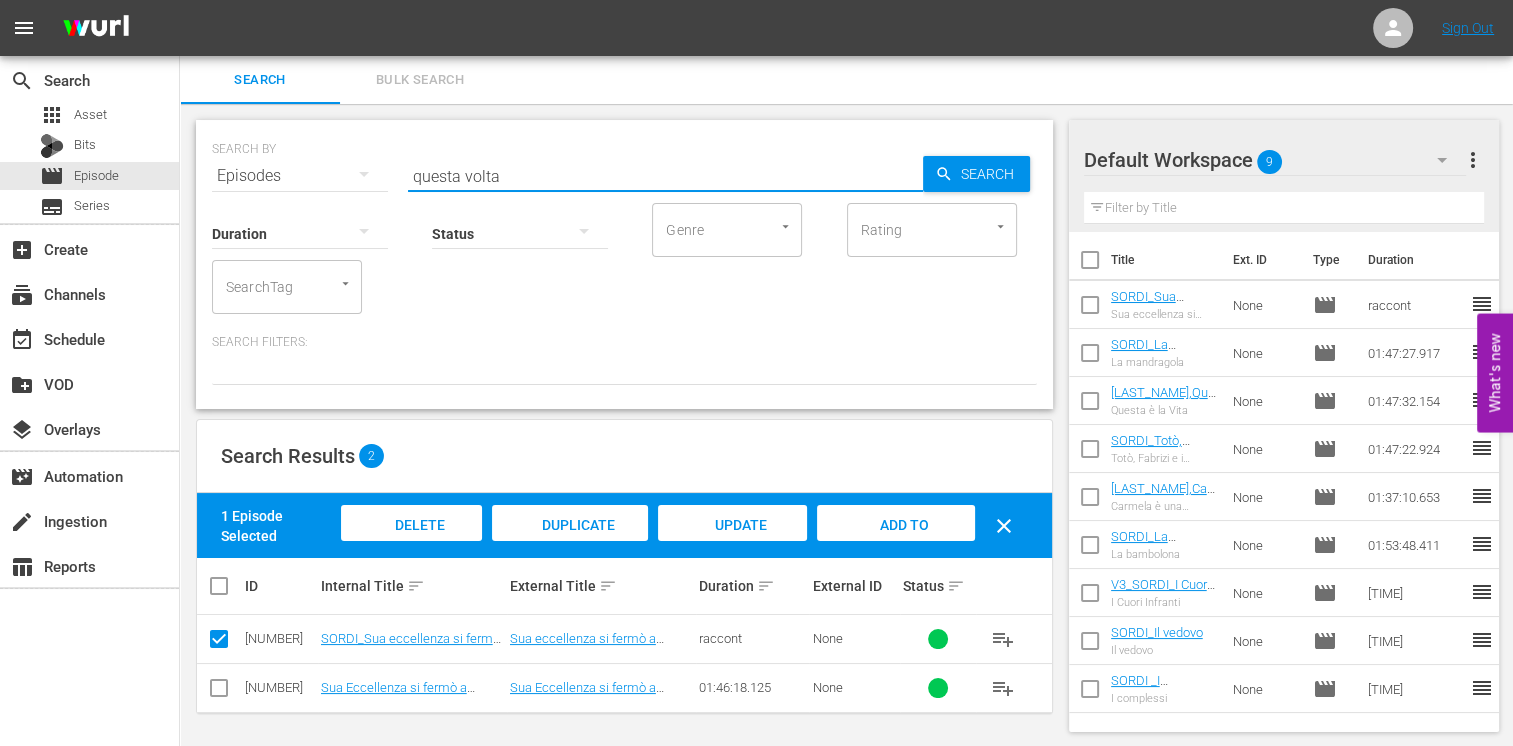 type on "questa volta" 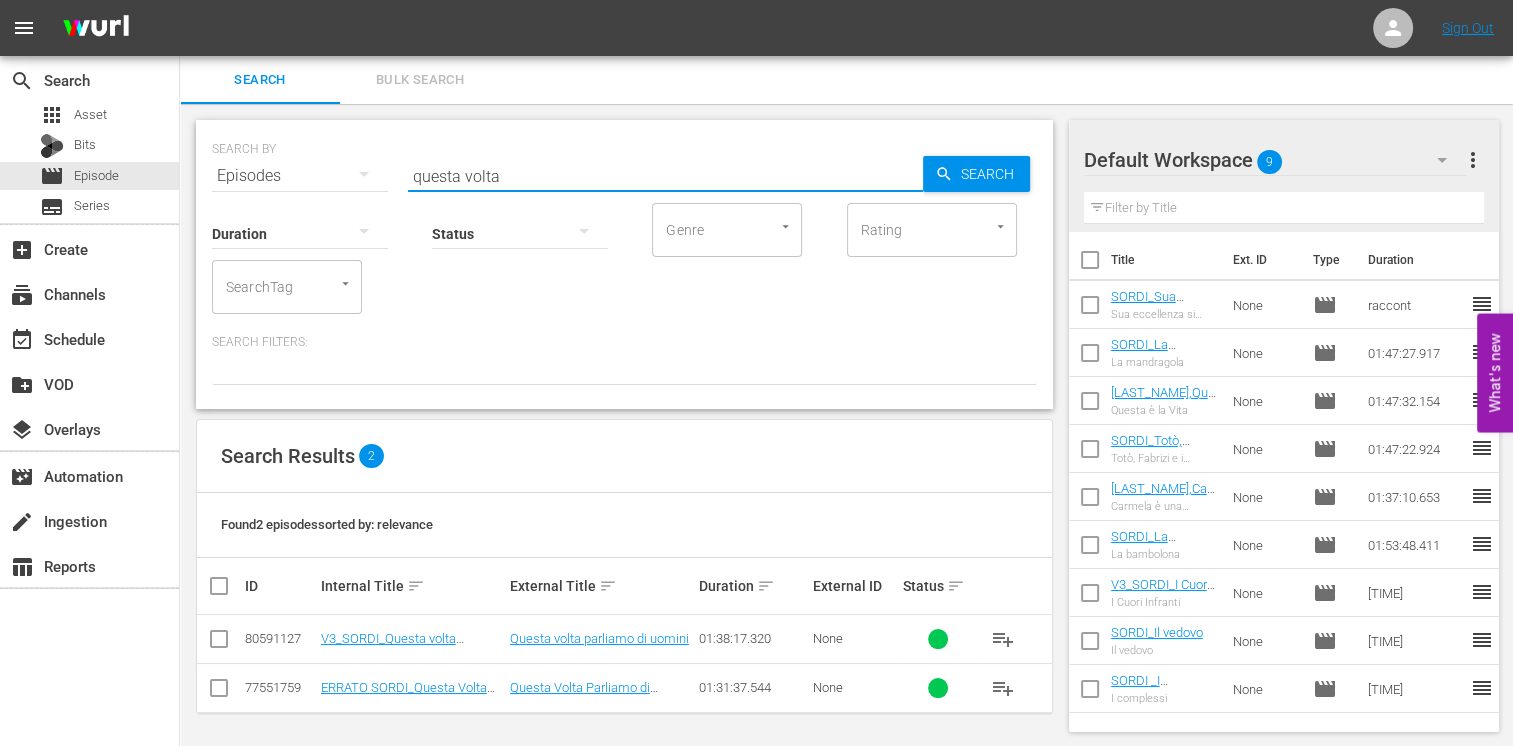 scroll, scrollTop: 2, scrollLeft: 0, axis: vertical 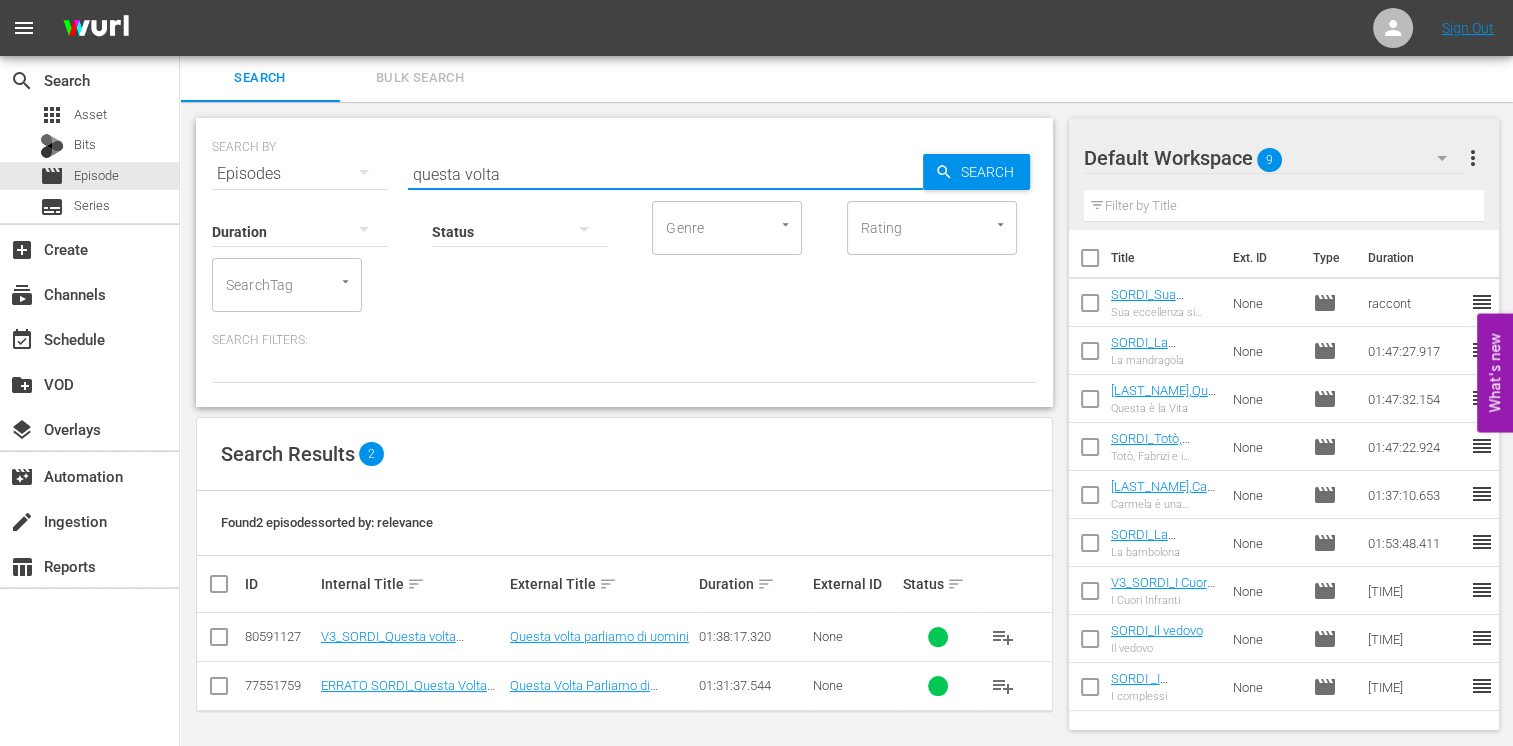 click at bounding box center (219, 641) 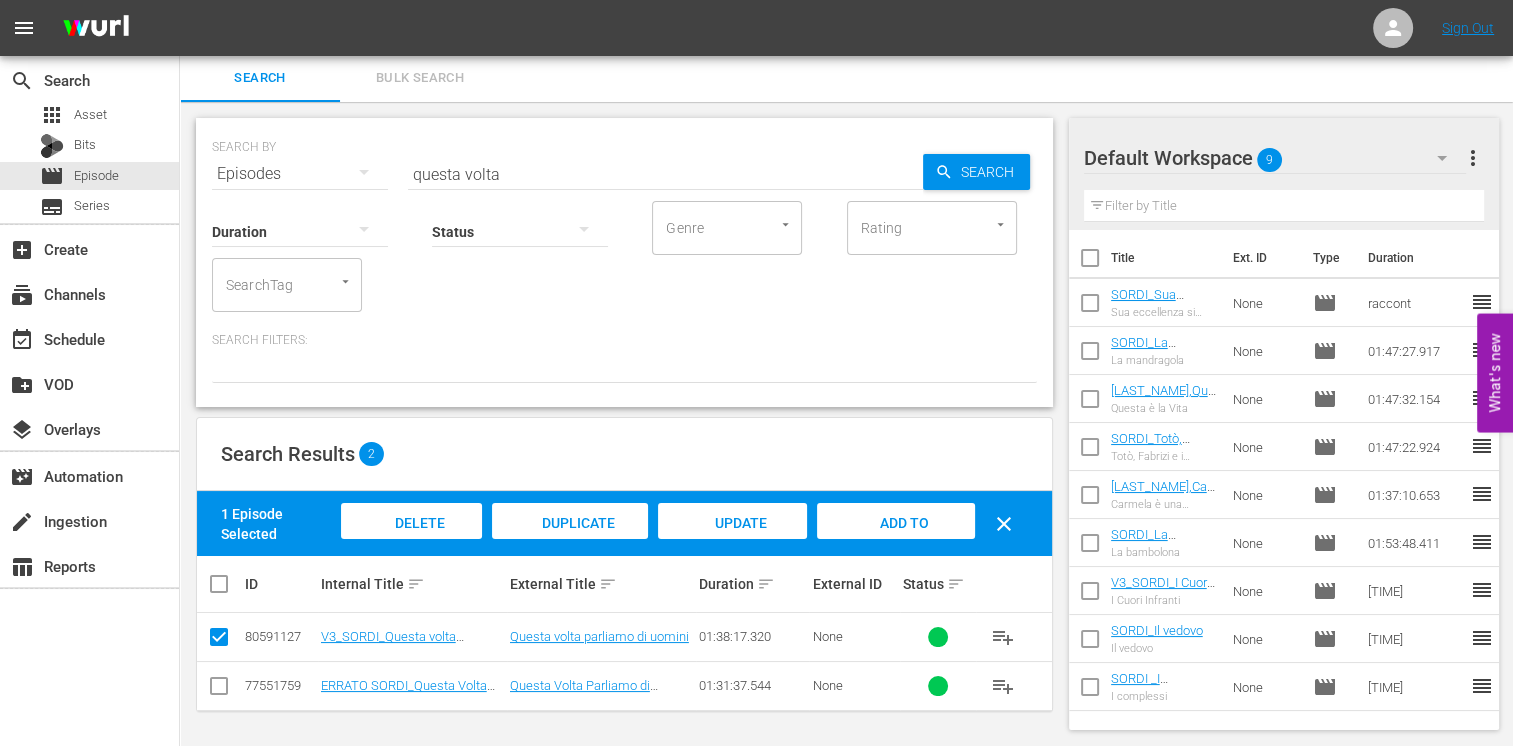 click on "Add to Workspace" at bounding box center [896, 542] 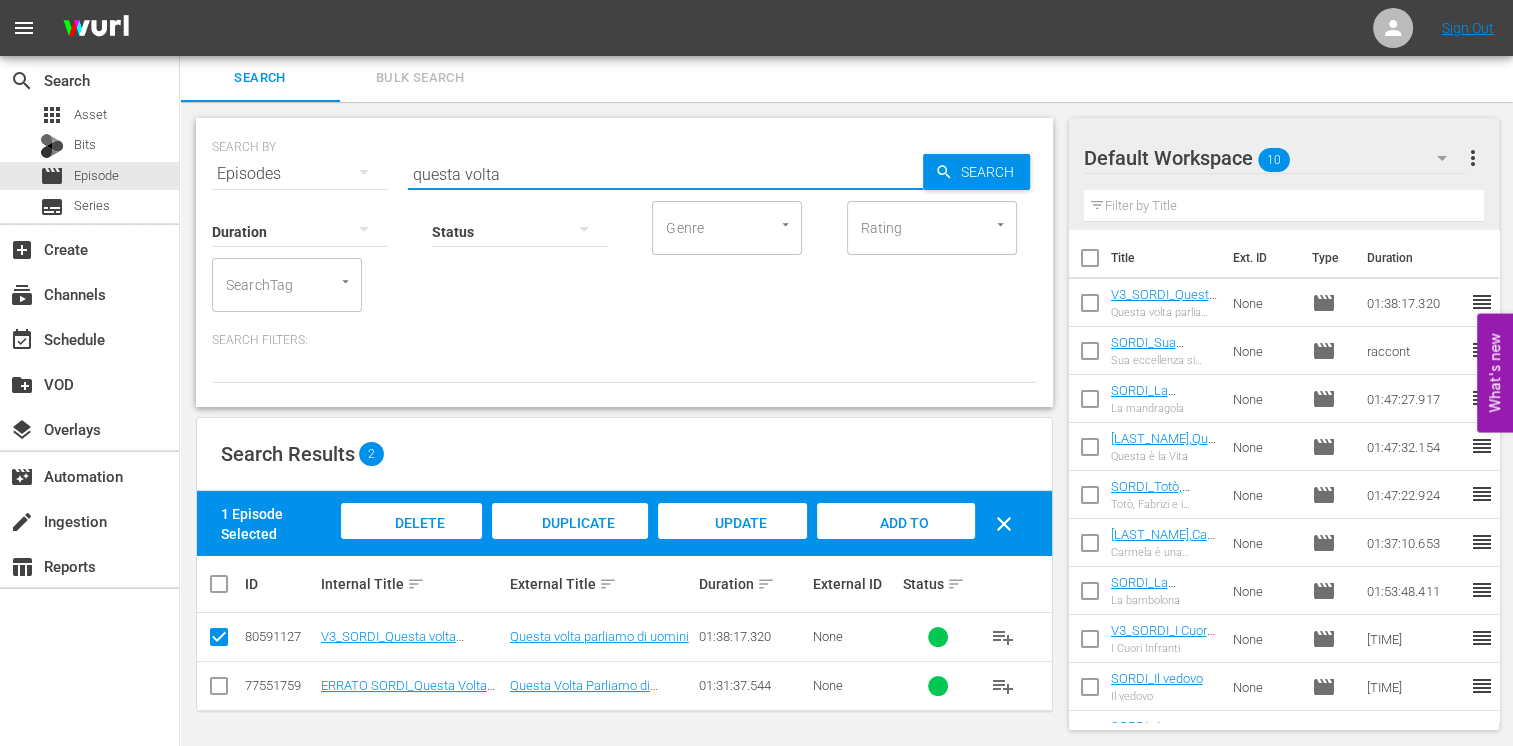 drag, startPoint x: 529, startPoint y: 178, endPoint x: 401, endPoint y: 174, distance: 128.06248 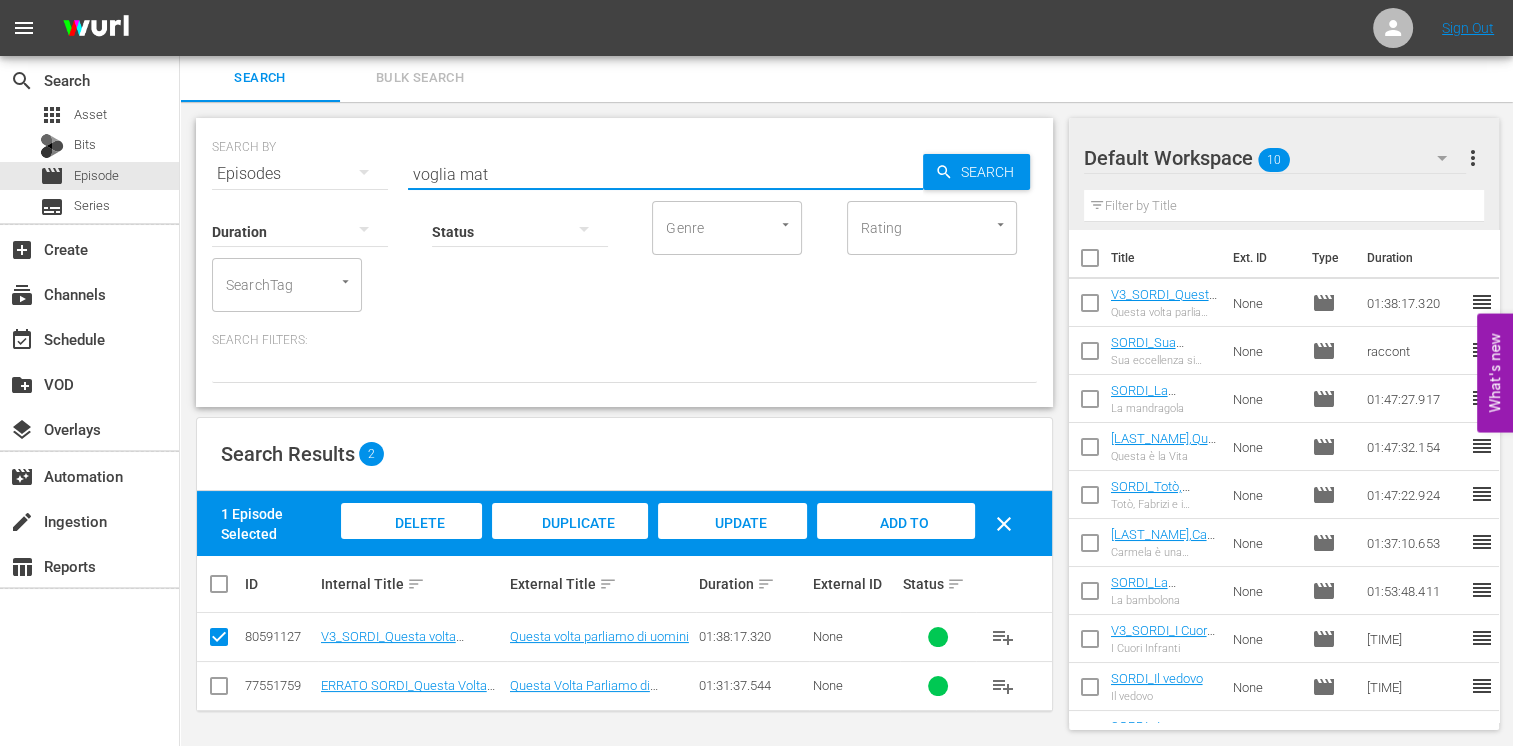 scroll, scrollTop: 1, scrollLeft: 0, axis: vertical 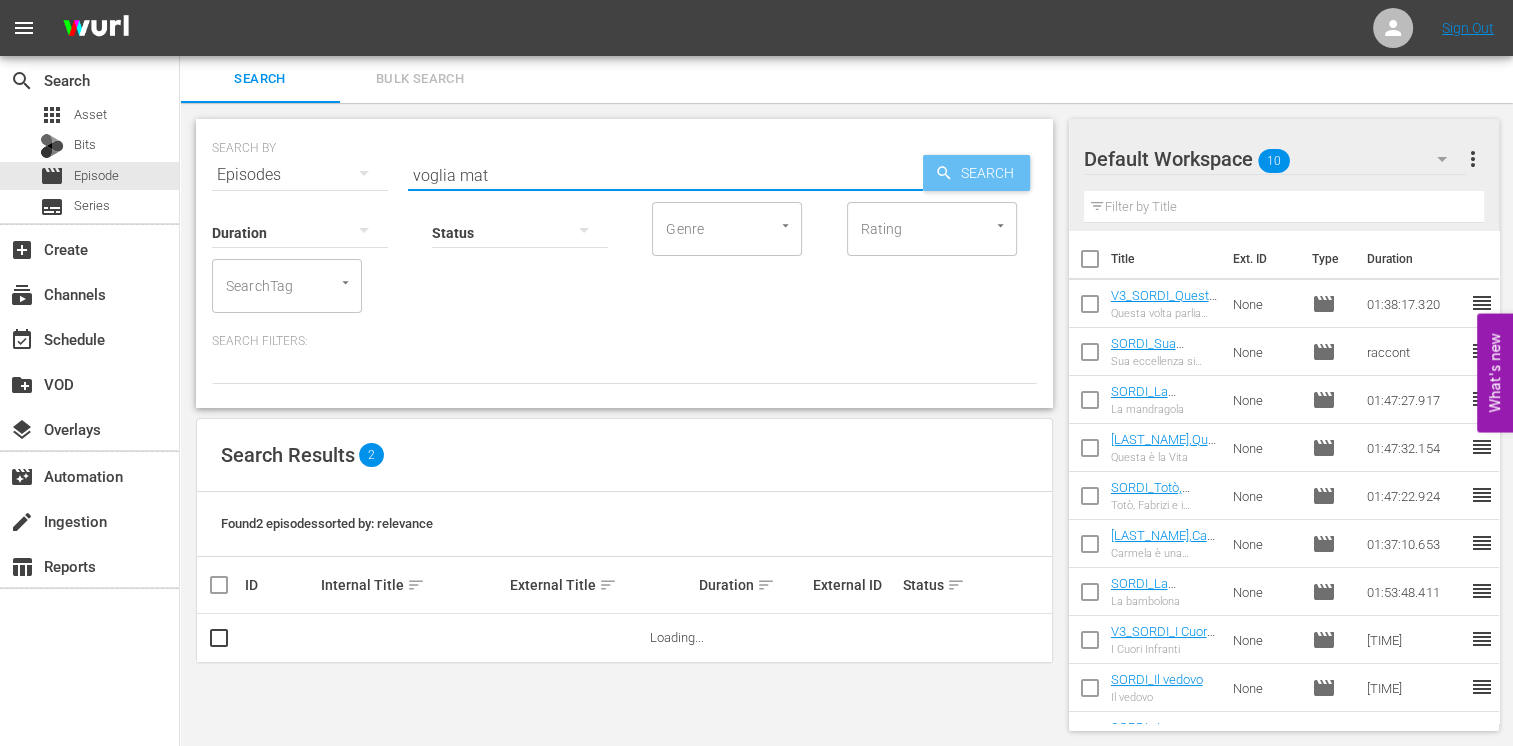 type on "voglia mat" 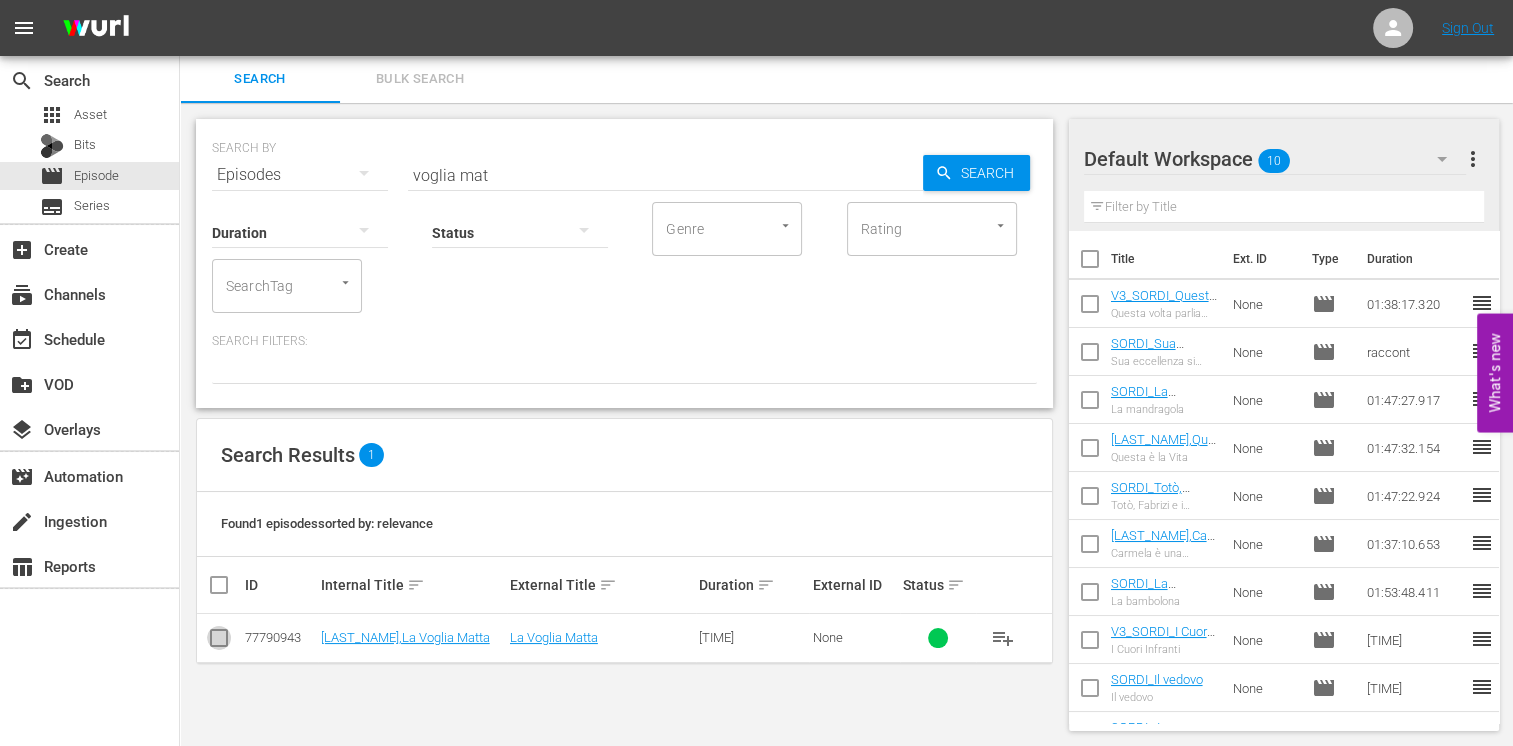 click at bounding box center (219, 642) 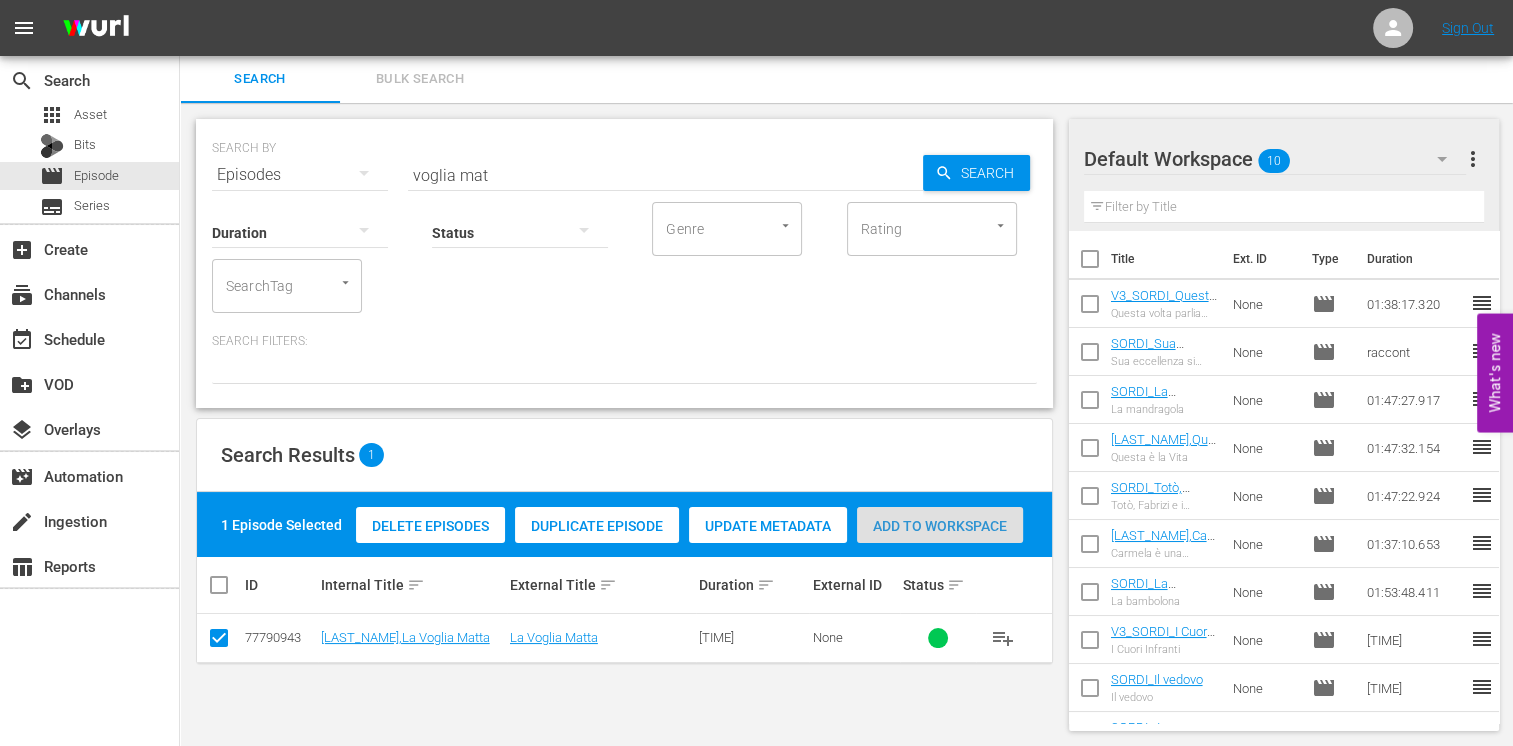 click on "Add to Workspace" at bounding box center [940, 526] 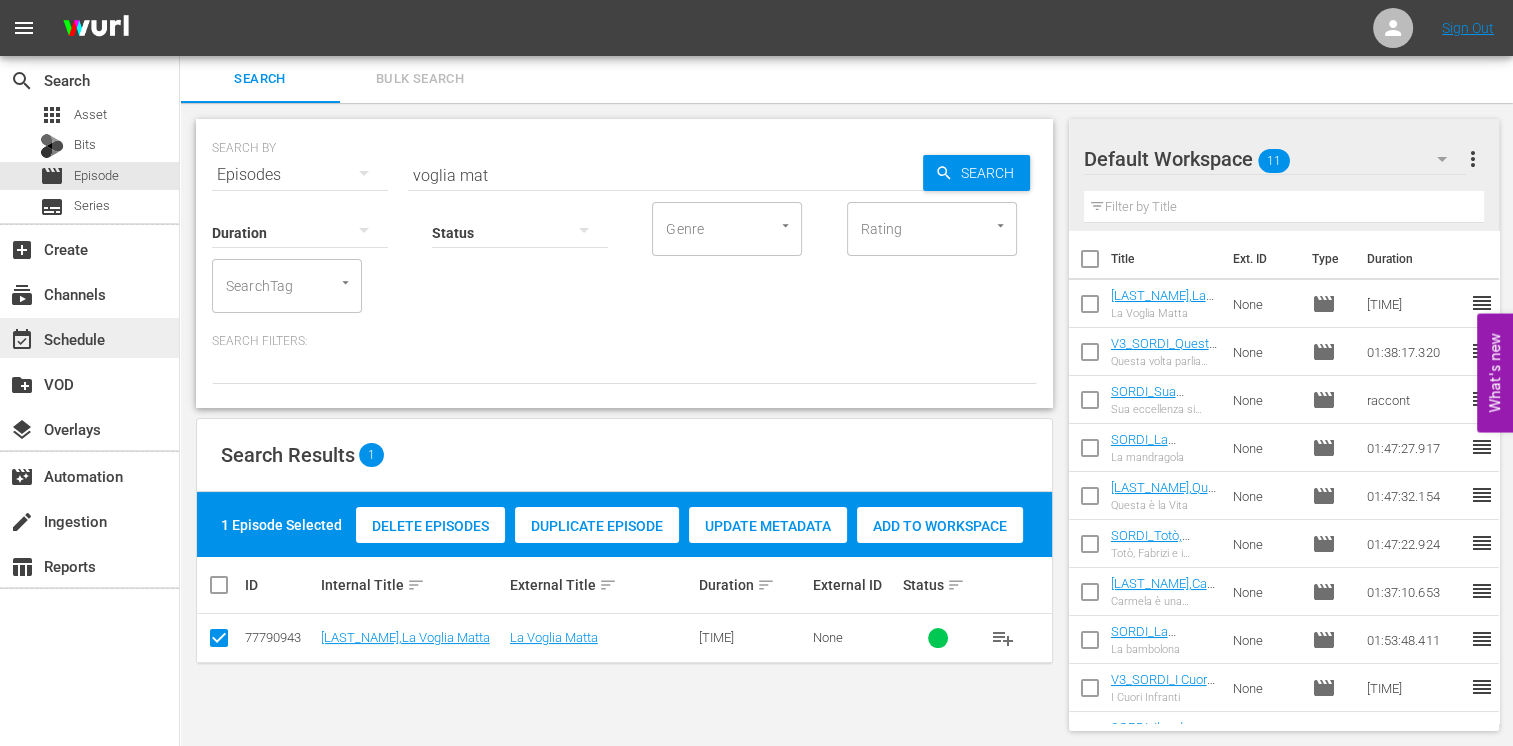 click on "event_available   Schedule" at bounding box center [56, 336] 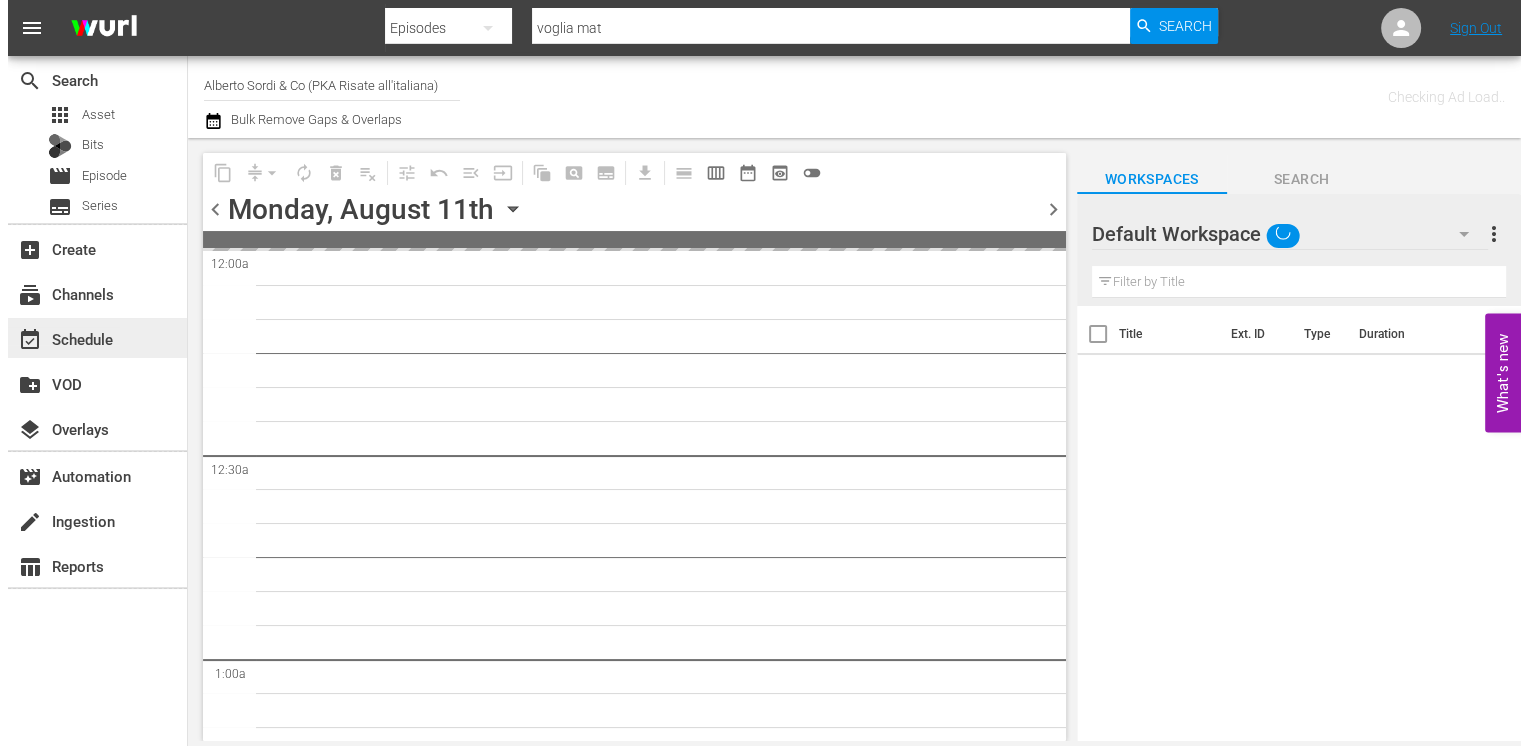 scroll, scrollTop: 0, scrollLeft: 0, axis: both 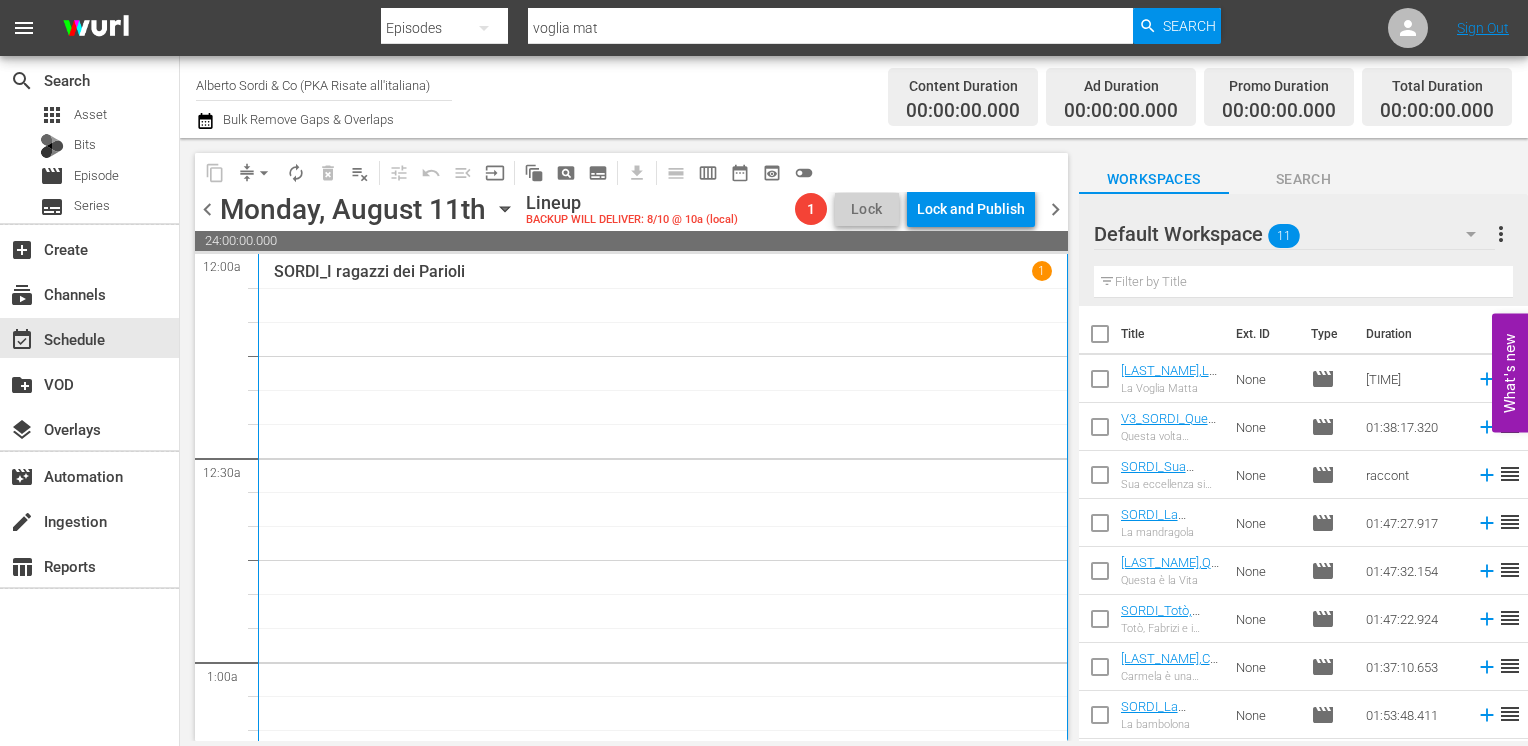 click at bounding box center [1100, 338] 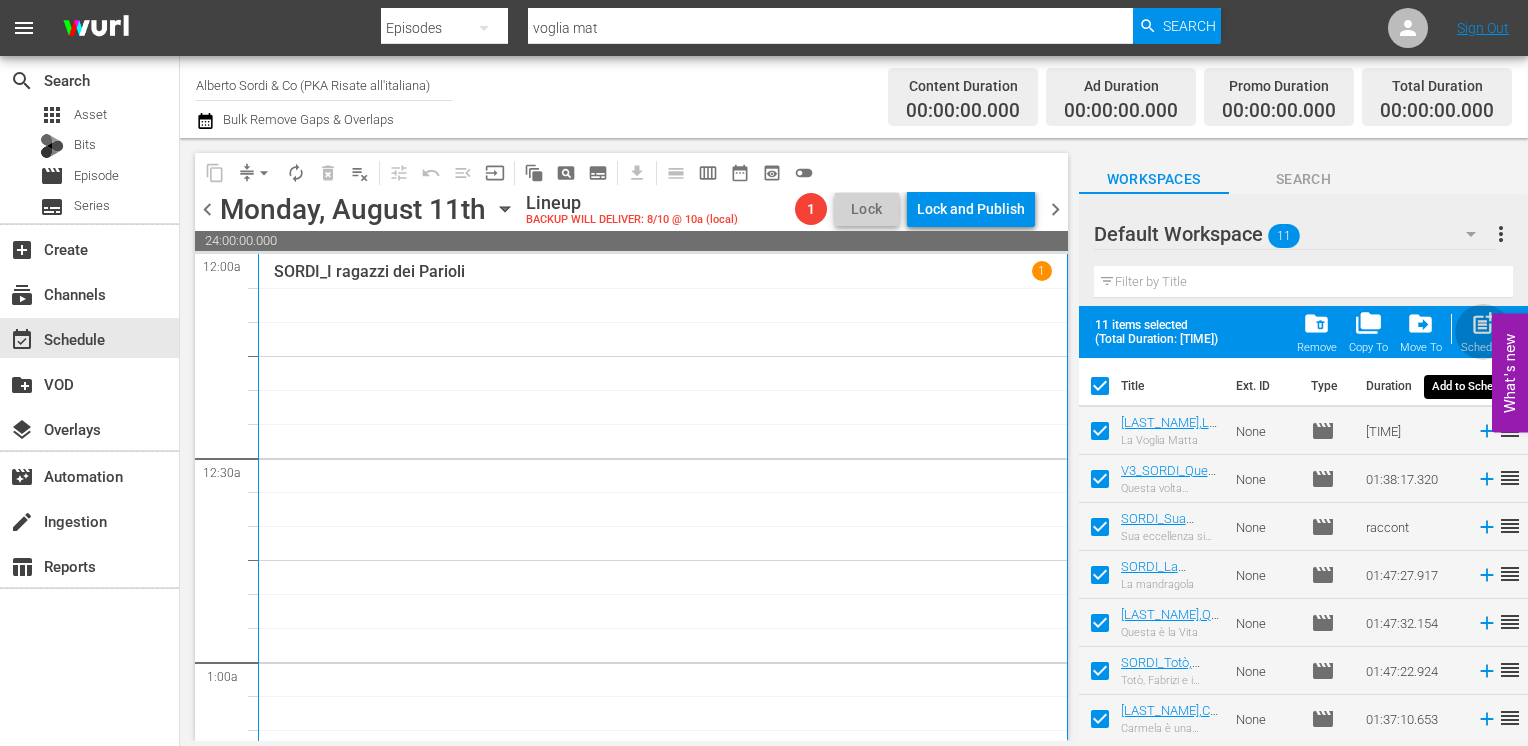 click on "post_add" at bounding box center (1483, 323) 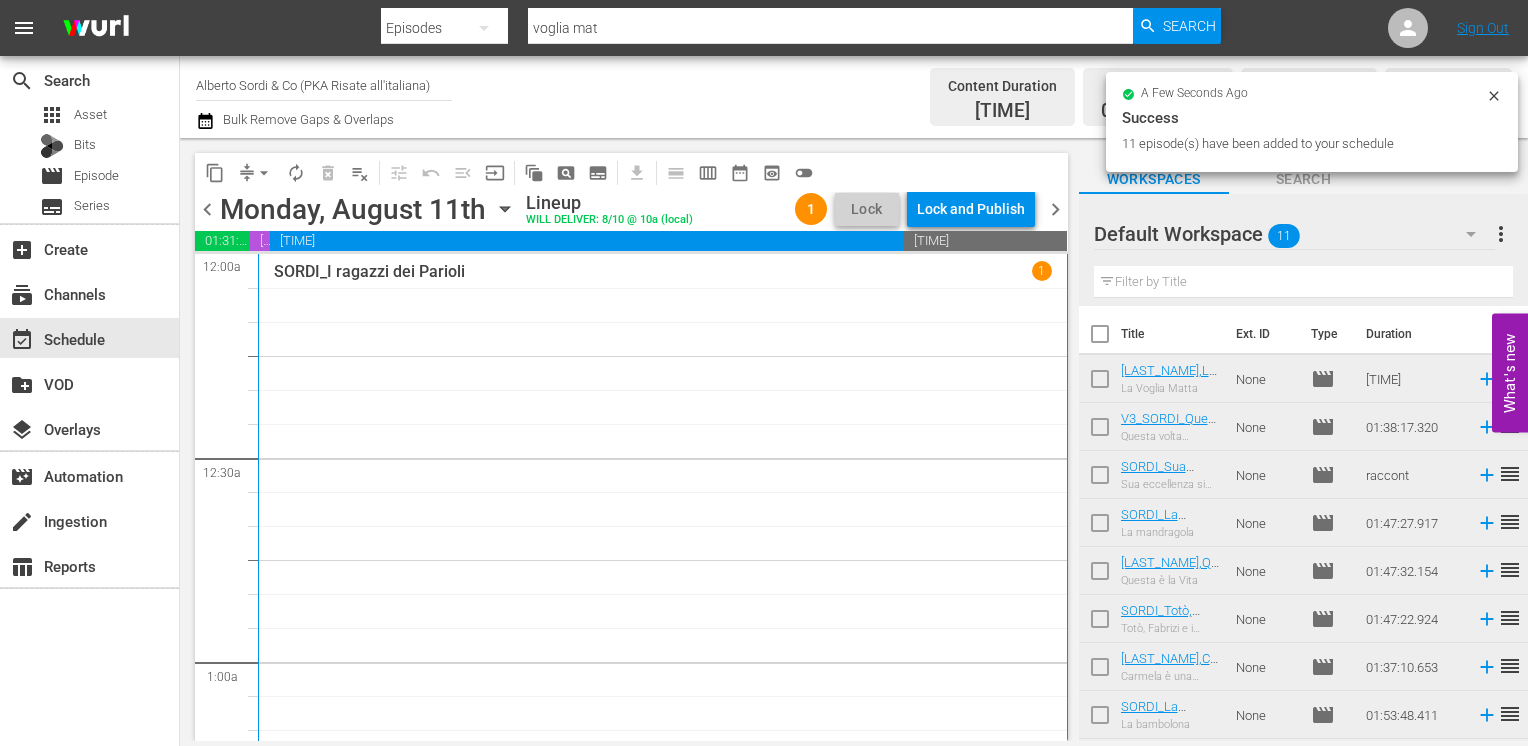click on "chevron_right" at bounding box center (1055, 209) 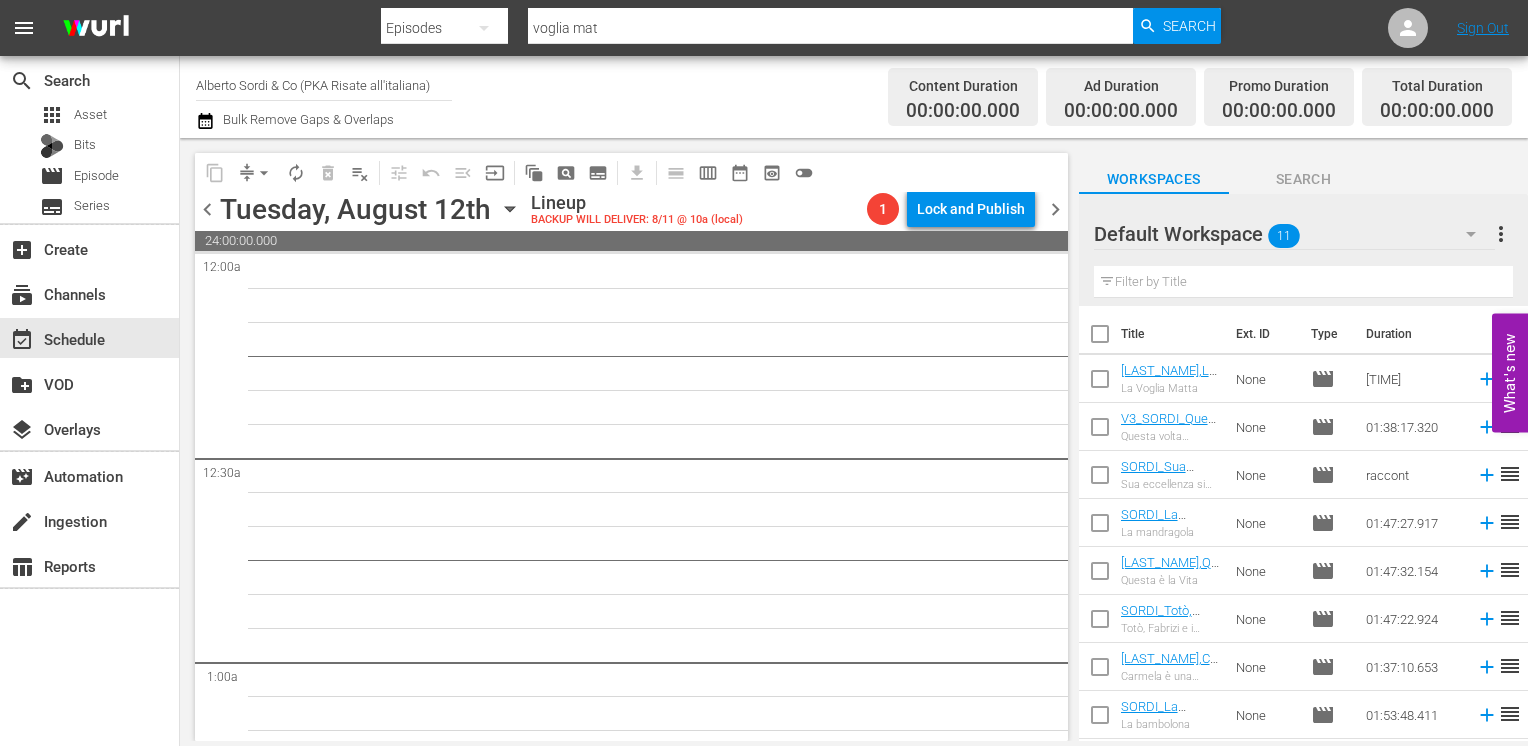 click on "chevron_left" at bounding box center (207, 209) 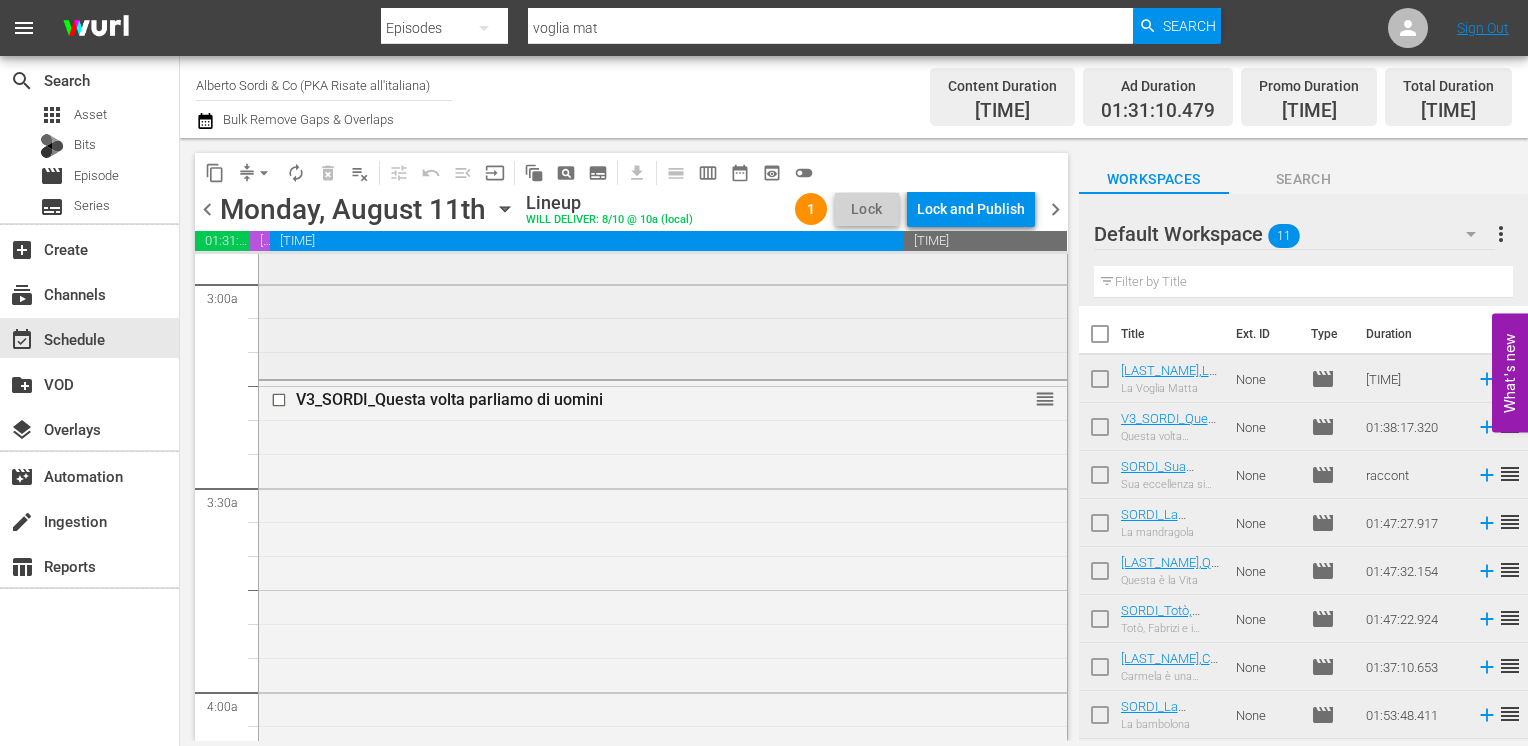 scroll, scrollTop: 1300, scrollLeft: 0, axis: vertical 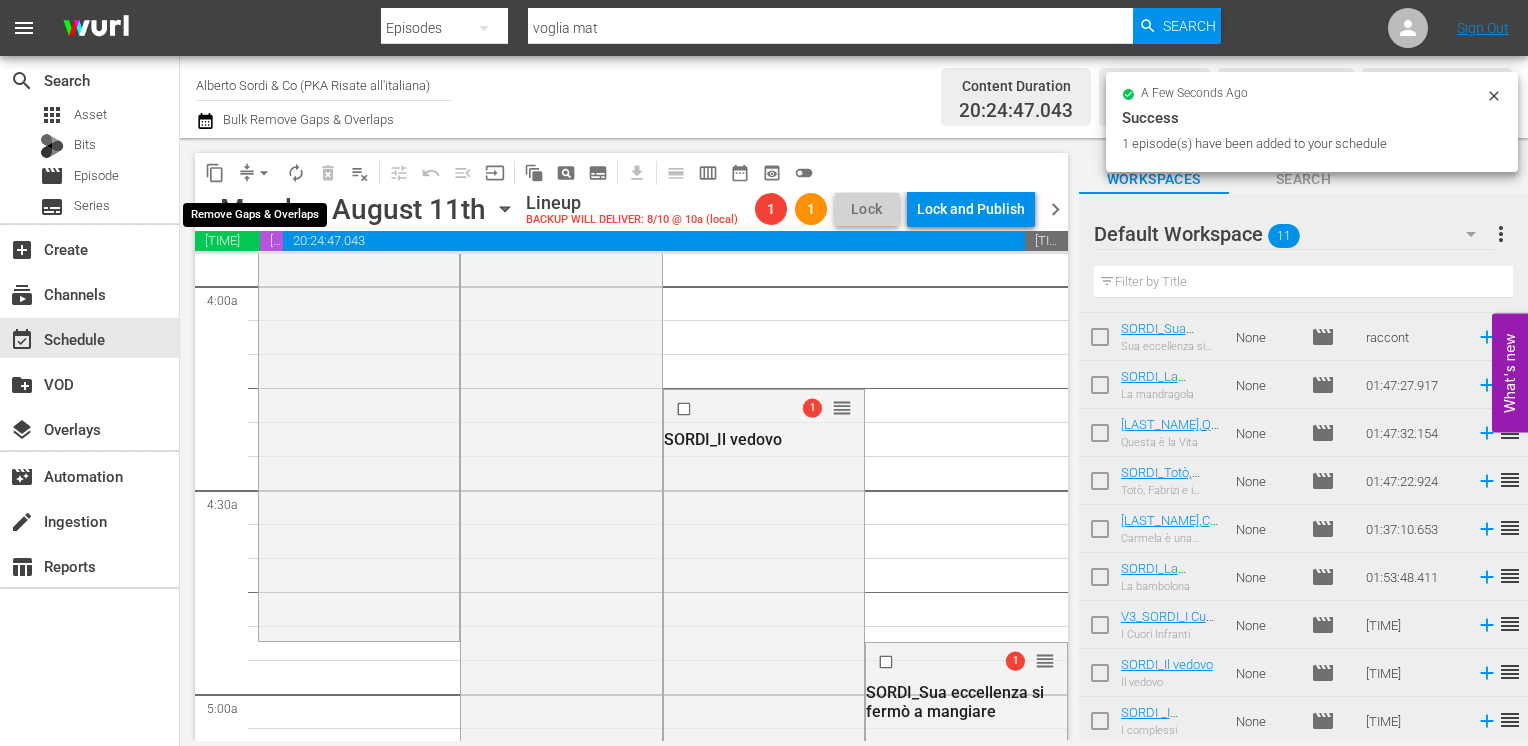 click on "arrow_drop_down" at bounding box center (264, 173) 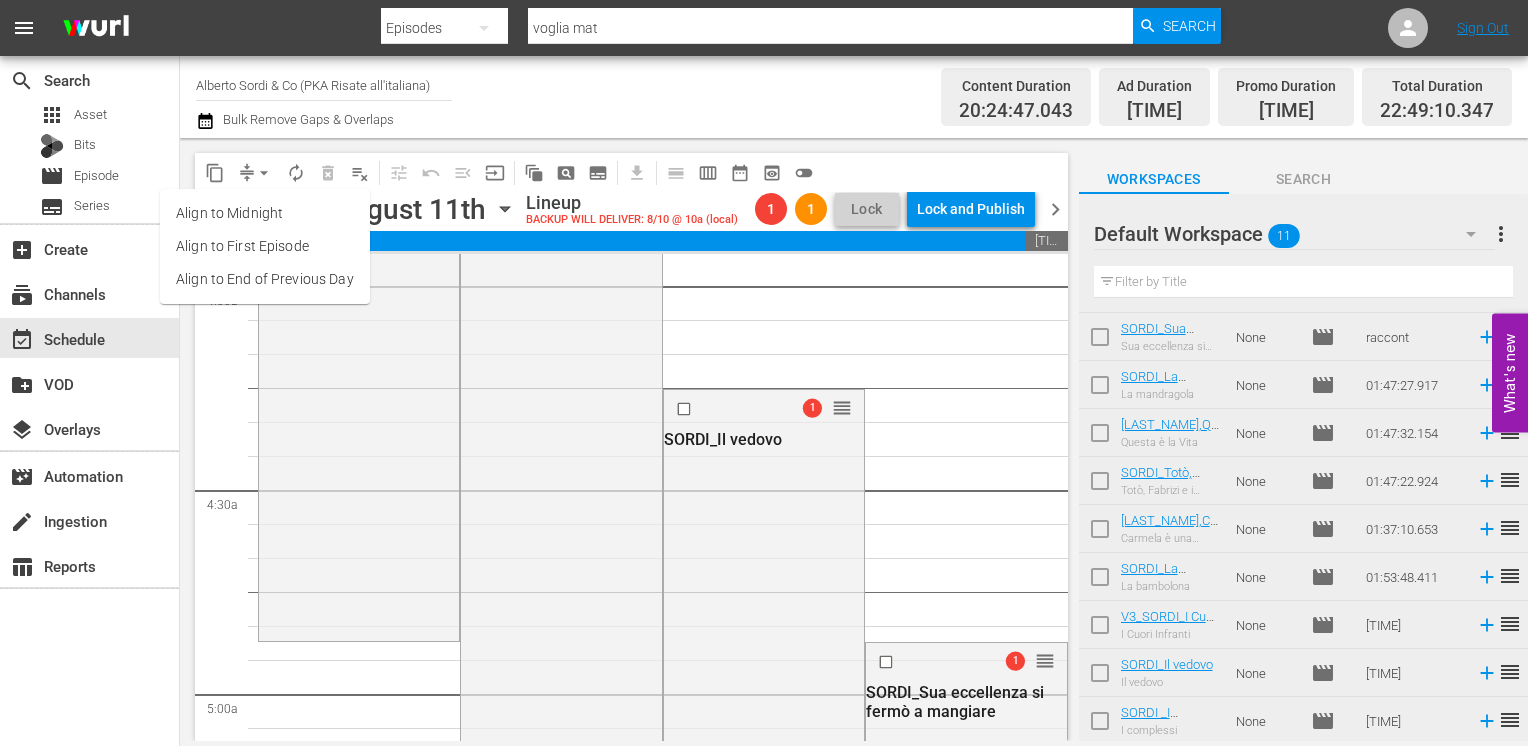 click on "Align to End of Previous Day" at bounding box center [265, 279] 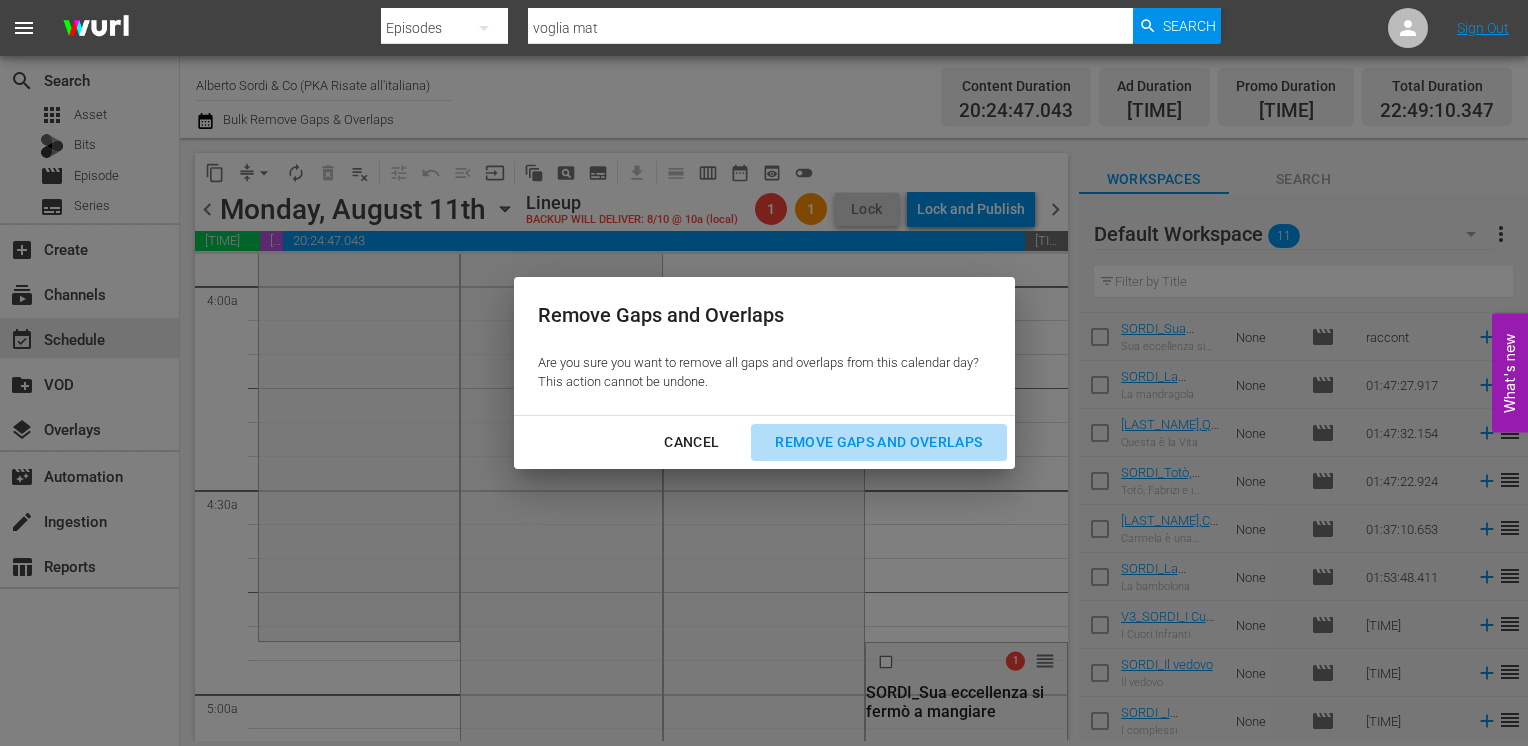 click on "Remove Gaps and Overlaps" at bounding box center (878, 442) 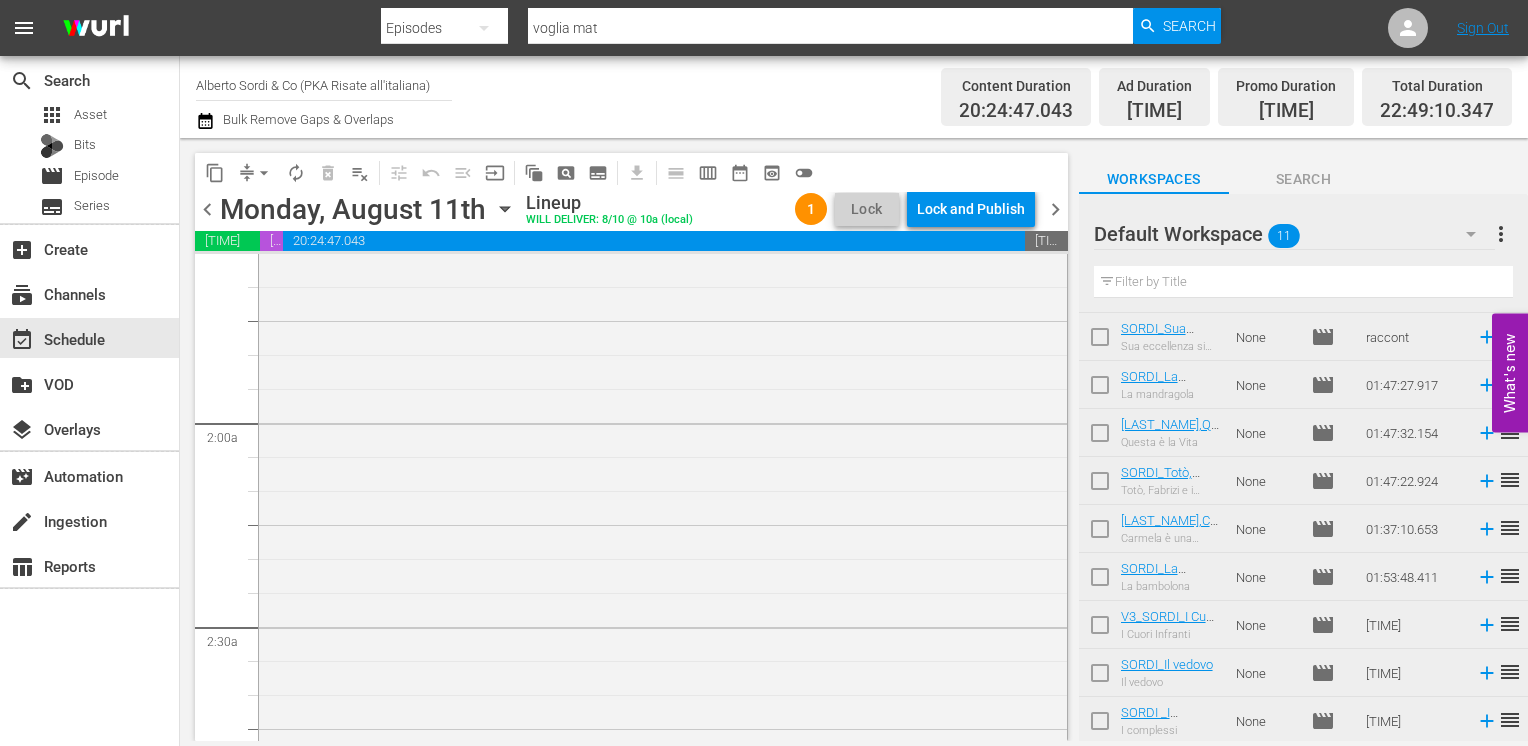 scroll, scrollTop: 0, scrollLeft: 0, axis: both 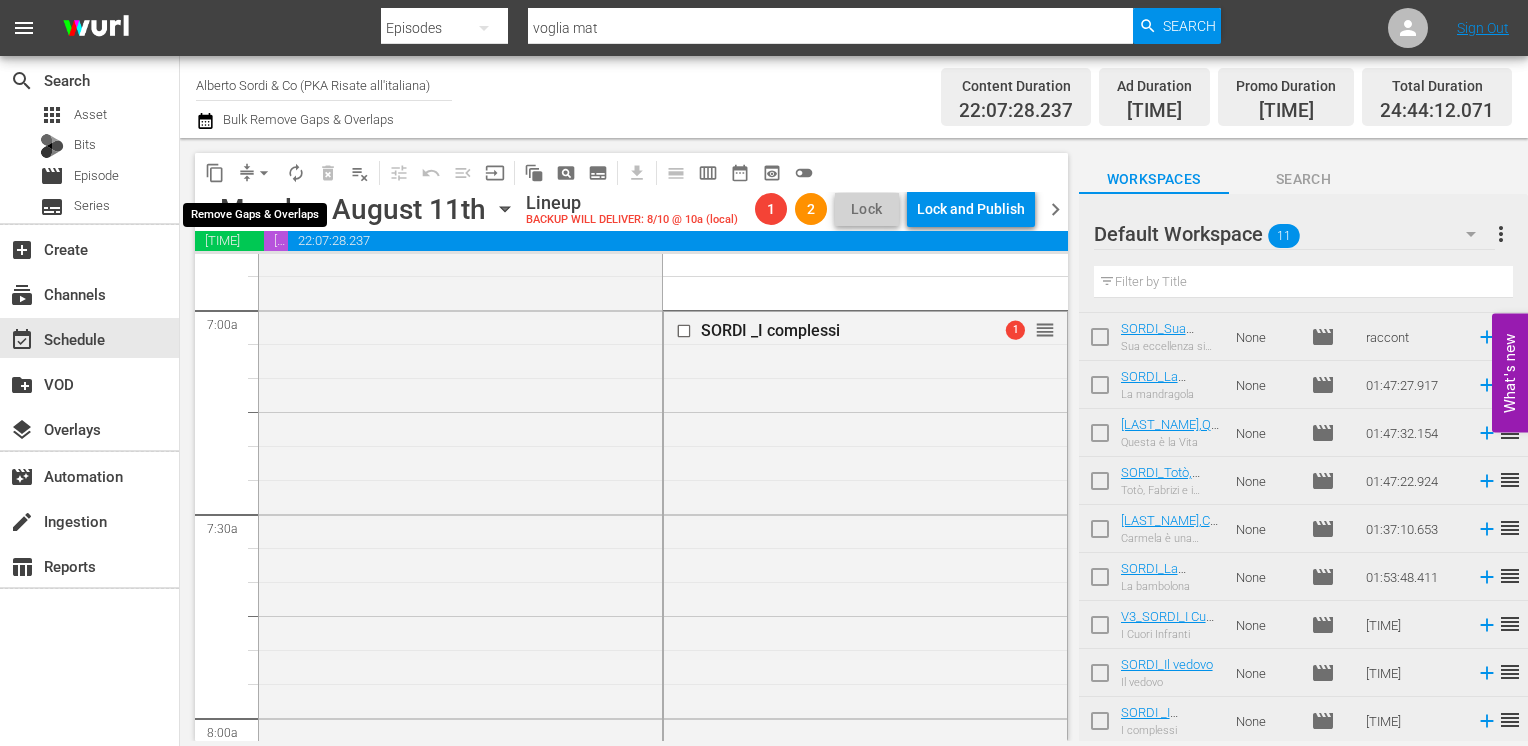 click on "arrow_drop_down" at bounding box center (264, 173) 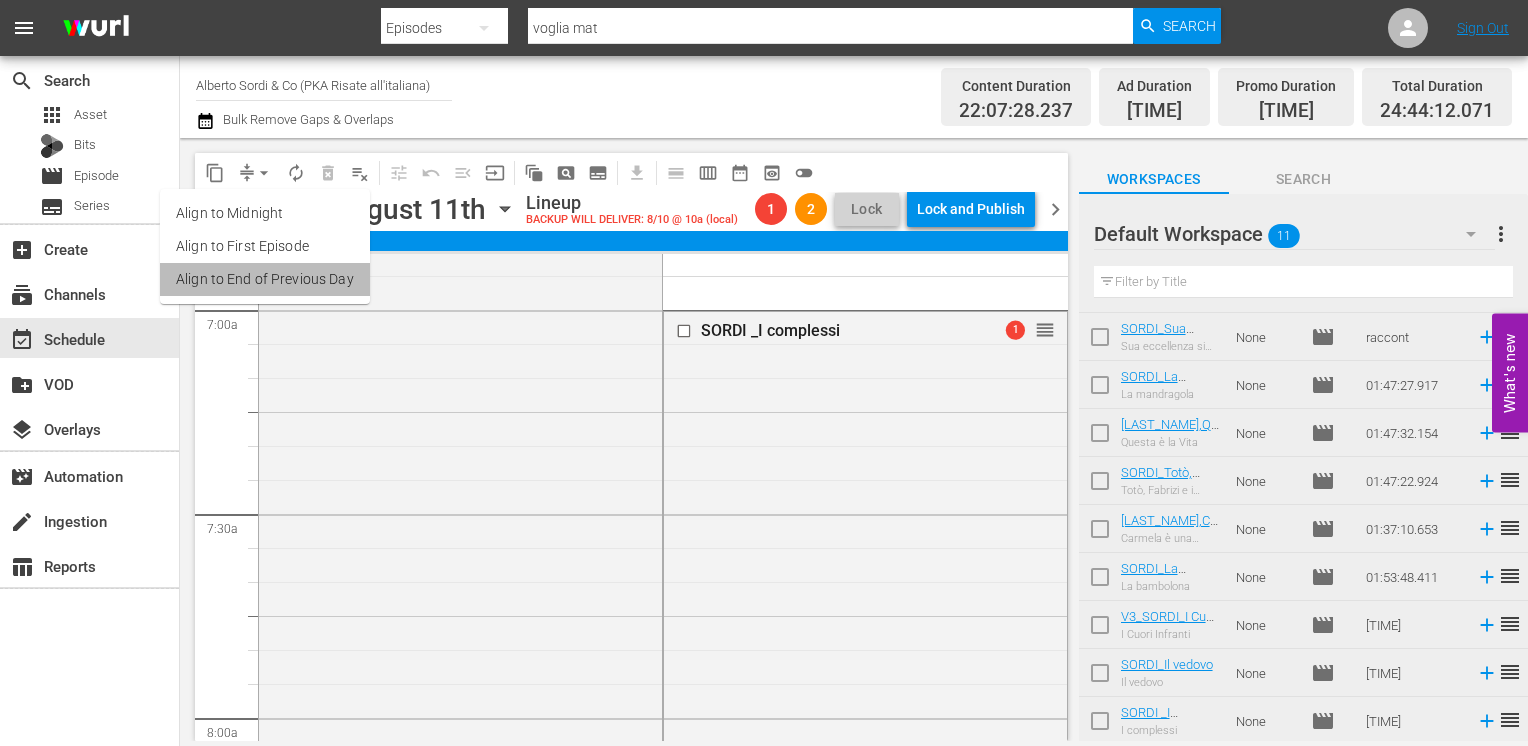 click on "Align to End of Previous Day" at bounding box center (265, 279) 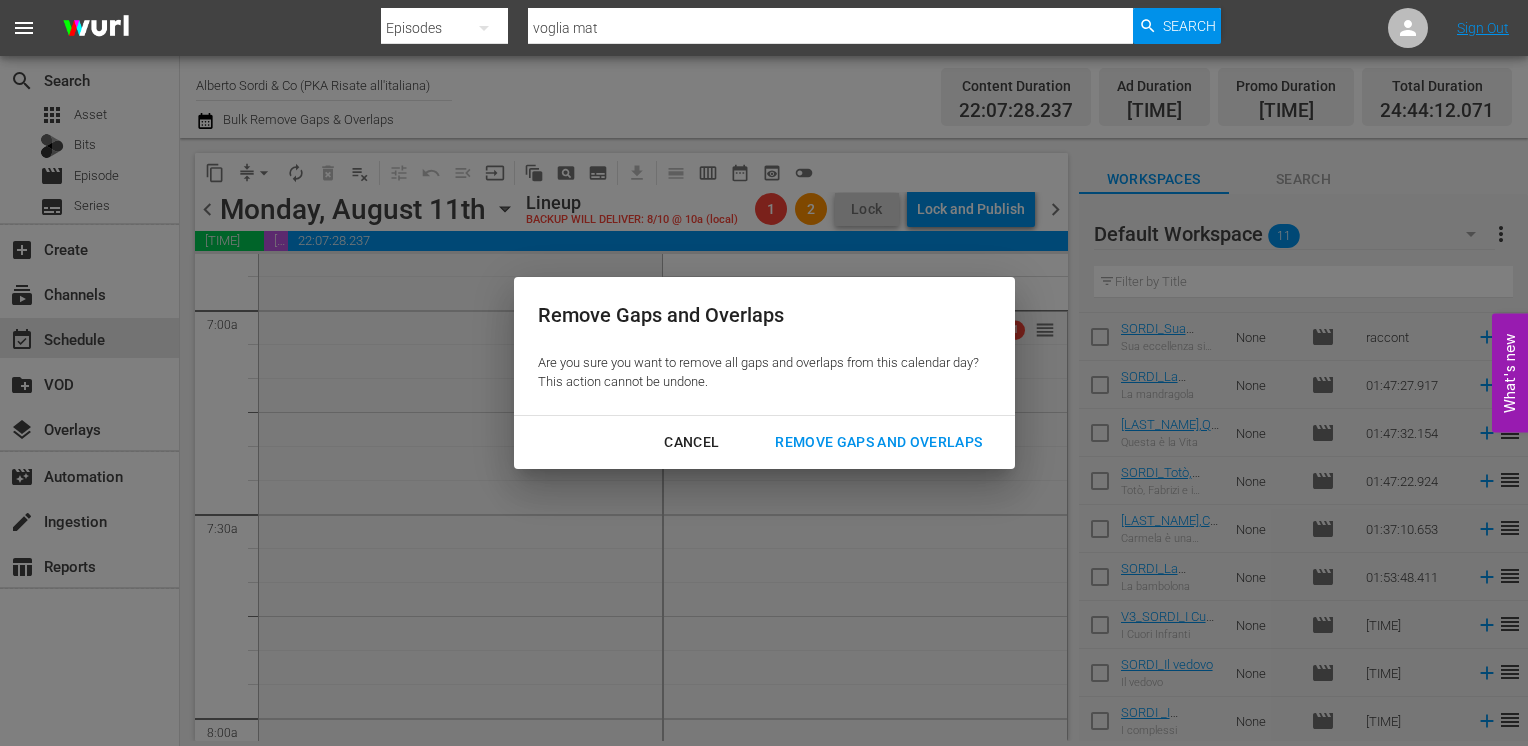 click on "Remove Gaps and Overlaps" at bounding box center (878, 442) 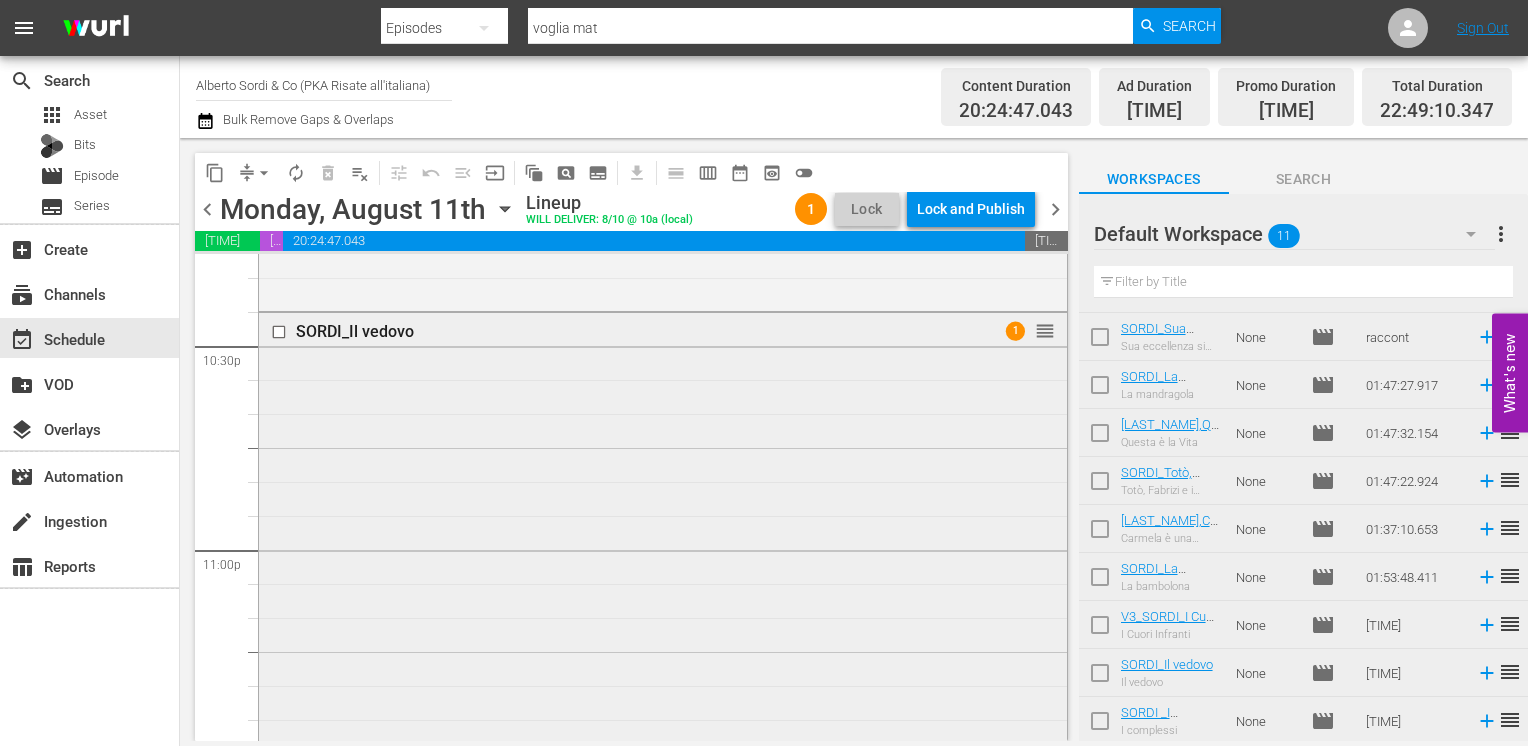 scroll, scrollTop: 9049, scrollLeft: 0, axis: vertical 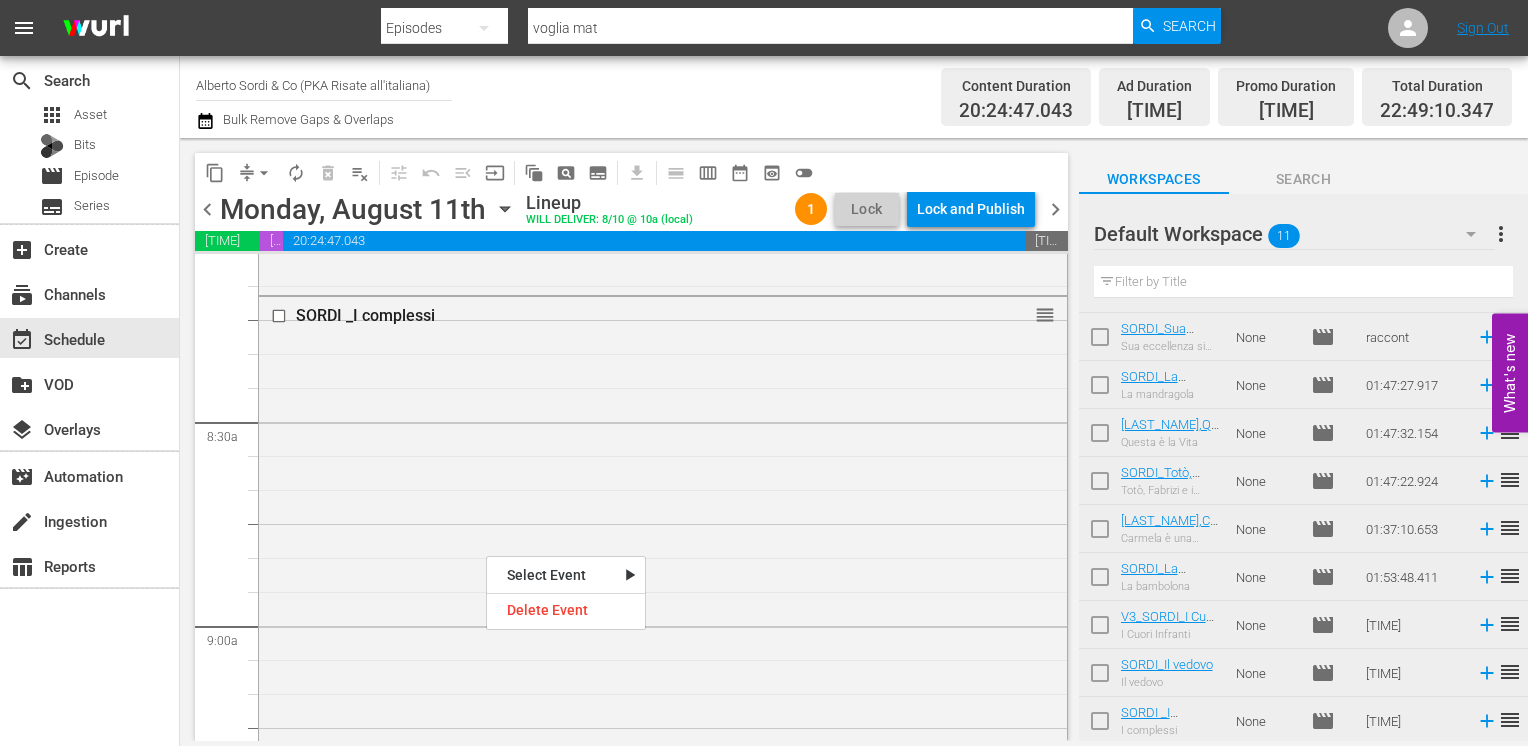 click on "Select Event I complessi Delete Event" at bounding box center [566, 593] 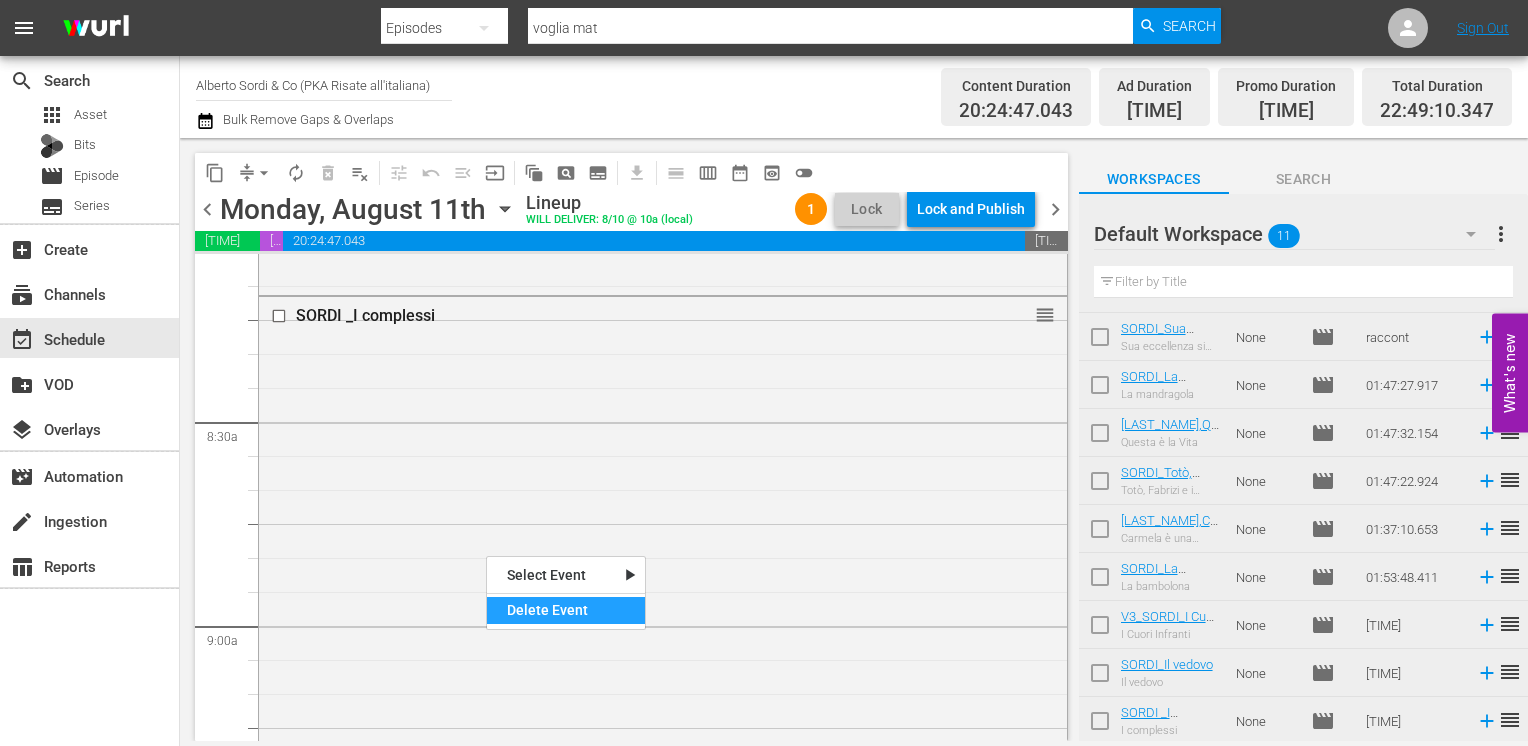 click on "Delete Event" at bounding box center (566, 610) 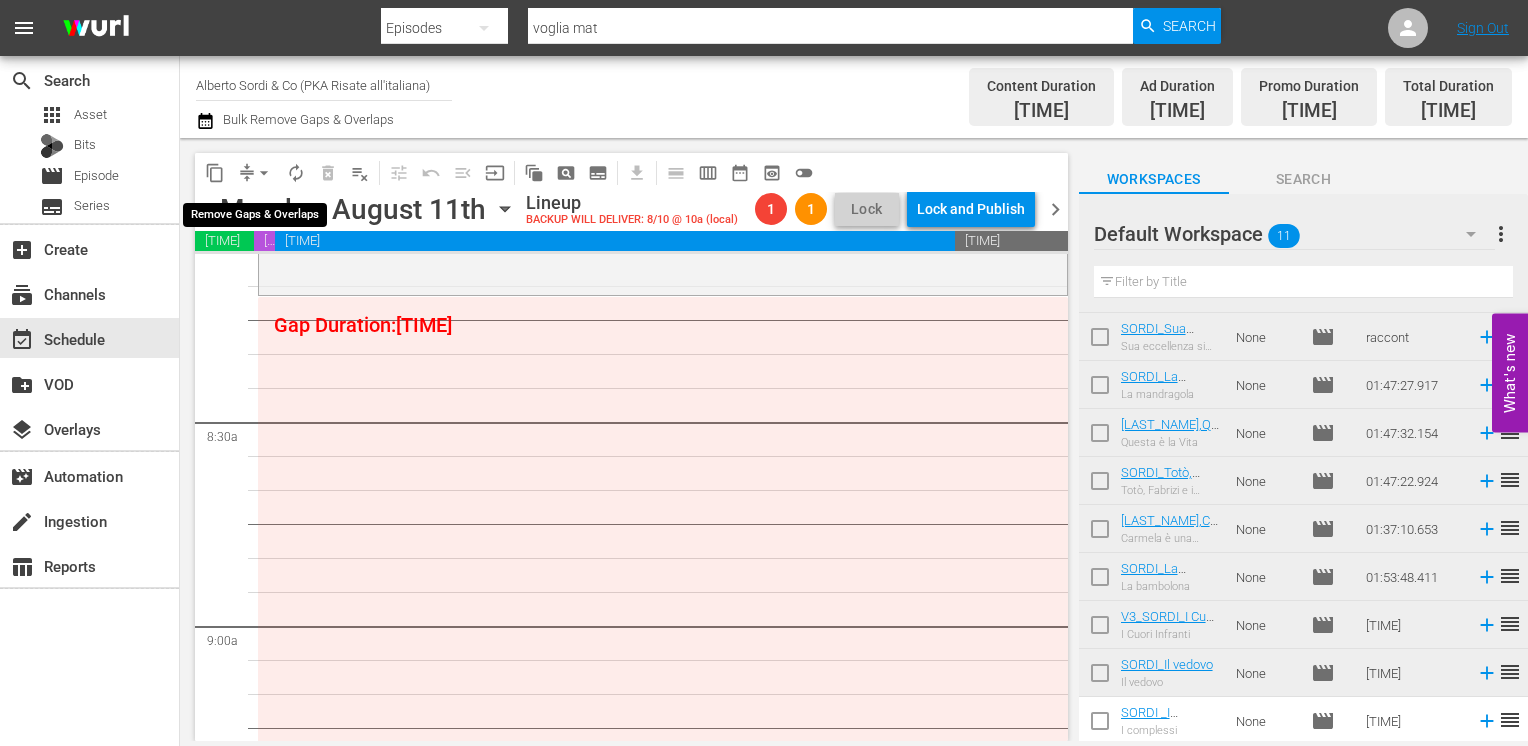click on "arrow_drop_down" at bounding box center [264, 173] 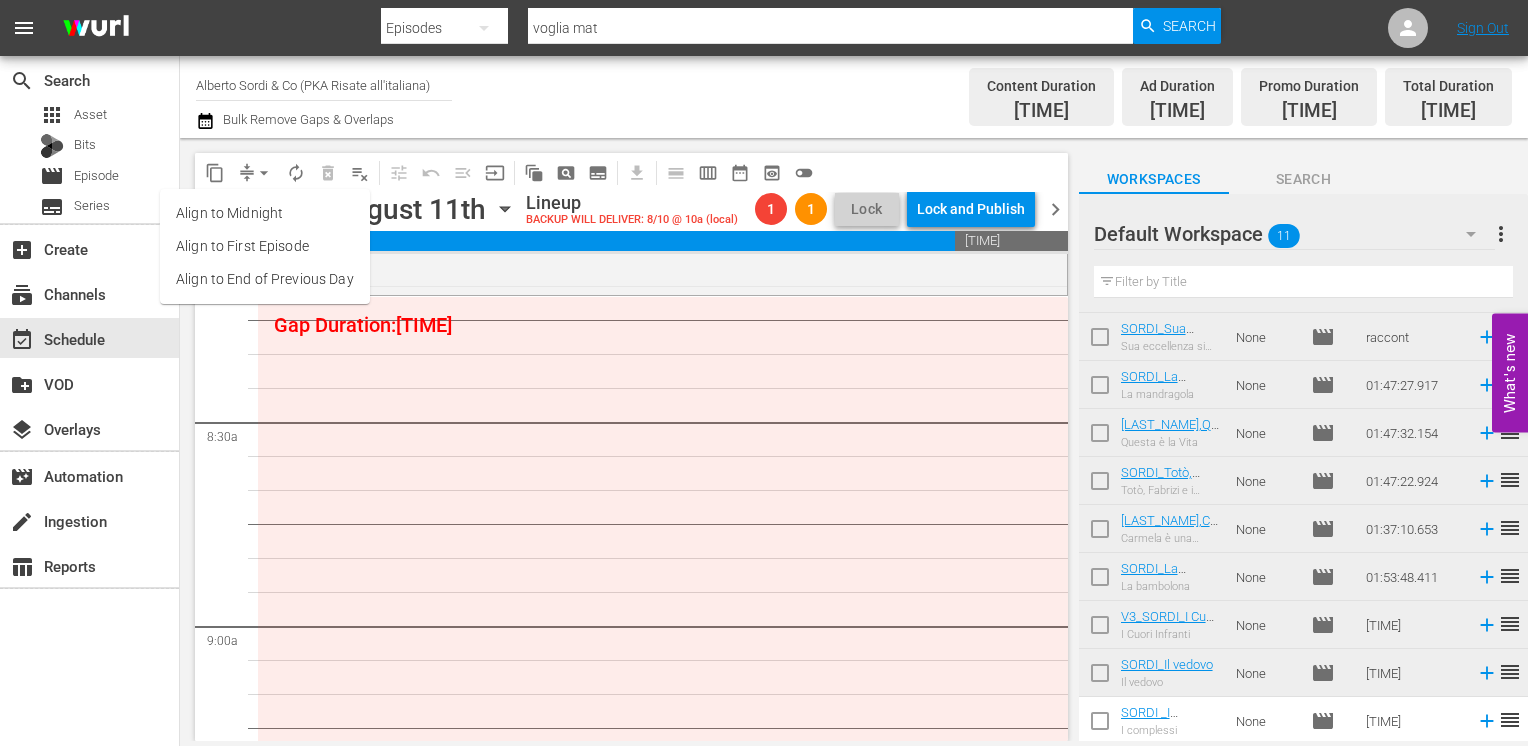 click on "Align to End of Previous Day" at bounding box center [265, 279] 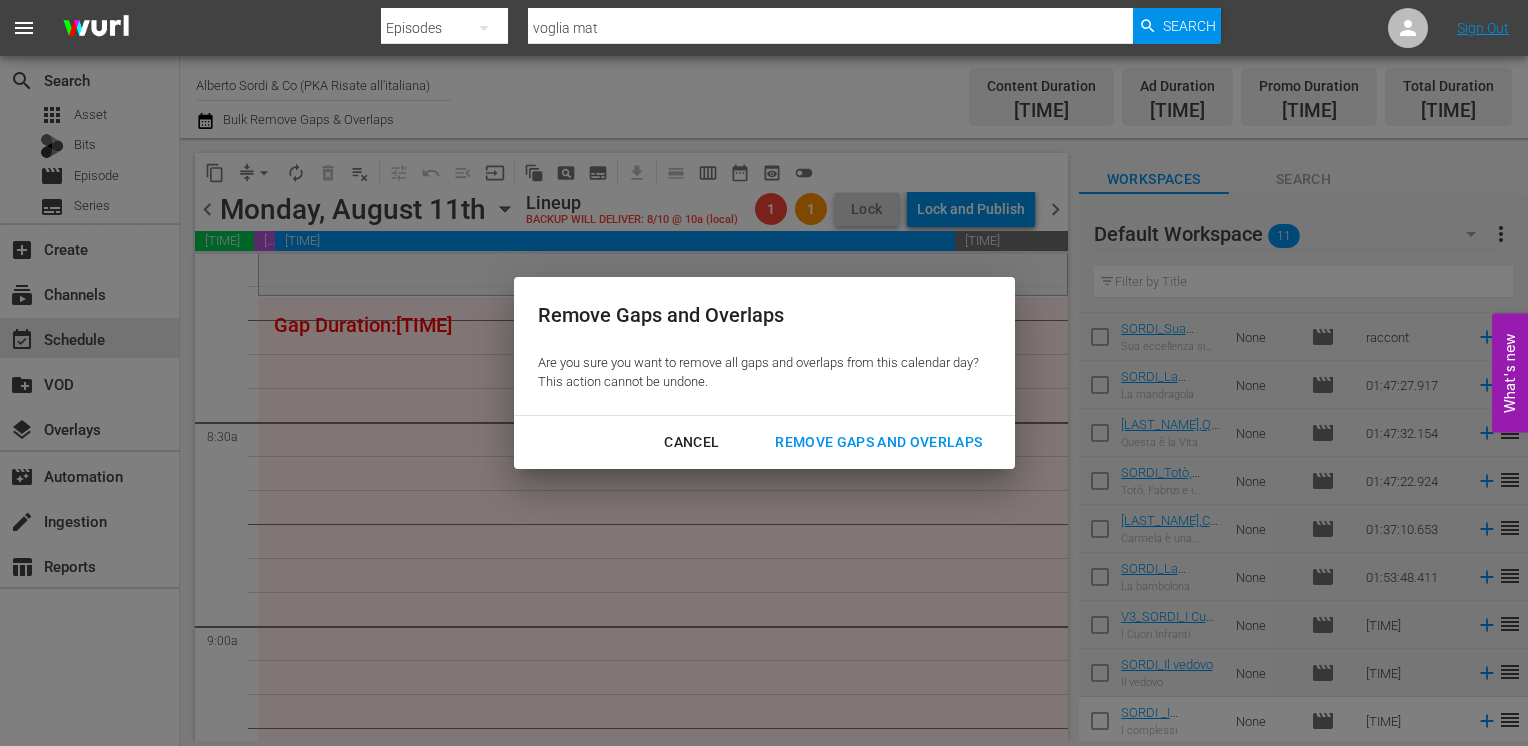 click on "Remove Gaps and Overlaps" at bounding box center (878, 442) 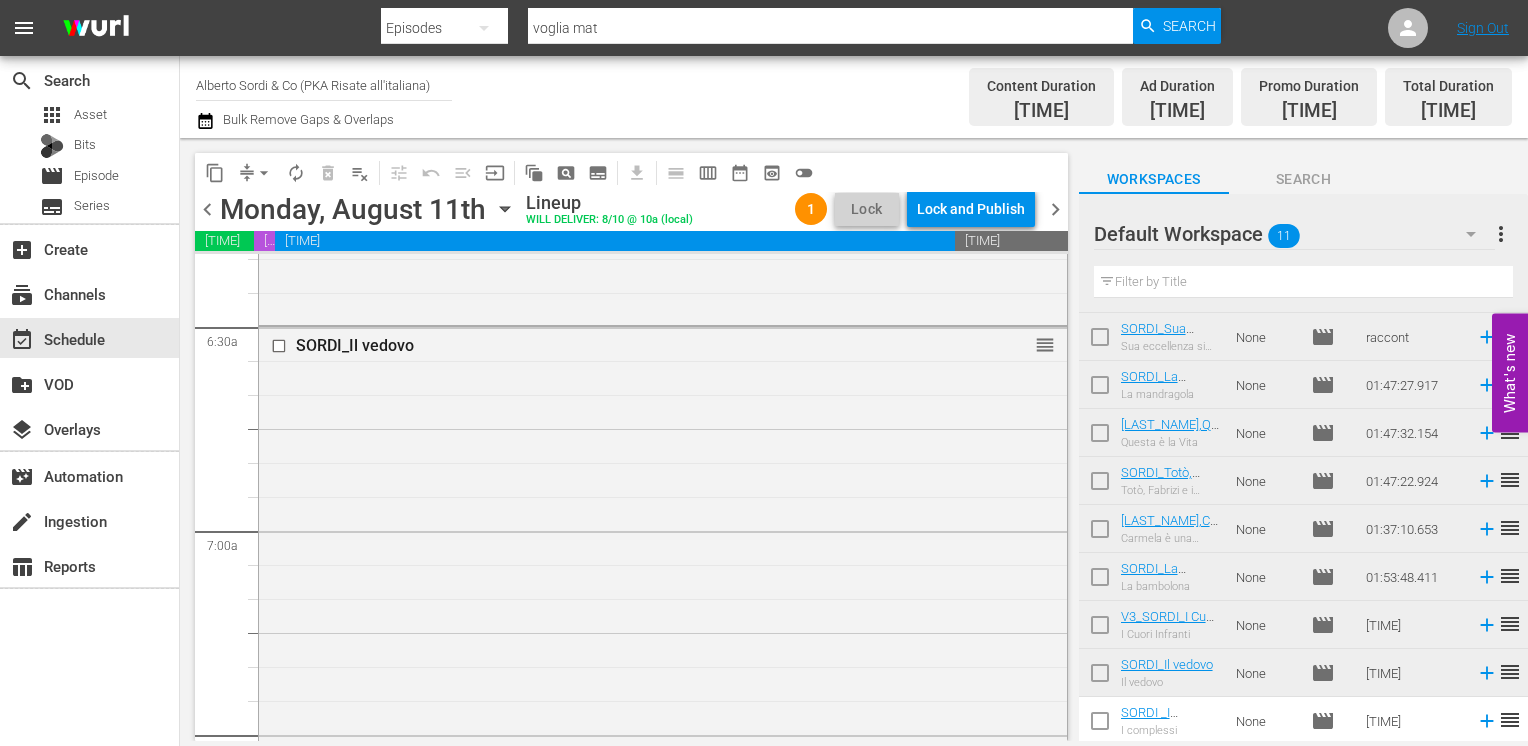 scroll, scrollTop: 2500, scrollLeft: 0, axis: vertical 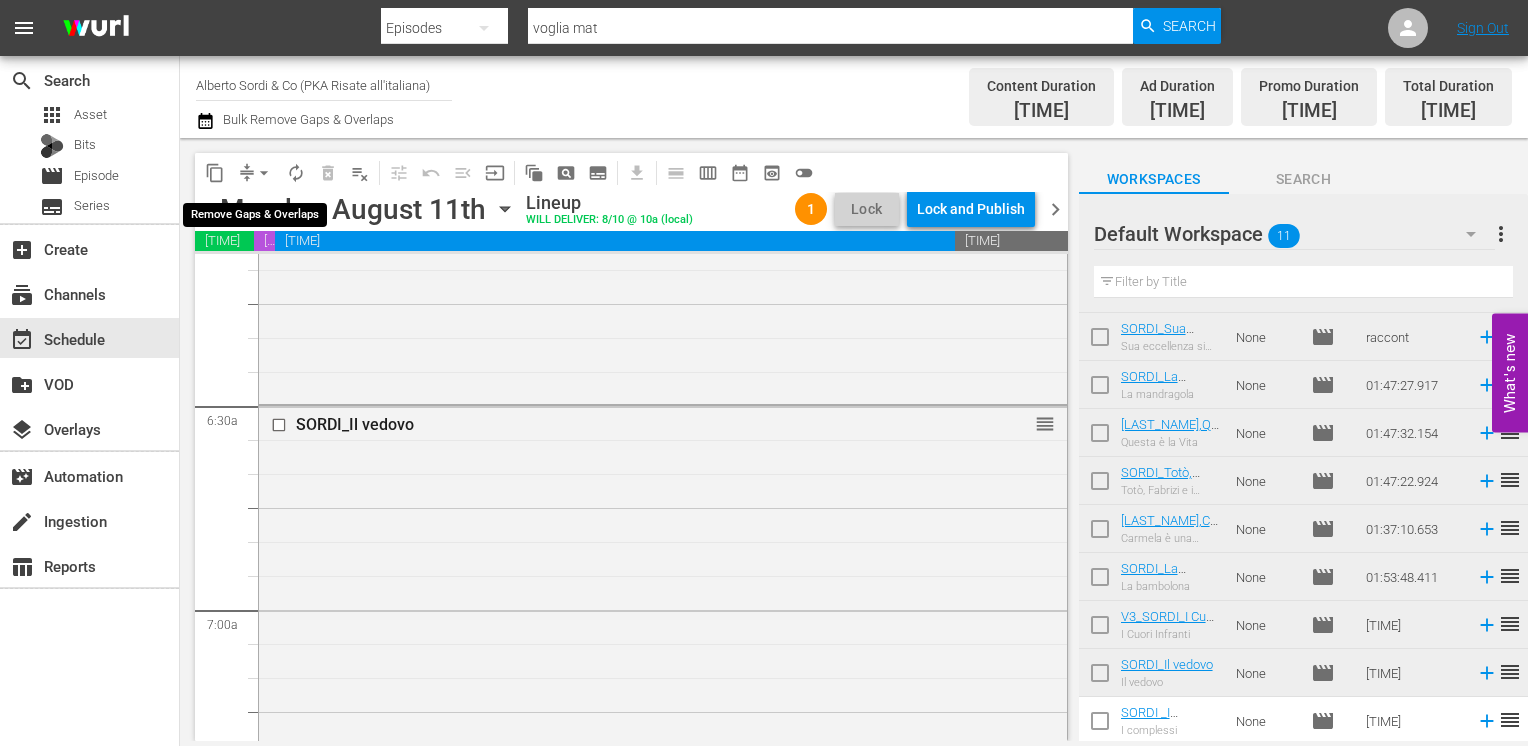 click on "arrow_drop_down" at bounding box center (264, 173) 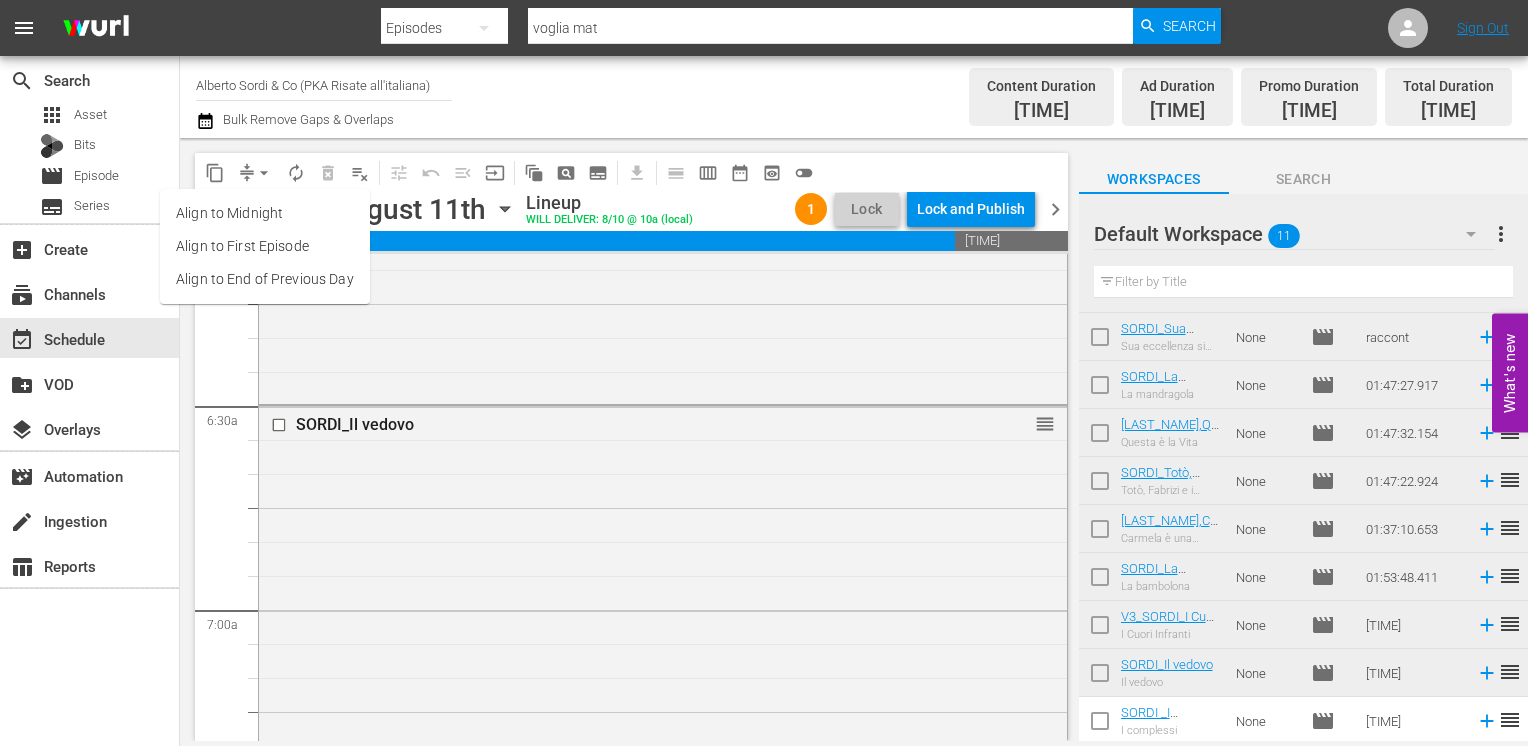 click on "Align to End of Previous Day" at bounding box center (265, 279) 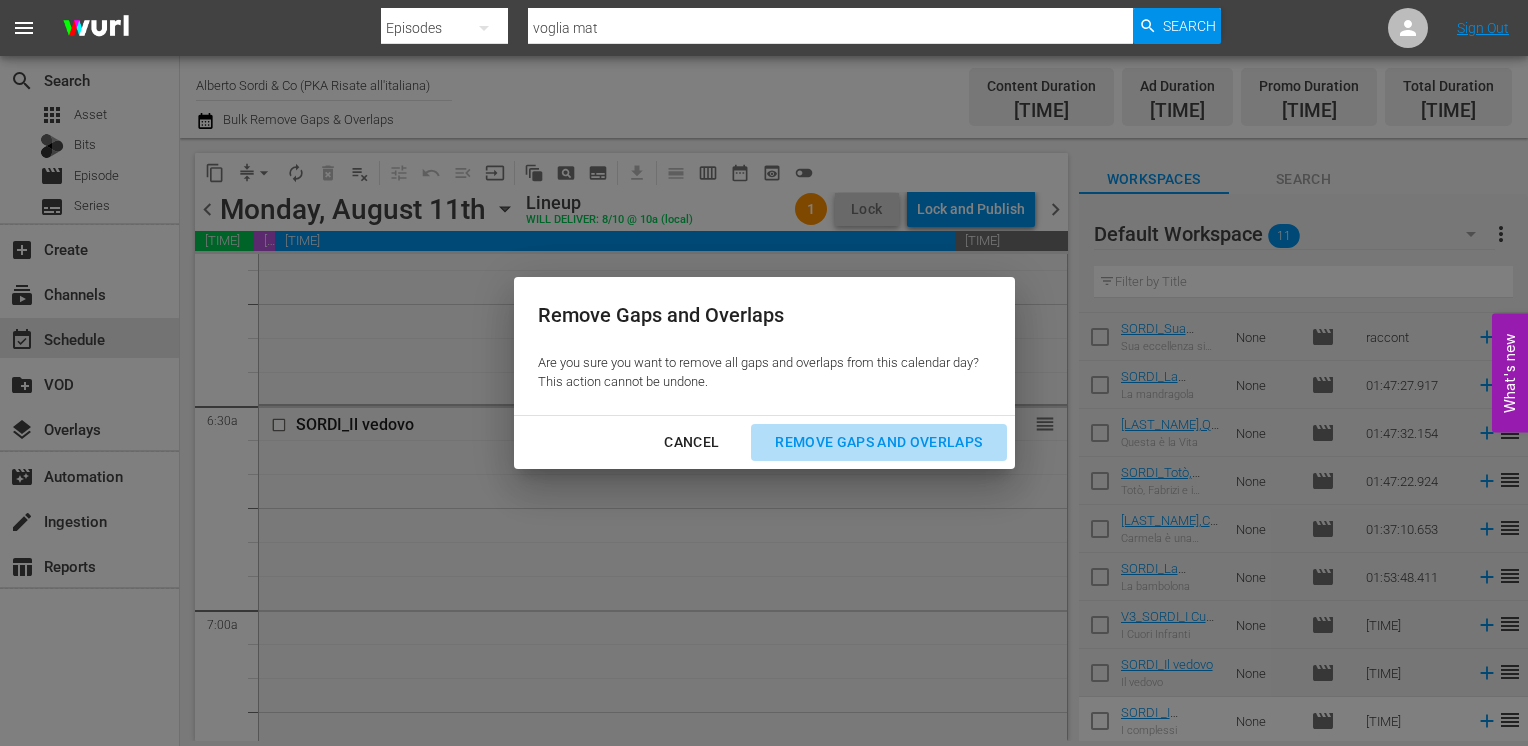 click on "Remove Gaps and Overlaps" at bounding box center [878, 442] 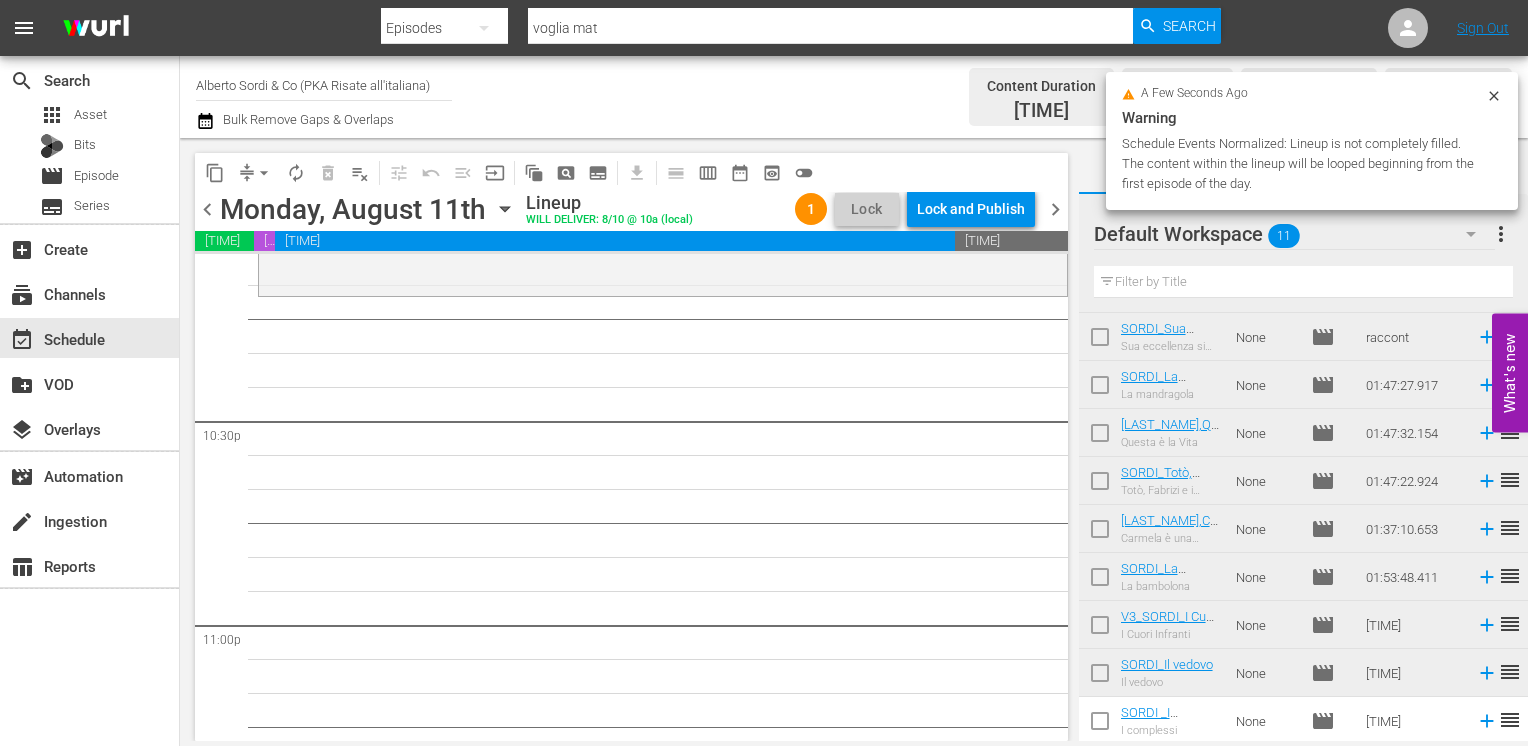scroll, scrollTop: 9304, scrollLeft: 0, axis: vertical 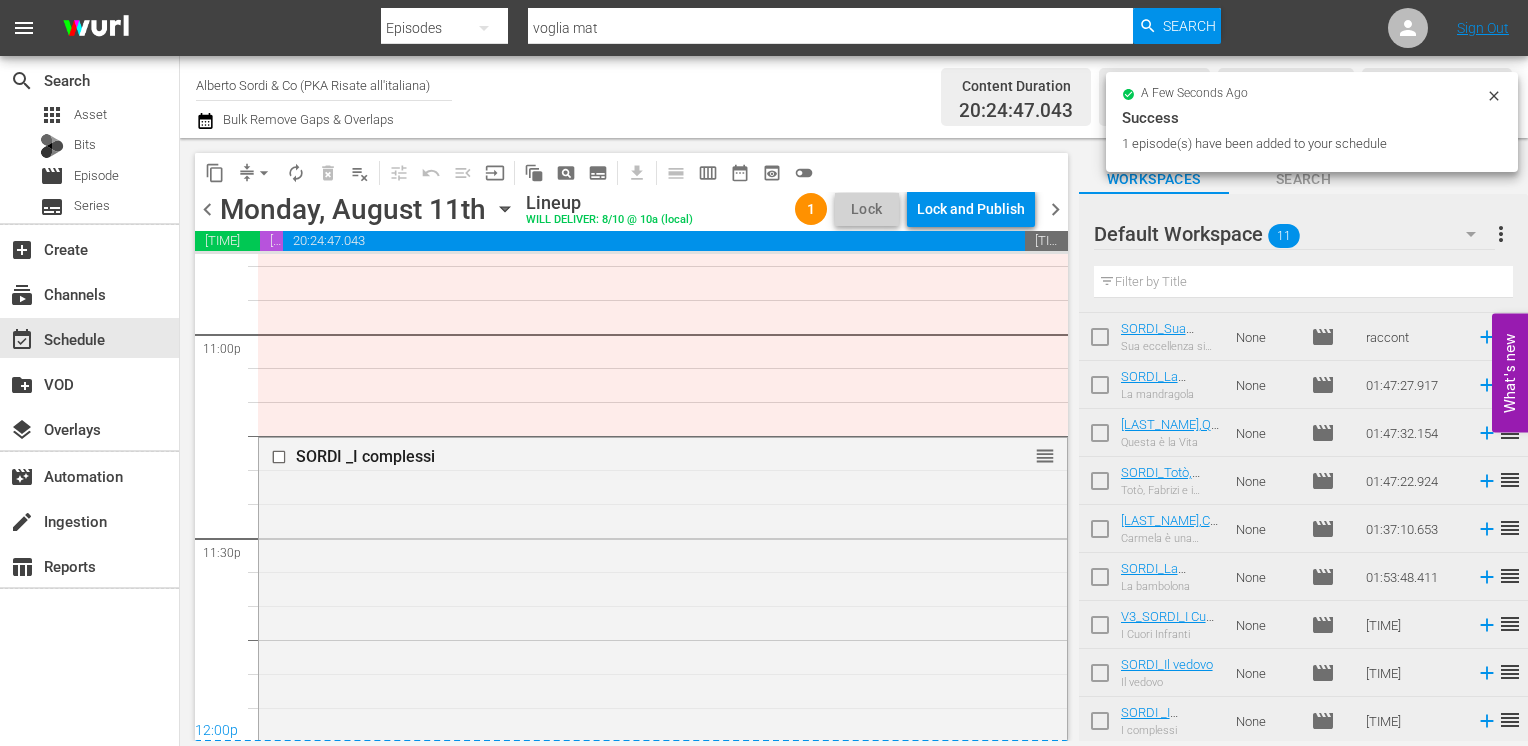 click on "chevron_right" at bounding box center [1055, 209] 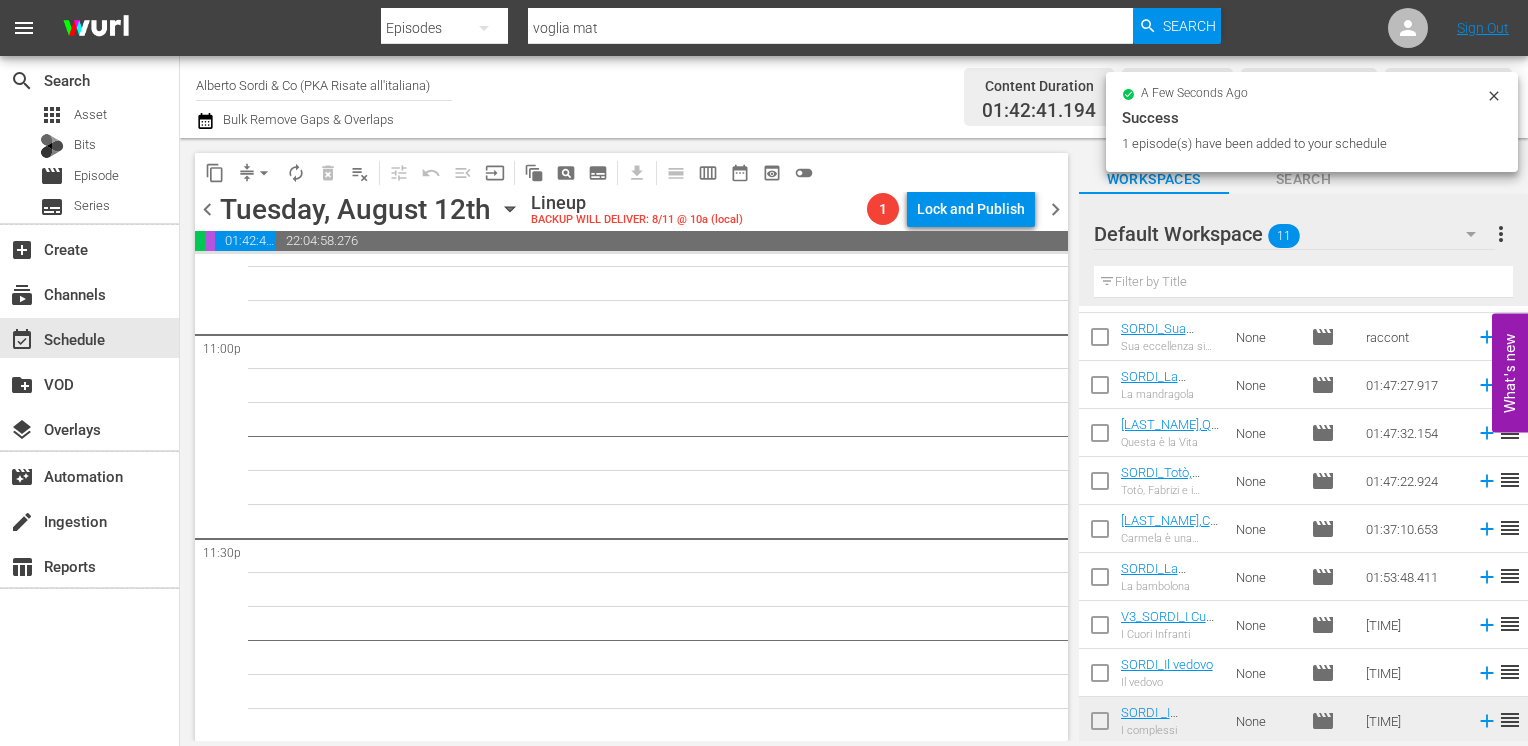 click on "chevron_left" at bounding box center [207, 209] 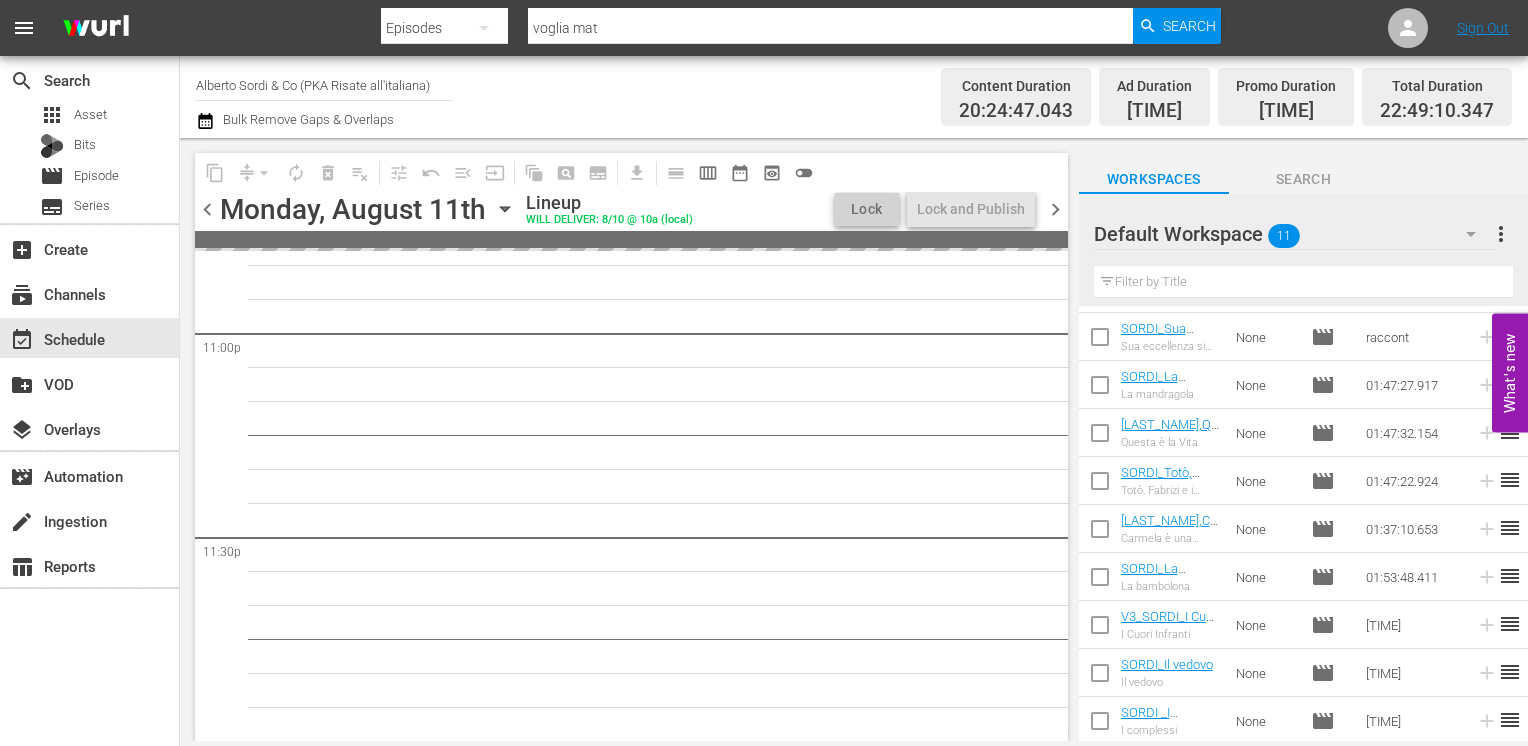 scroll, scrollTop: 9304, scrollLeft: 0, axis: vertical 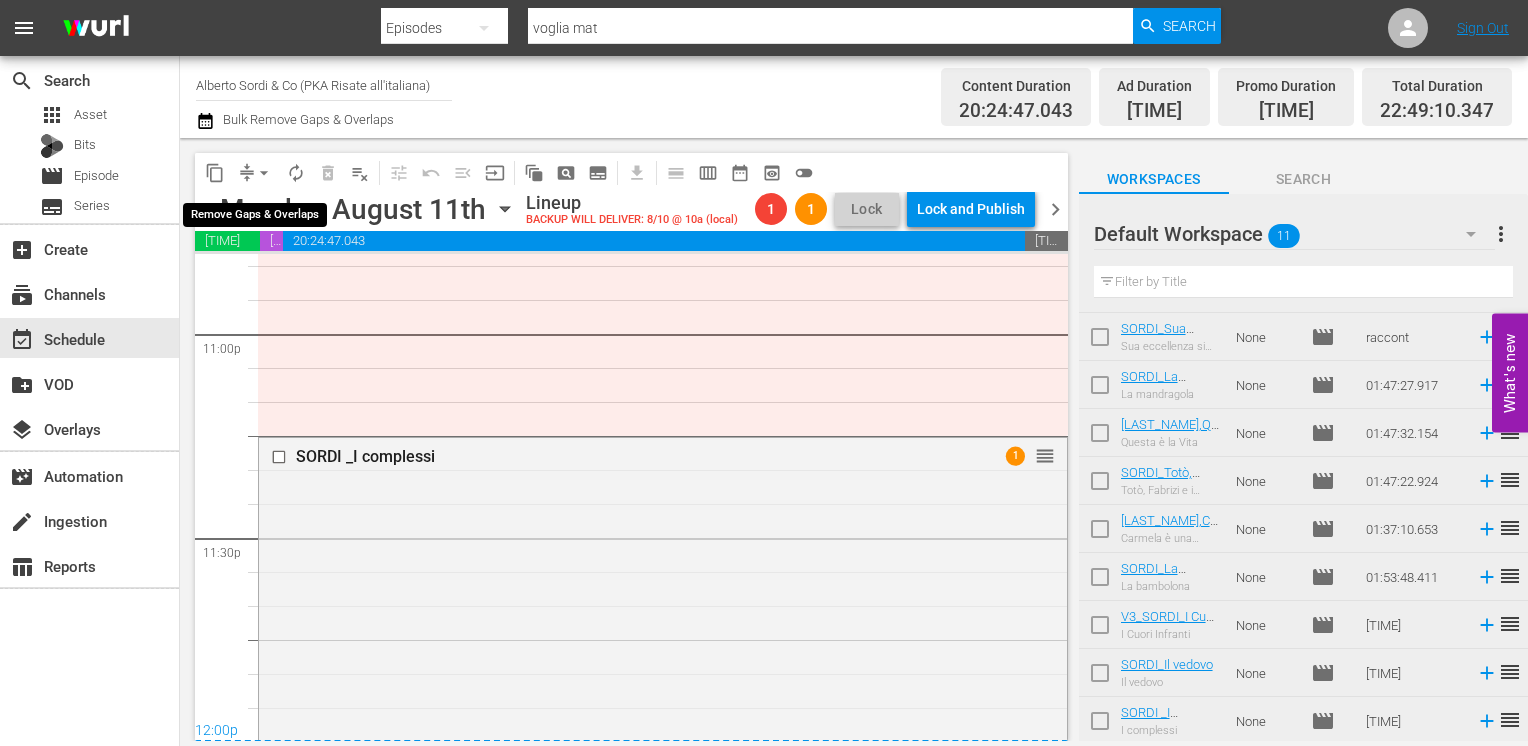 click on "arrow_drop_down" at bounding box center (264, 173) 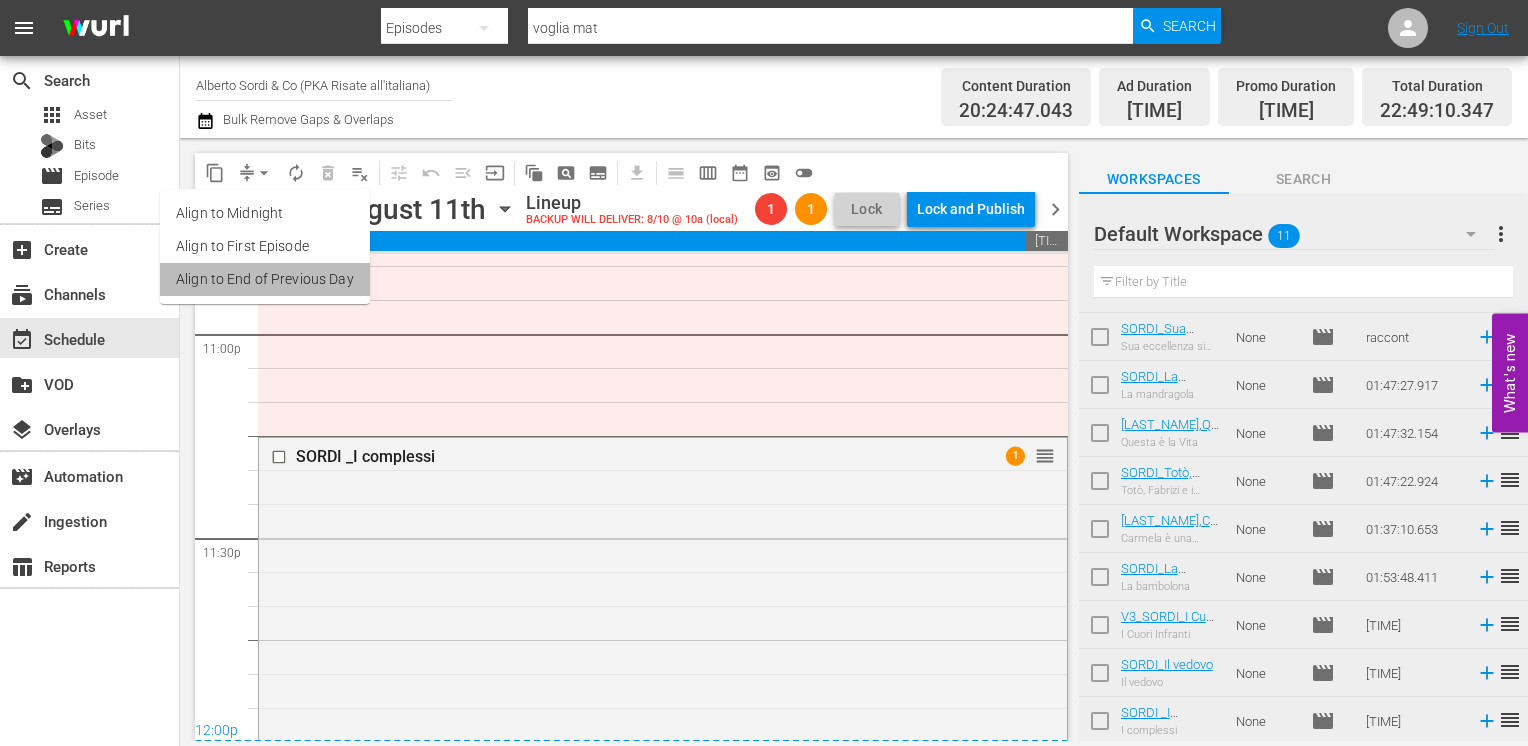 click on "Align to End of Previous Day" at bounding box center (265, 279) 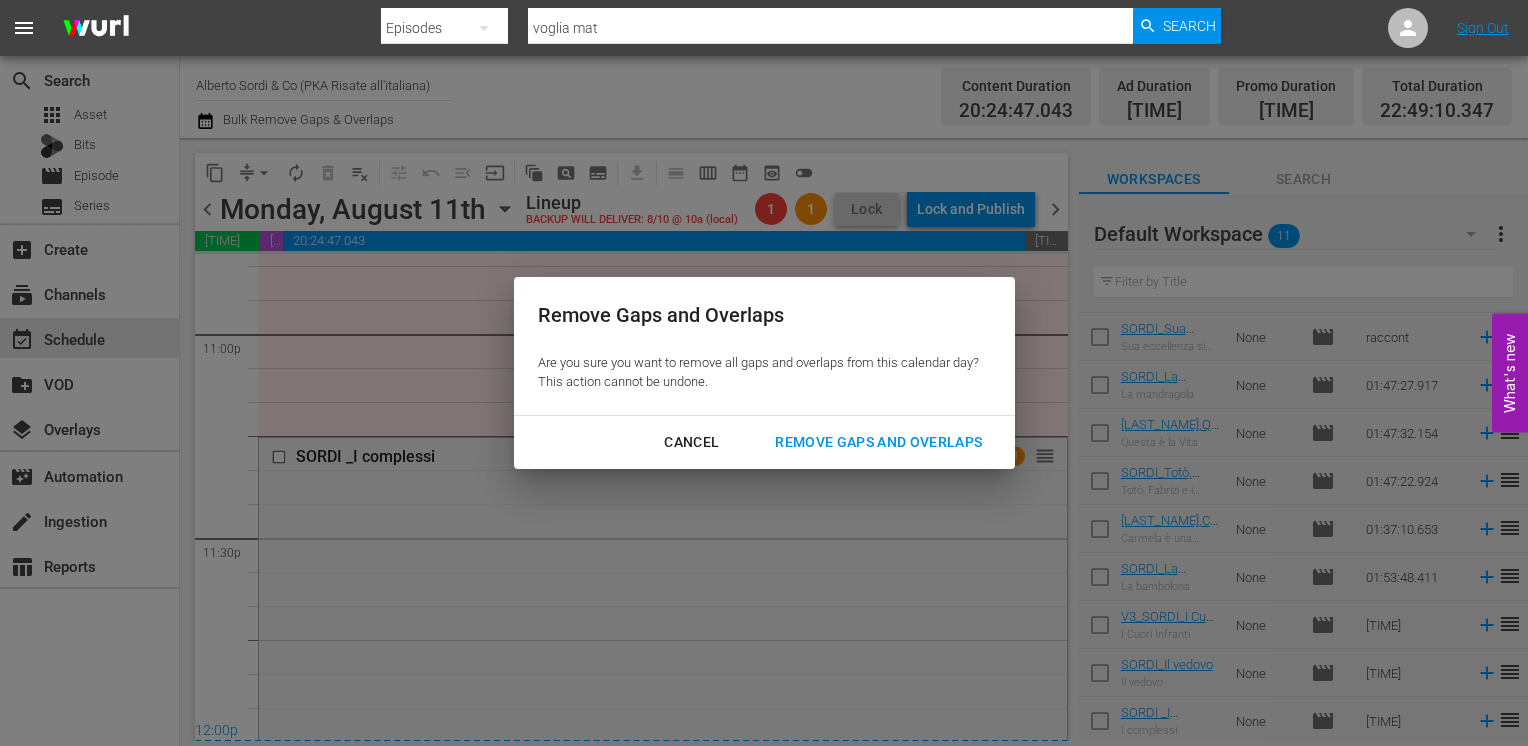 click on "Remove Gaps and Overlaps" at bounding box center [878, 442] 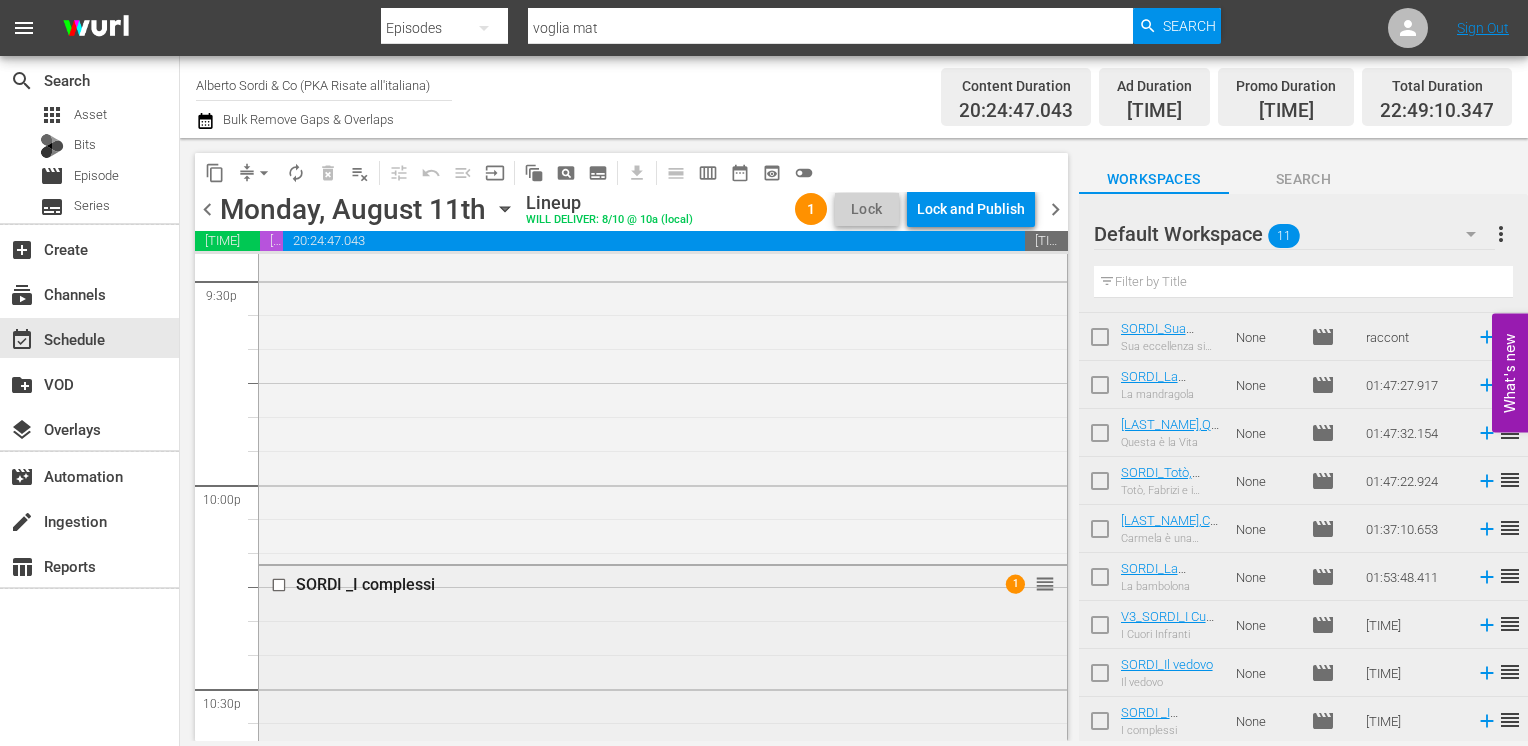 scroll, scrollTop: 8449, scrollLeft: 0, axis: vertical 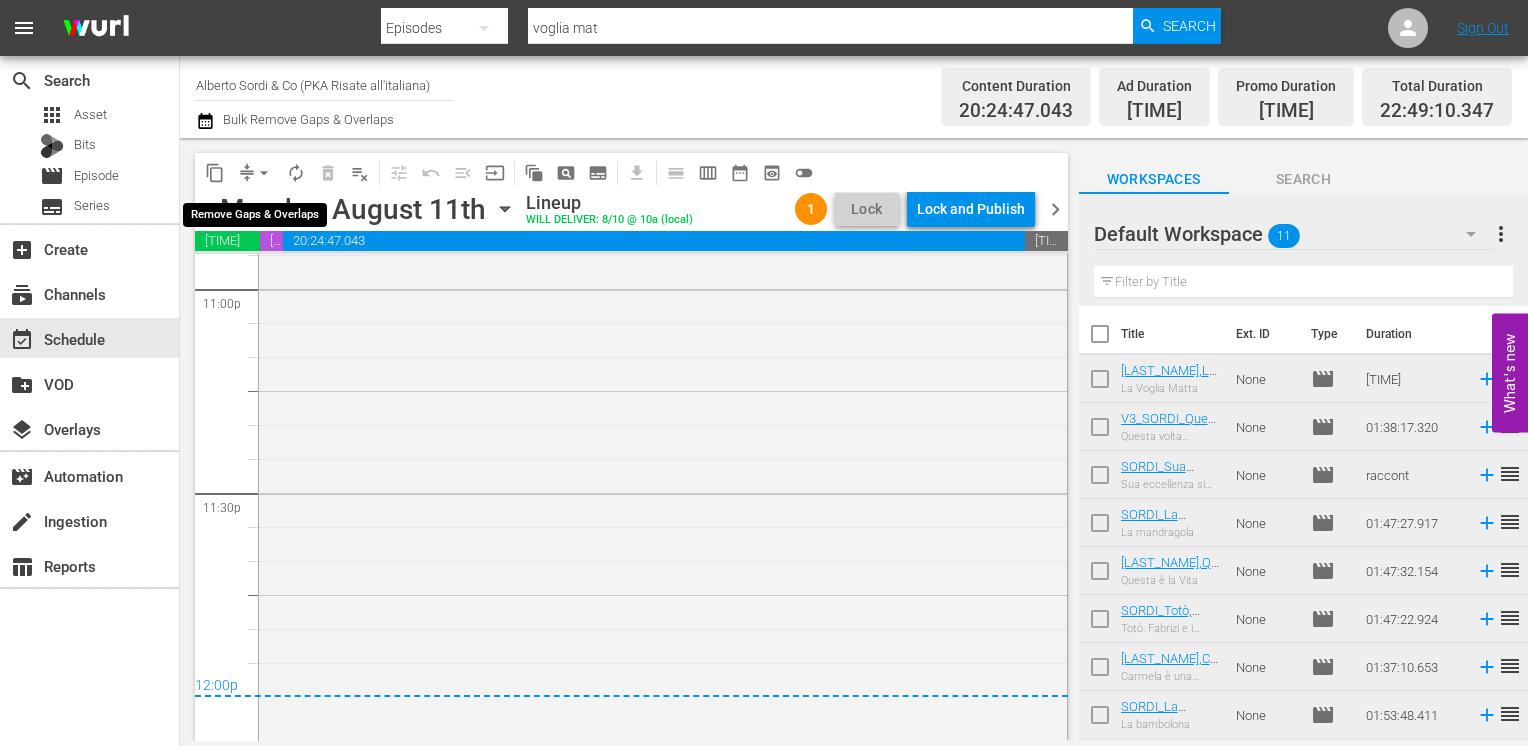 click on "arrow_drop_down" at bounding box center (264, 173) 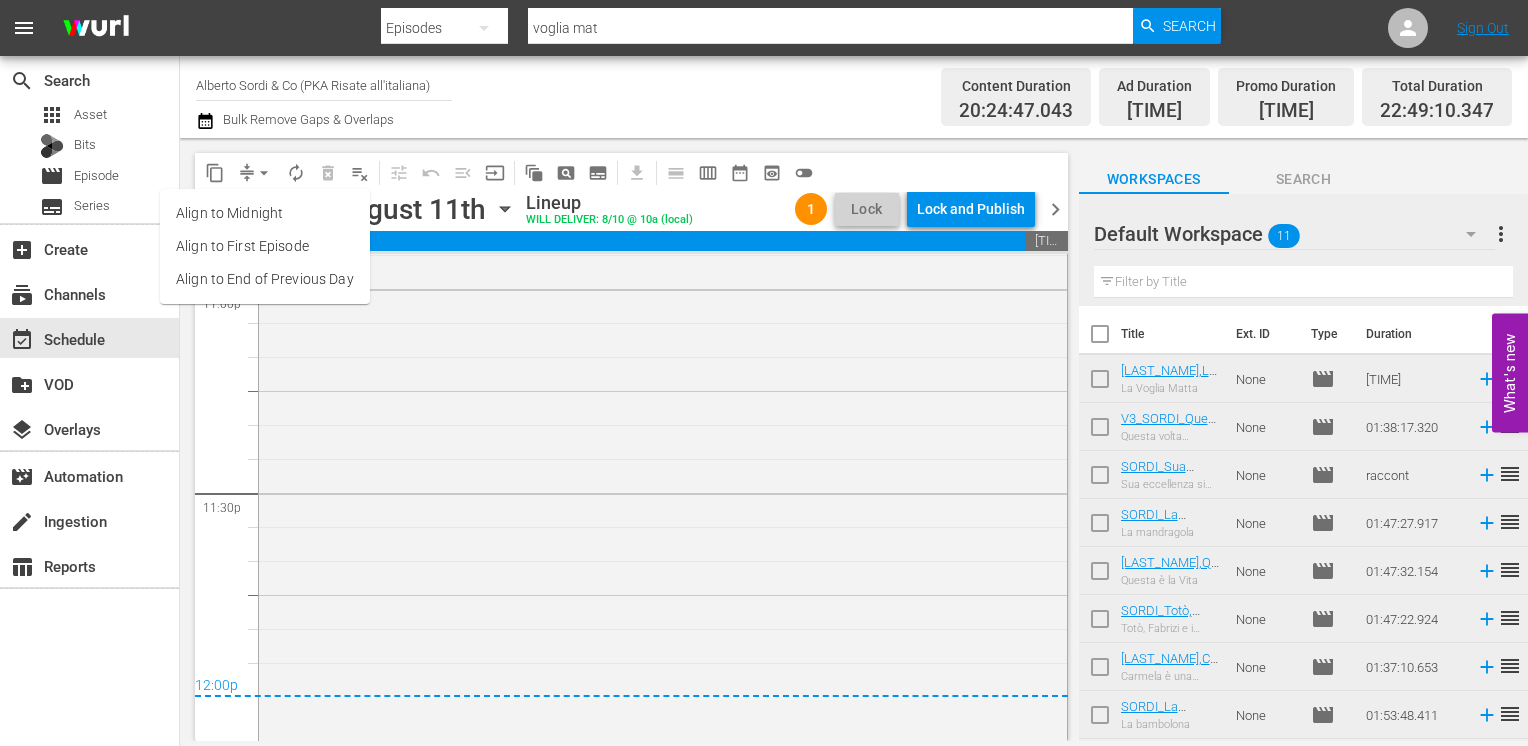 click on "Align to End of Previous Day" at bounding box center (265, 279) 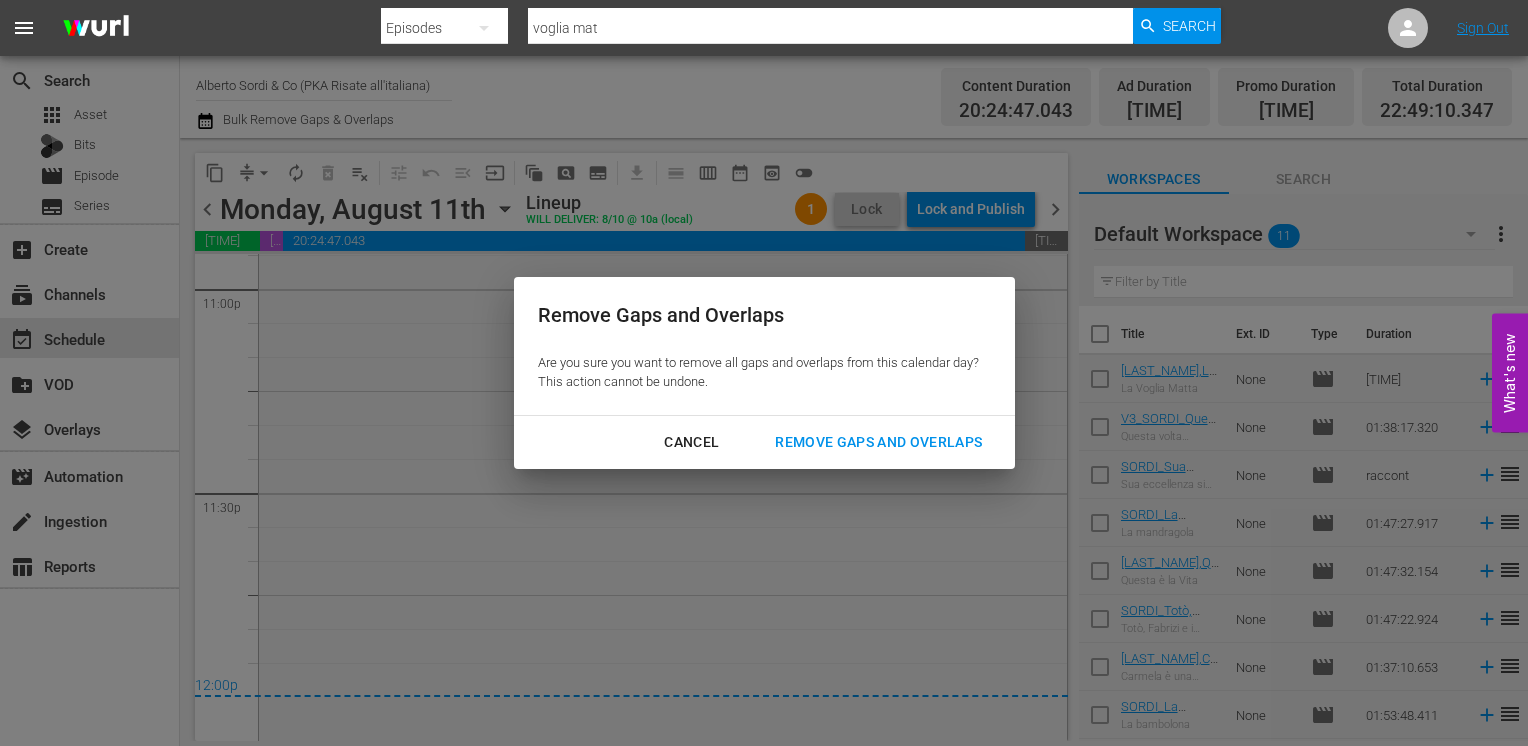 click on "Remove Gaps and Overlaps" at bounding box center (878, 442) 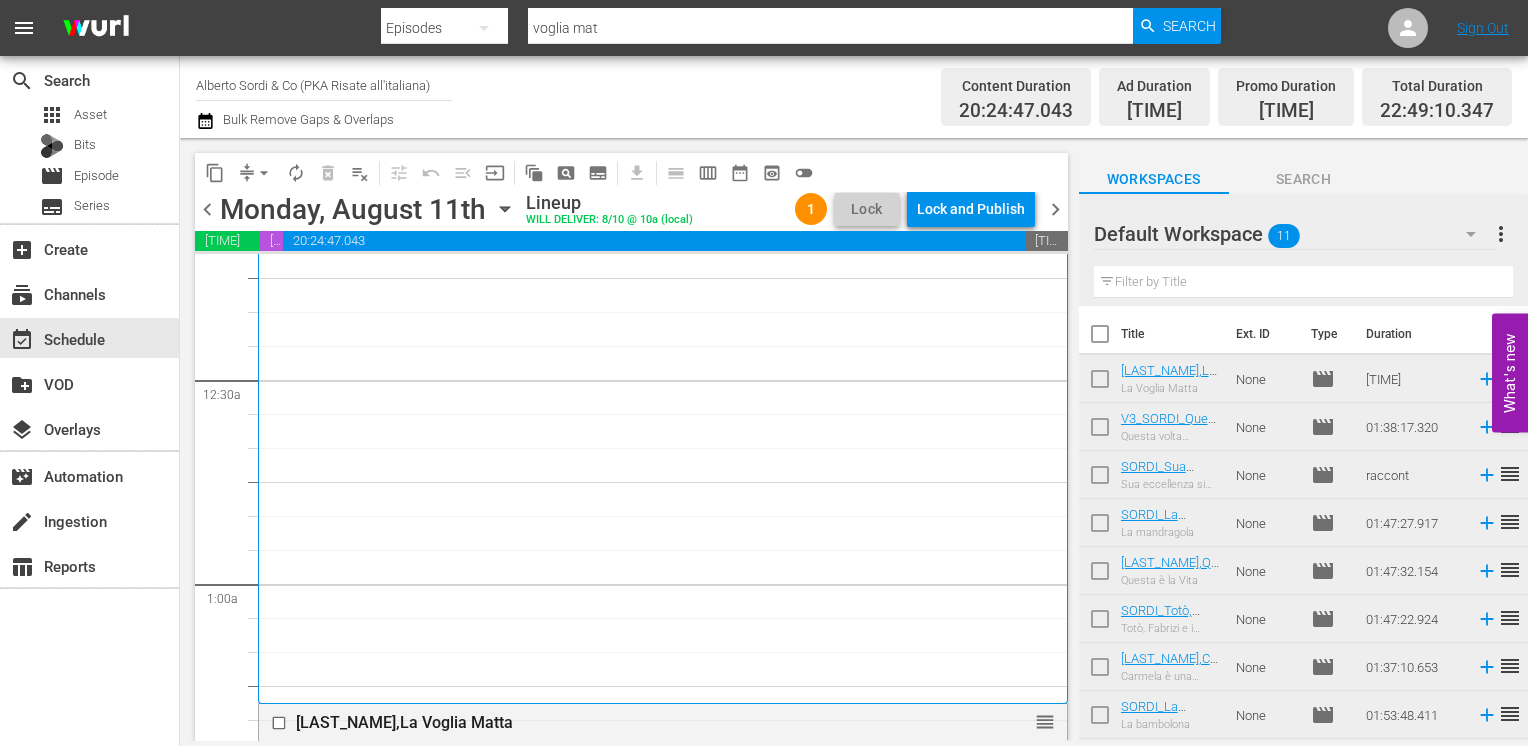 scroll, scrollTop: 0, scrollLeft: 0, axis: both 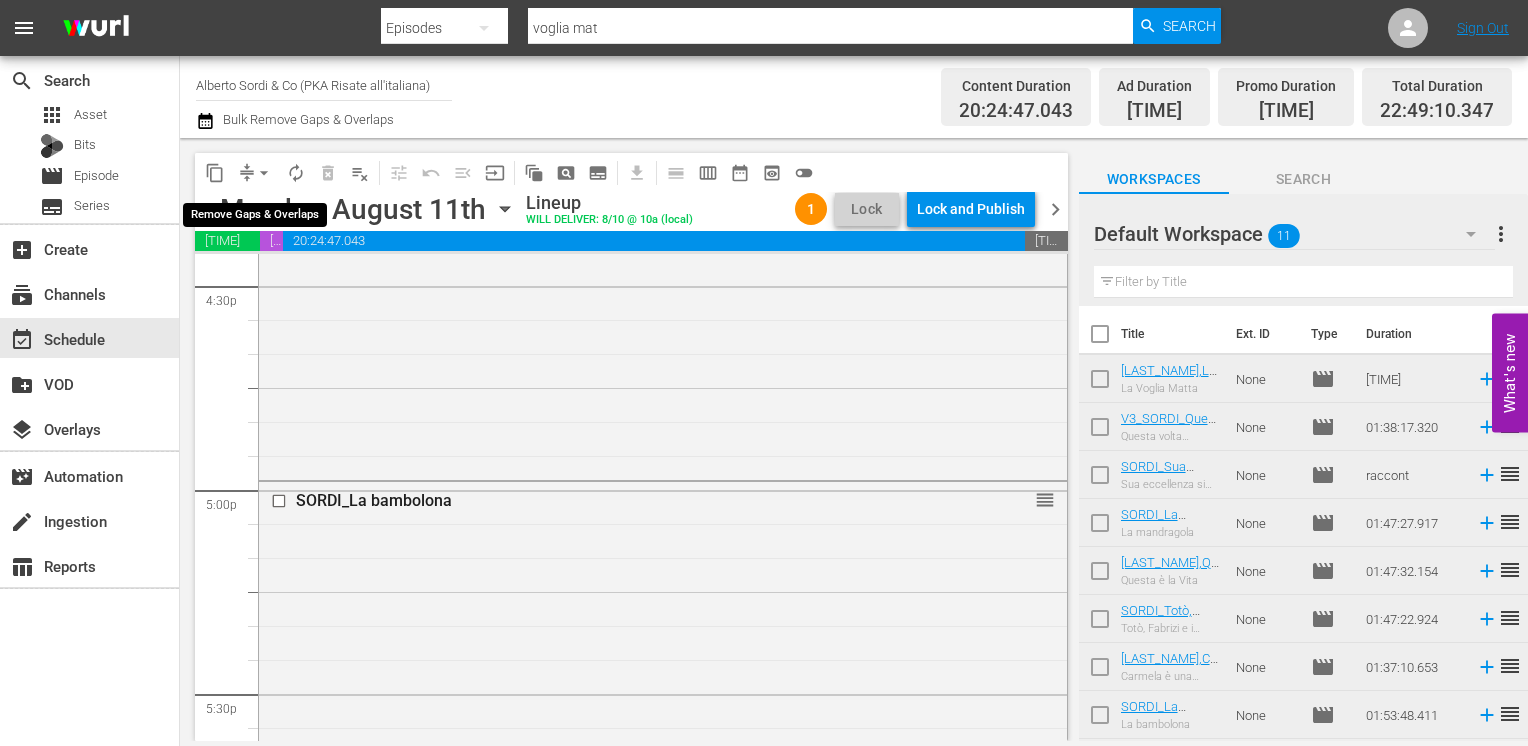 click on "arrow_drop_down" at bounding box center [264, 173] 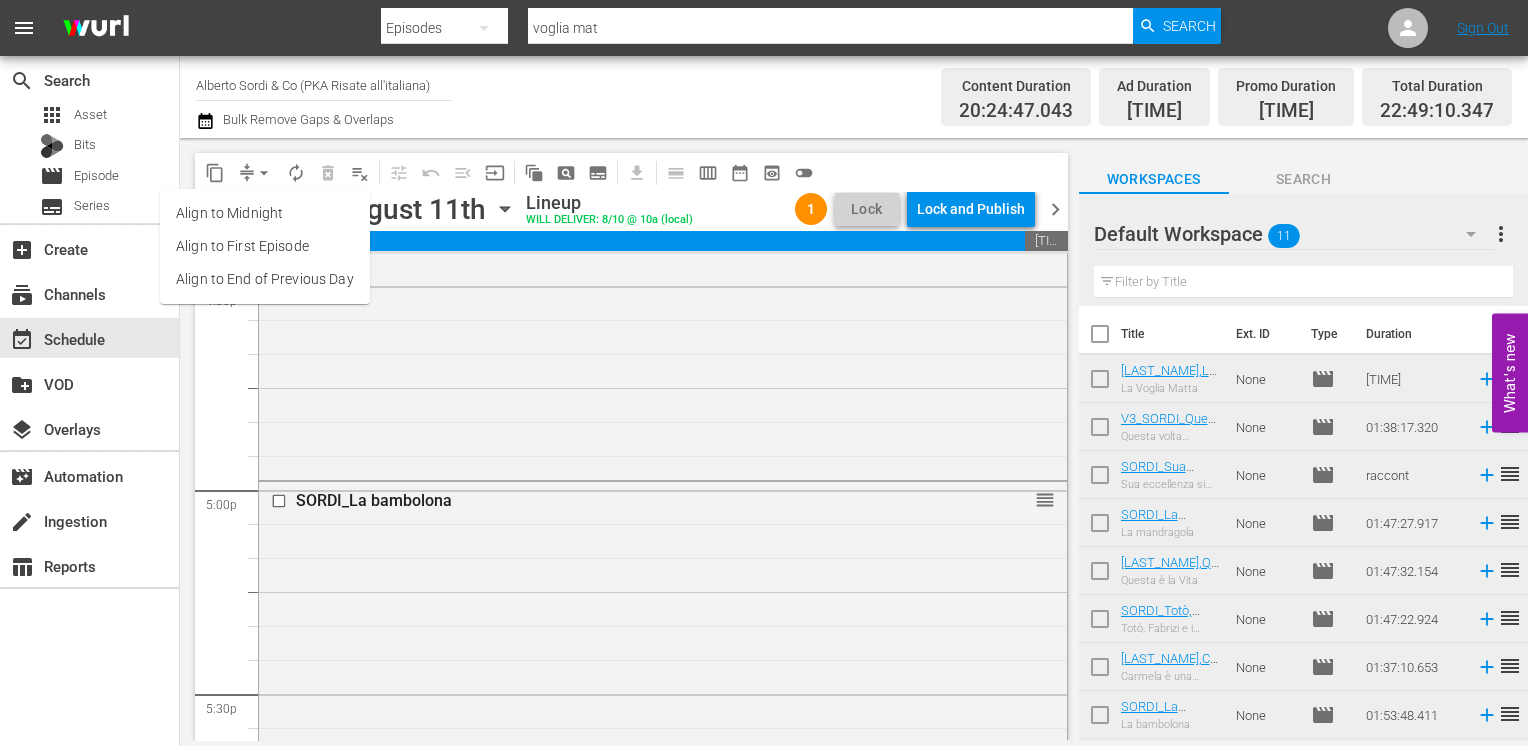 click on "Align to End of Previous Day" at bounding box center [265, 279] 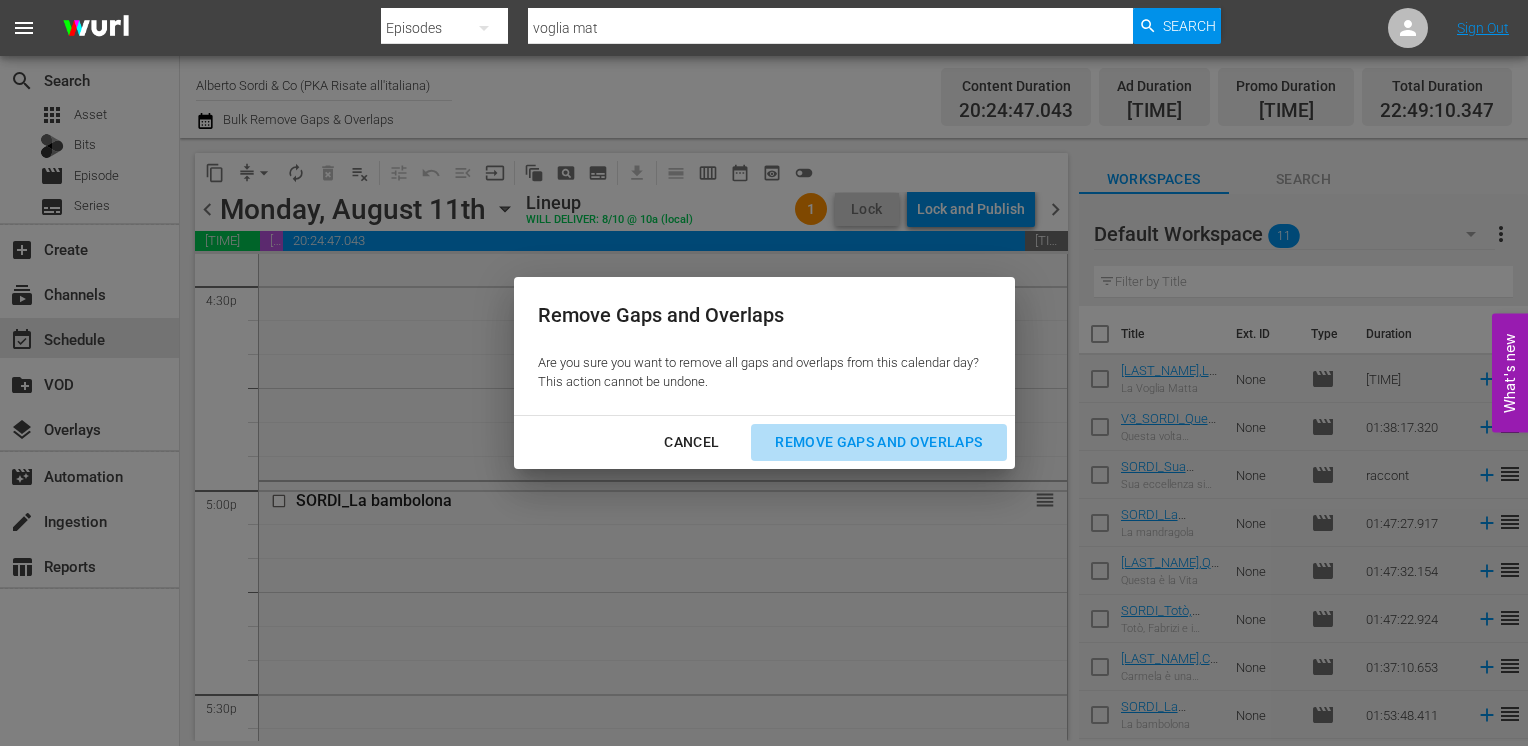 click on "Remove Gaps and Overlaps" at bounding box center [878, 442] 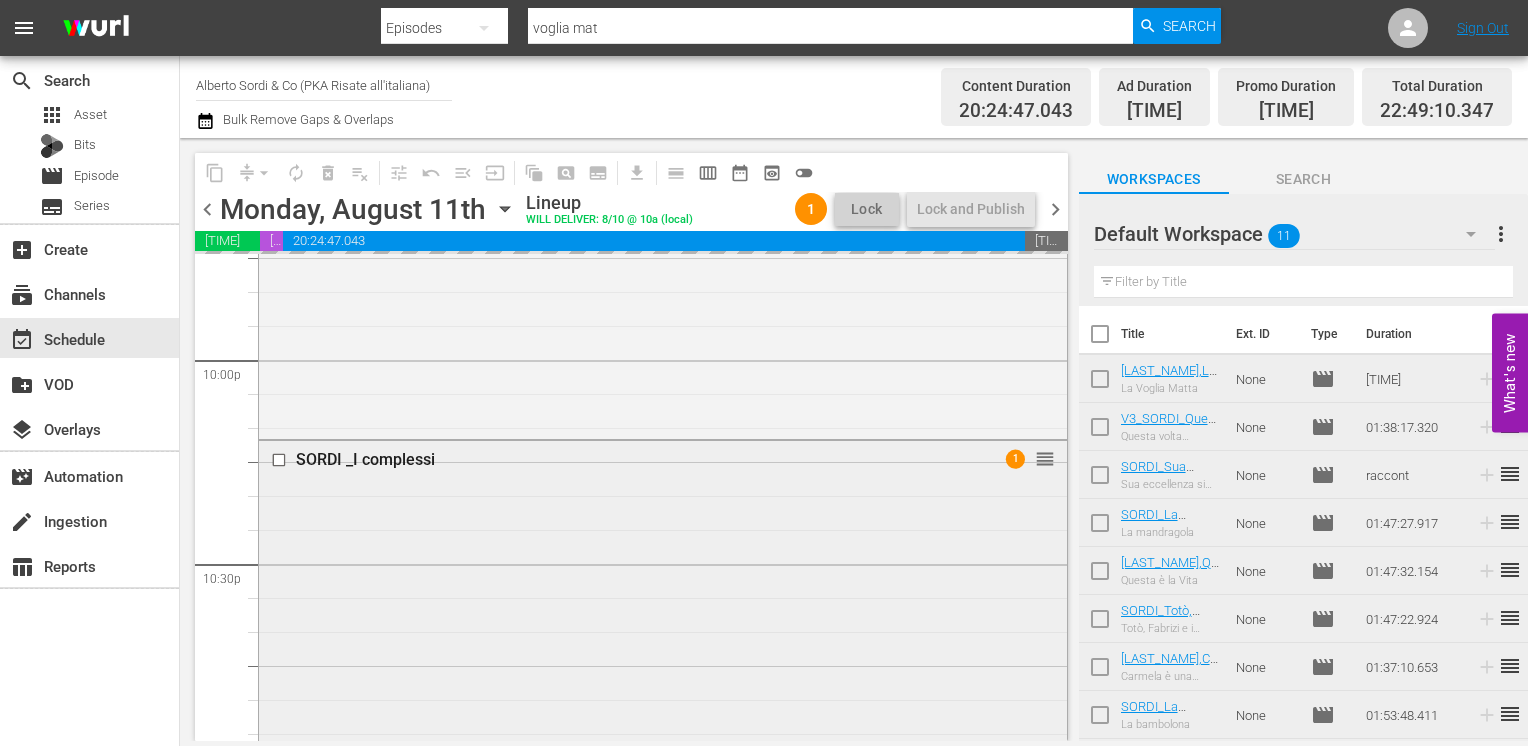 scroll, scrollTop: 8749, scrollLeft: 0, axis: vertical 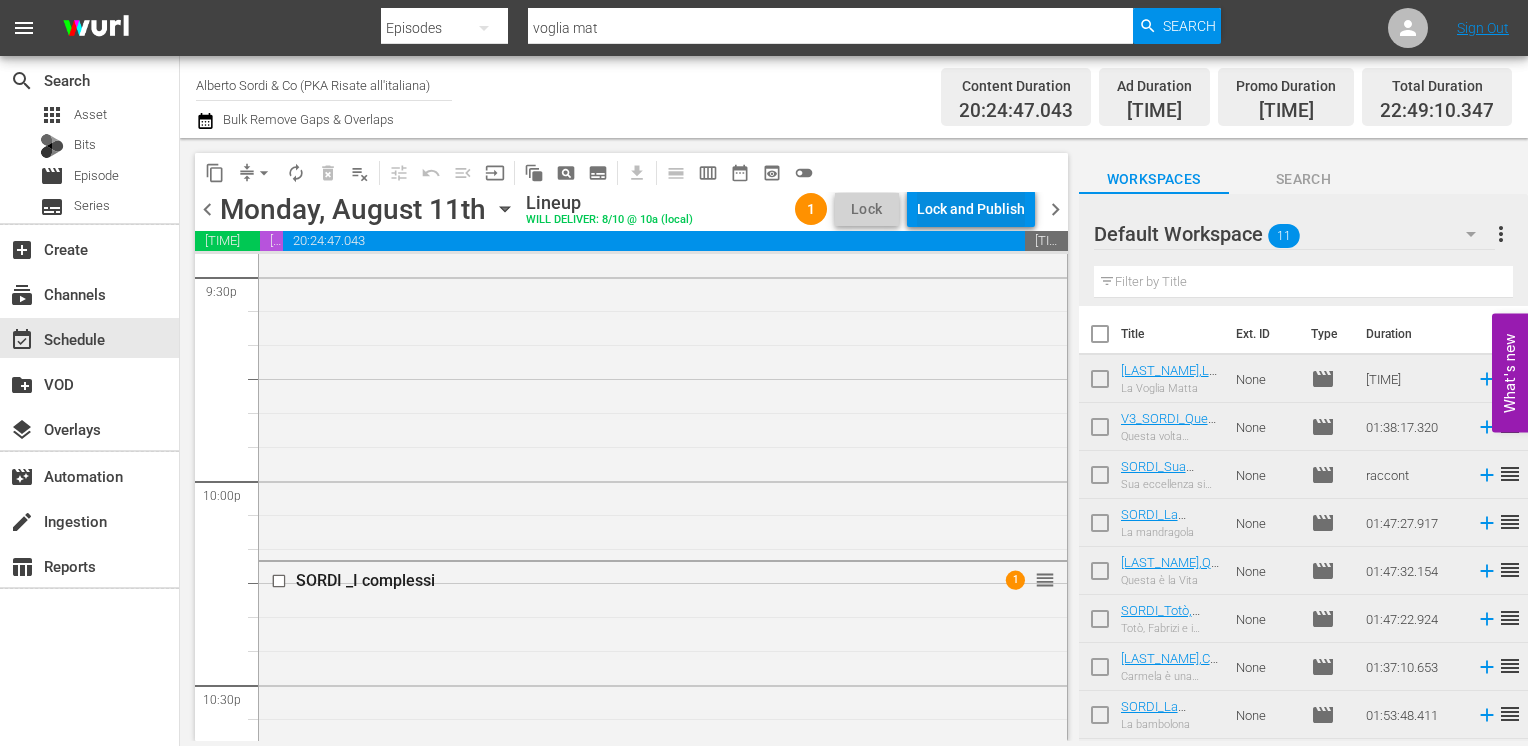 click on "Lock and Publish" at bounding box center [971, 209] 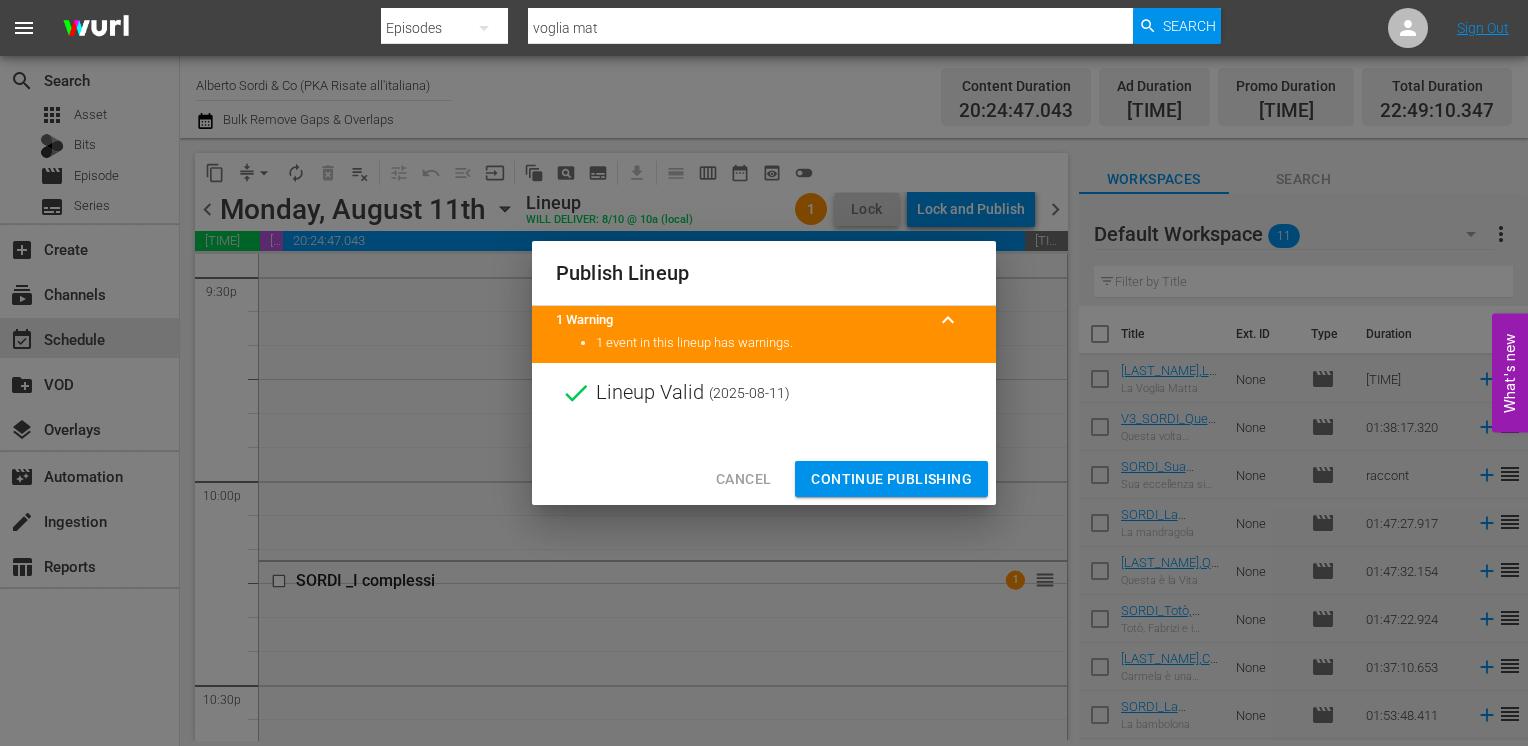 click on "Continue Publishing" at bounding box center [891, 479] 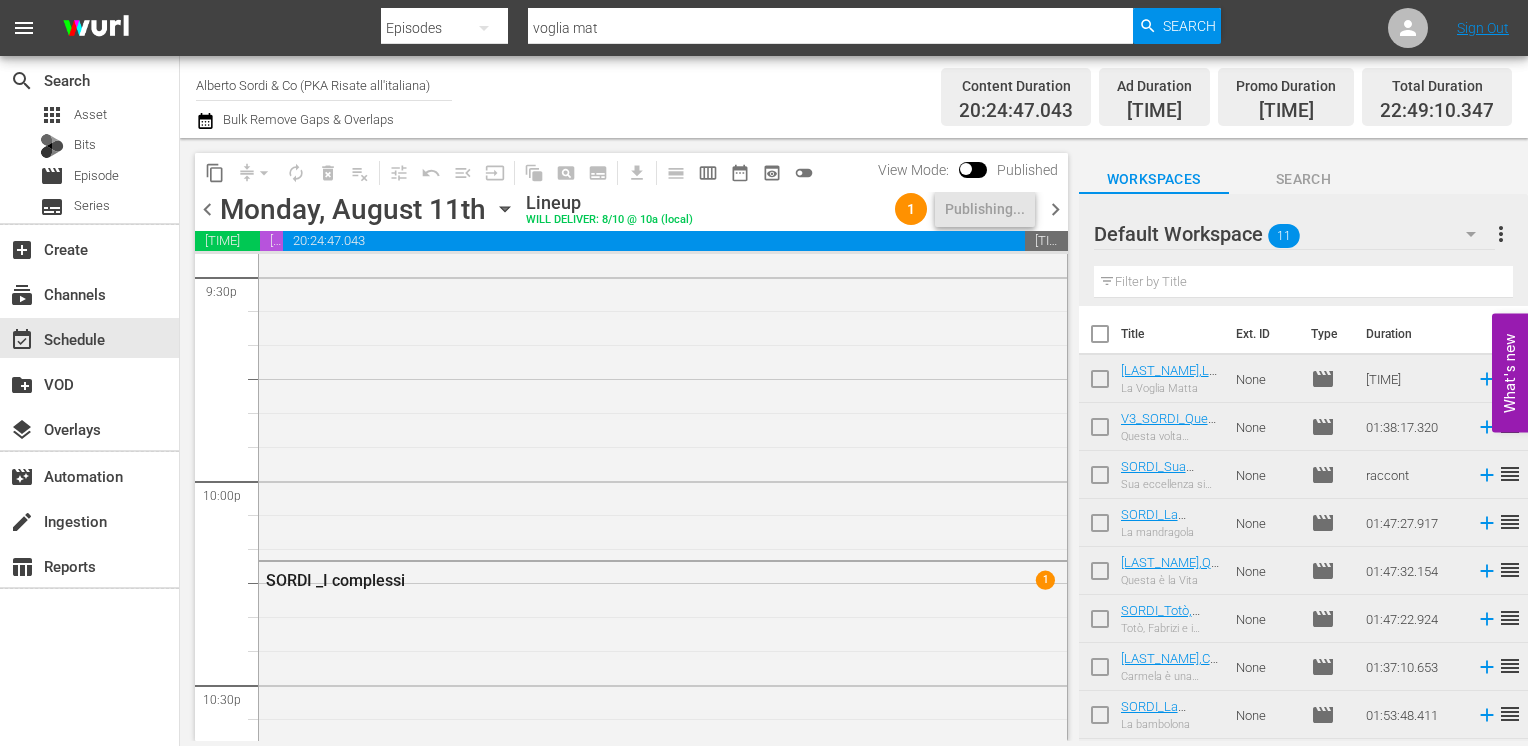 click on "chevron_right" at bounding box center (1055, 209) 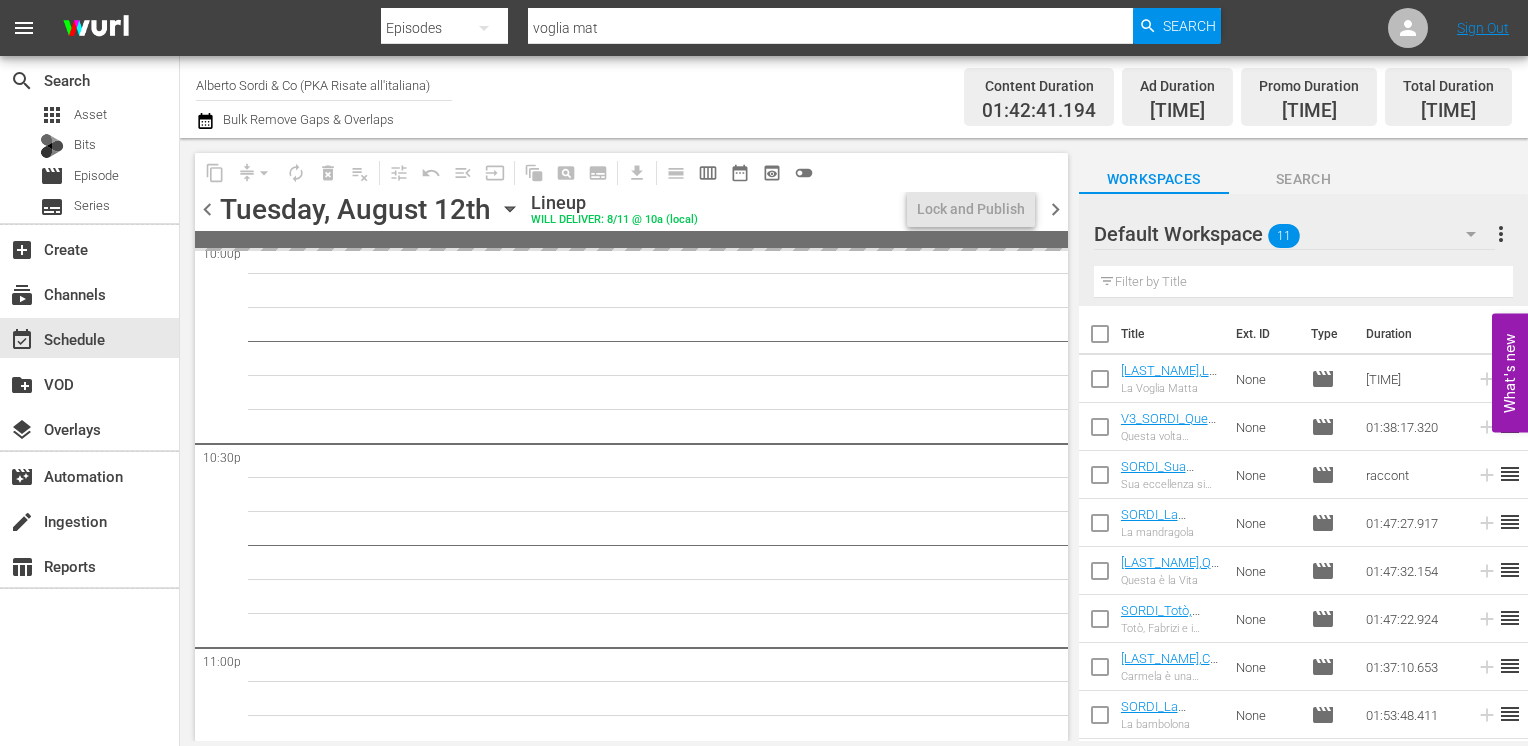 scroll, scrollTop: 8920, scrollLeft: 0, axis: vertical 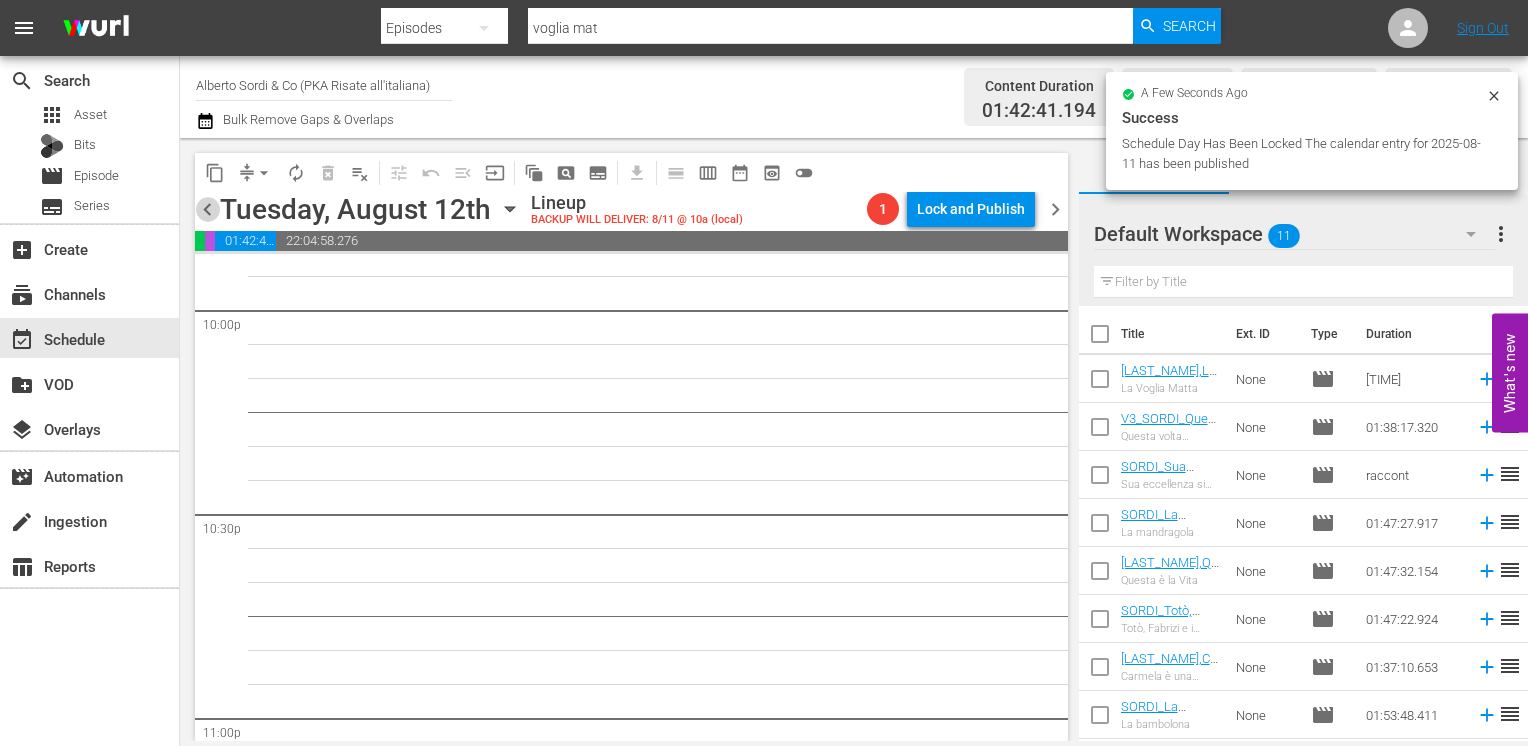 click on "chevron_left" at bounding box center (207, 209) 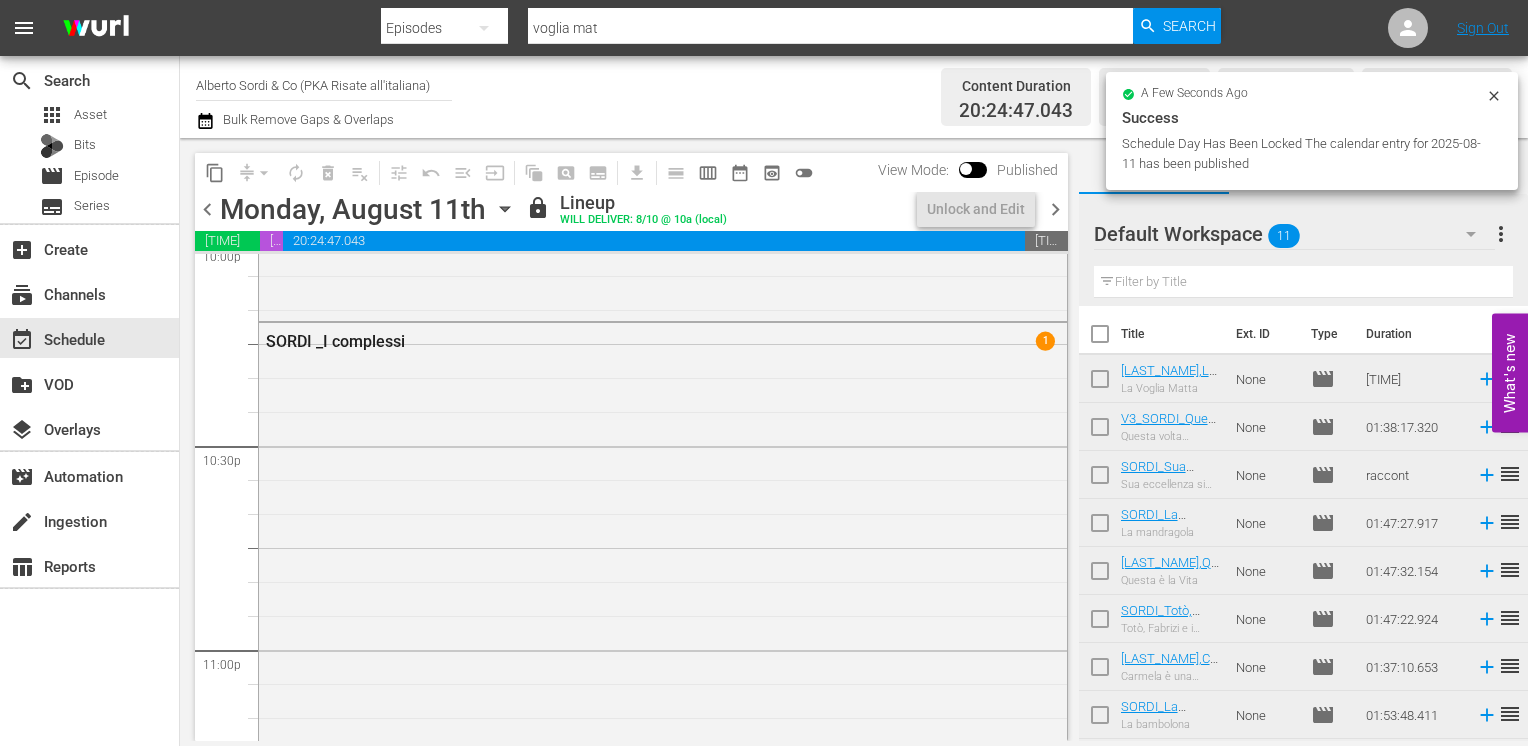 scroll, scrollTop: 8749, scrollLeft: 0, axis: vertical 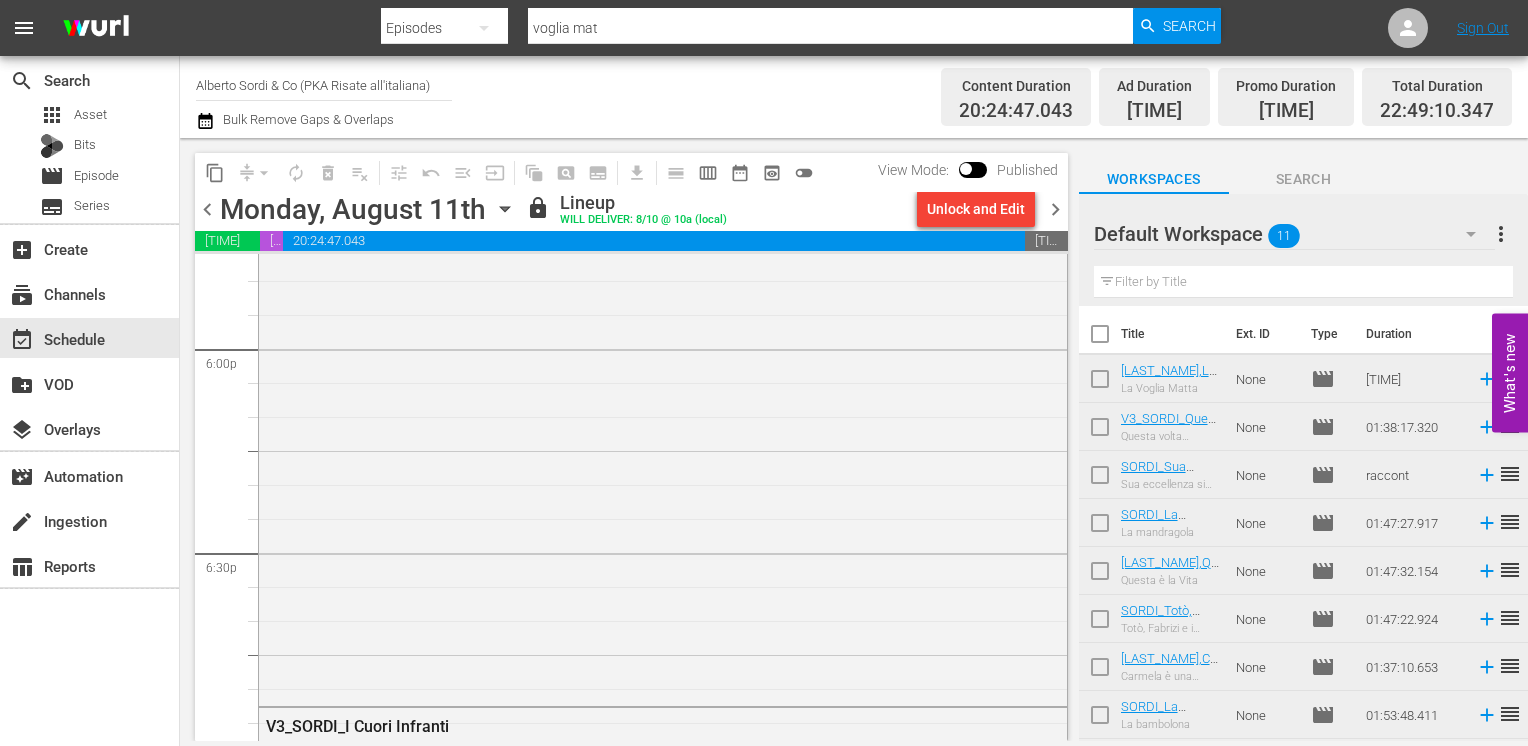 click on "chevron_right" at bounding box center [1055, 209] 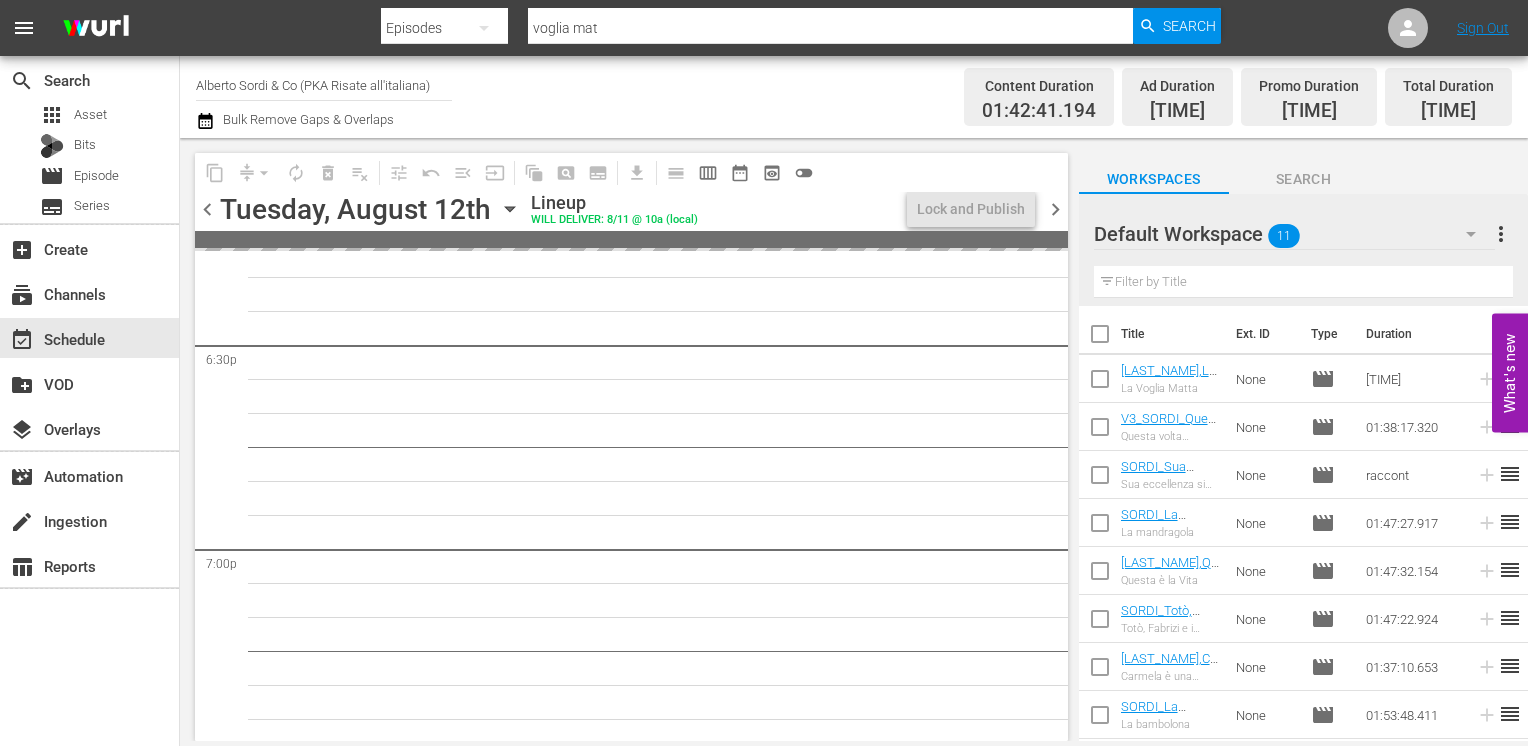 scroll, scrollTop: 7385, scrollLeft: 0, axis: vertical 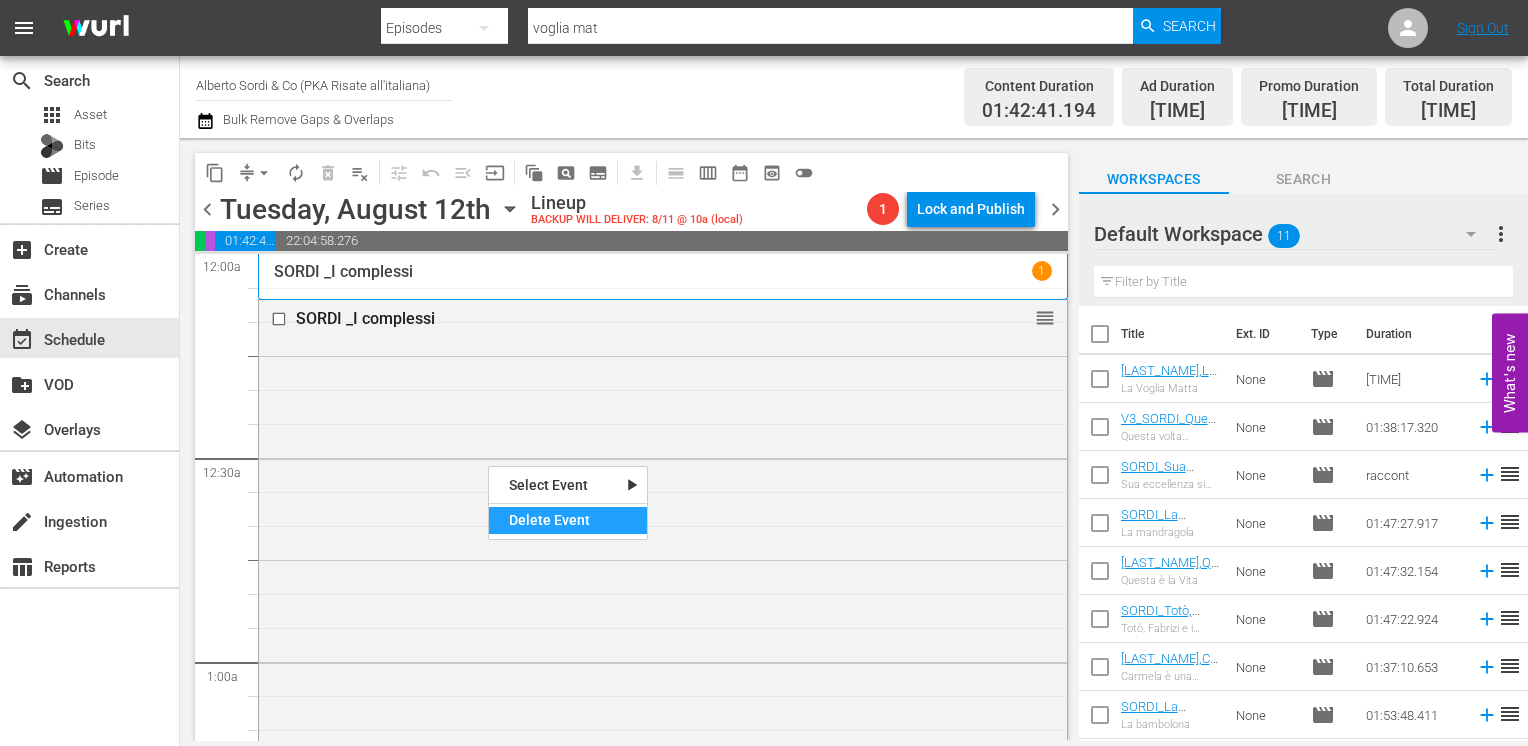 click on "Delete Event" at bounding box center (568, 520) 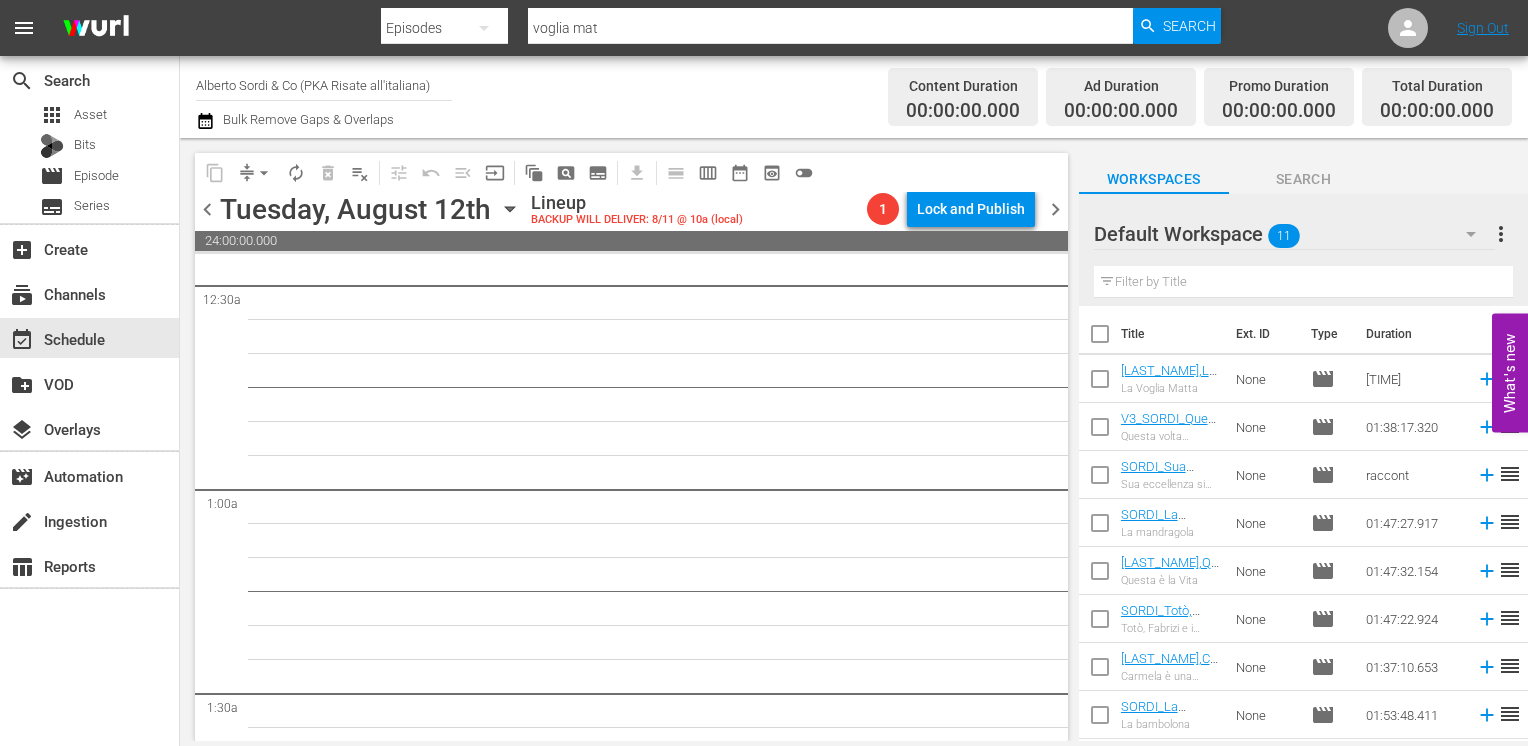 scroll, scrollTop: 0, scrollLeft: 0, axis: both 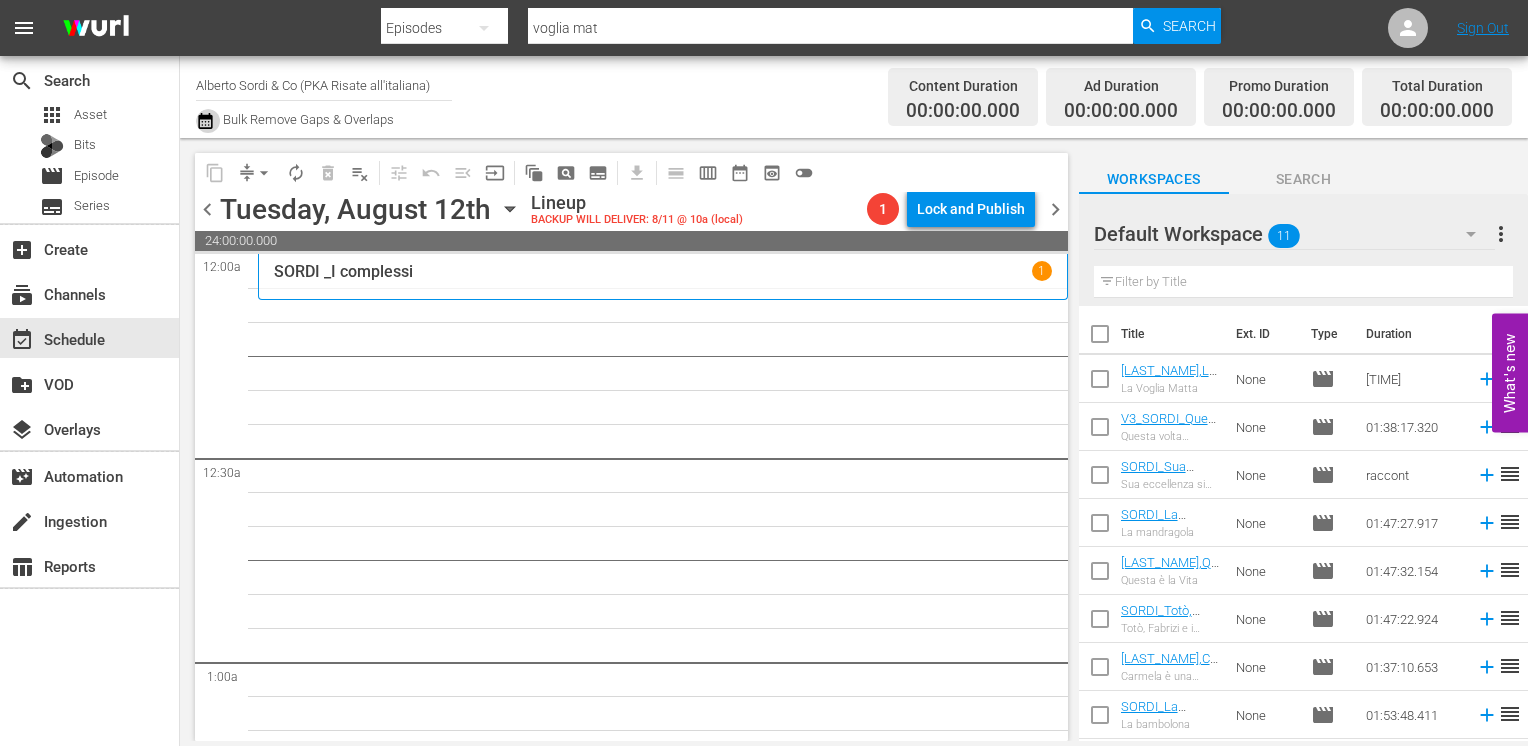 click 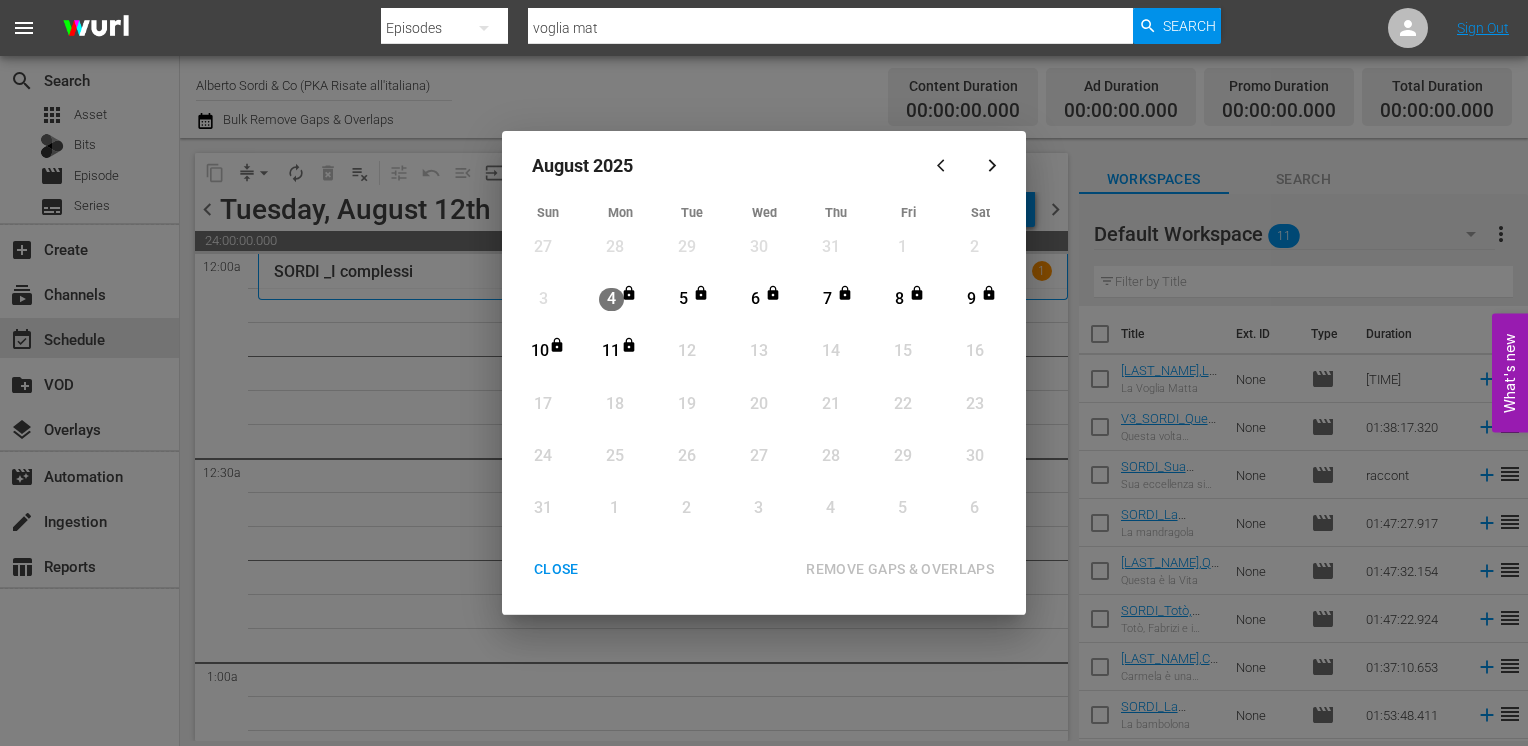 drag, startPoint x: 541, startPoint y: 574, endPoint x: 440, endPoint y: 503, distance: 123.458496 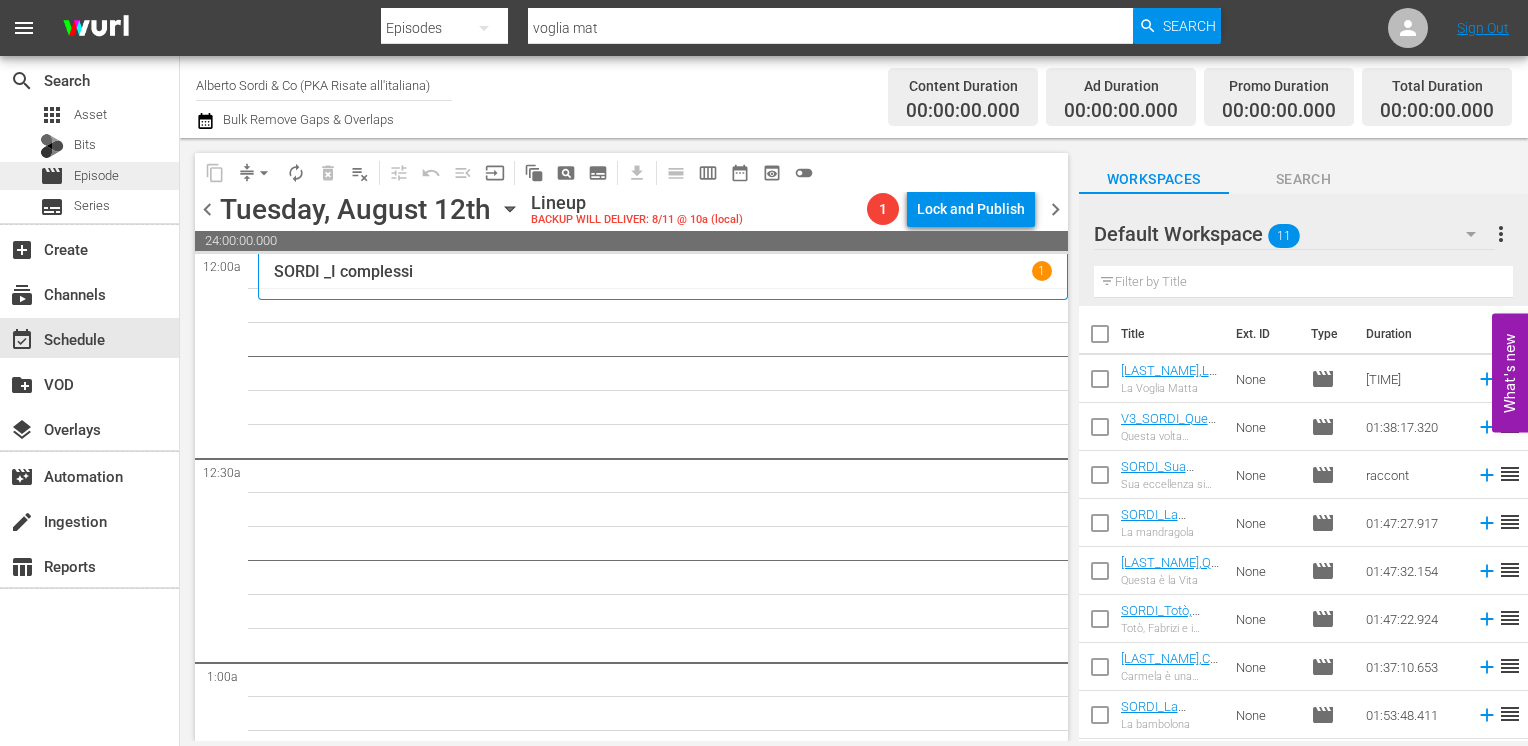 click on "Episode" at bounding box center (96, 176) 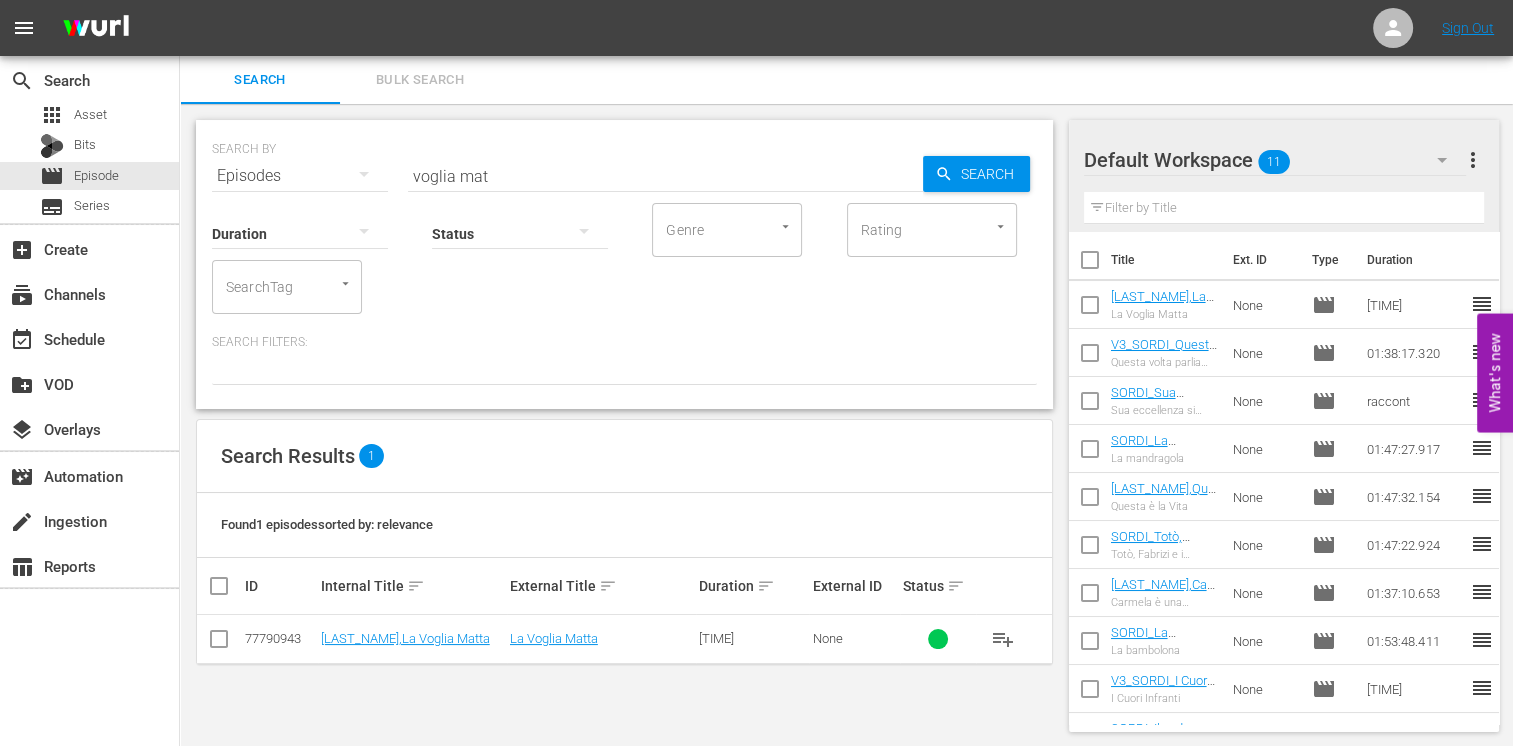 click at bounding box center [1090, 264] 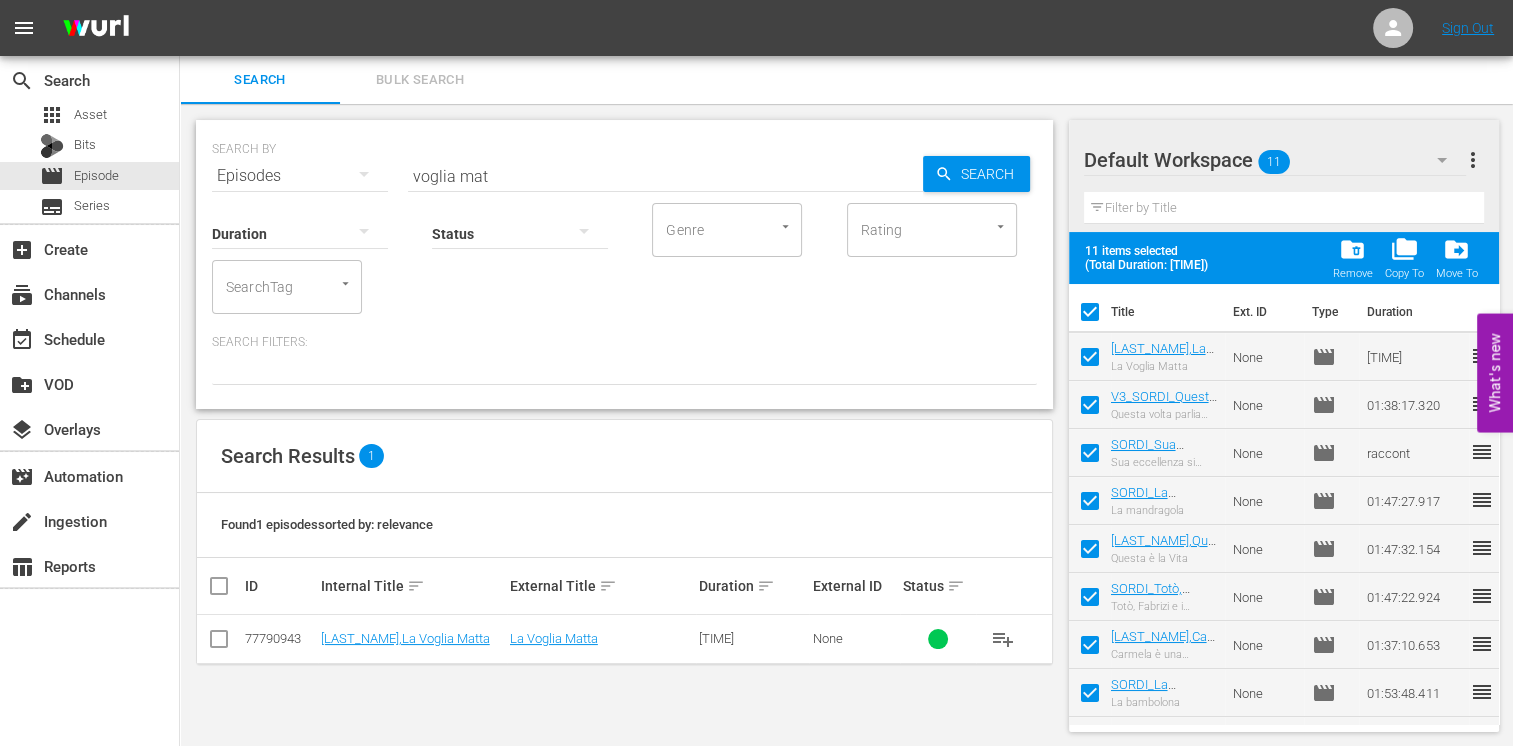 click on "folder_delete" at bounding box center [1352, 249] 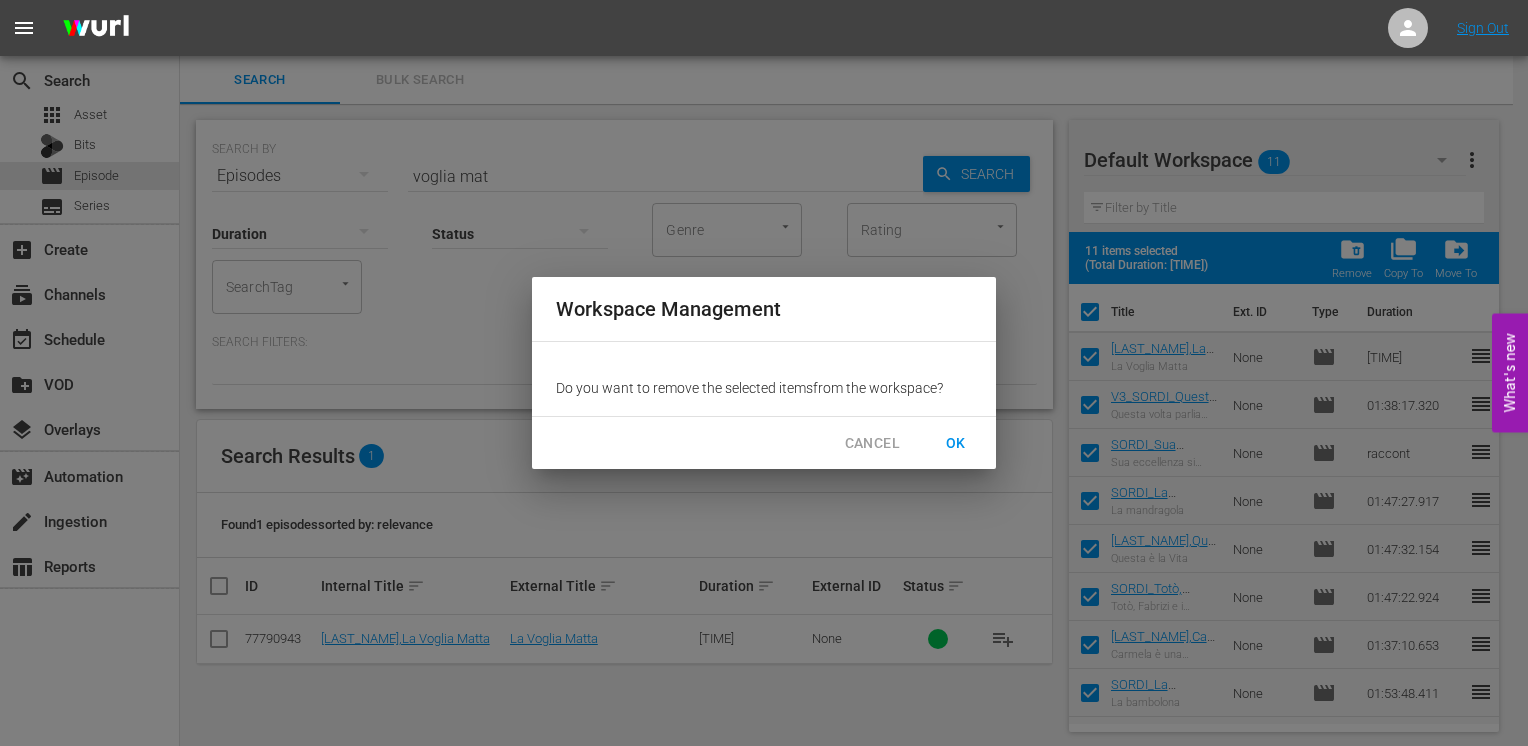 click on "OK" at bounding box center (956, 443) 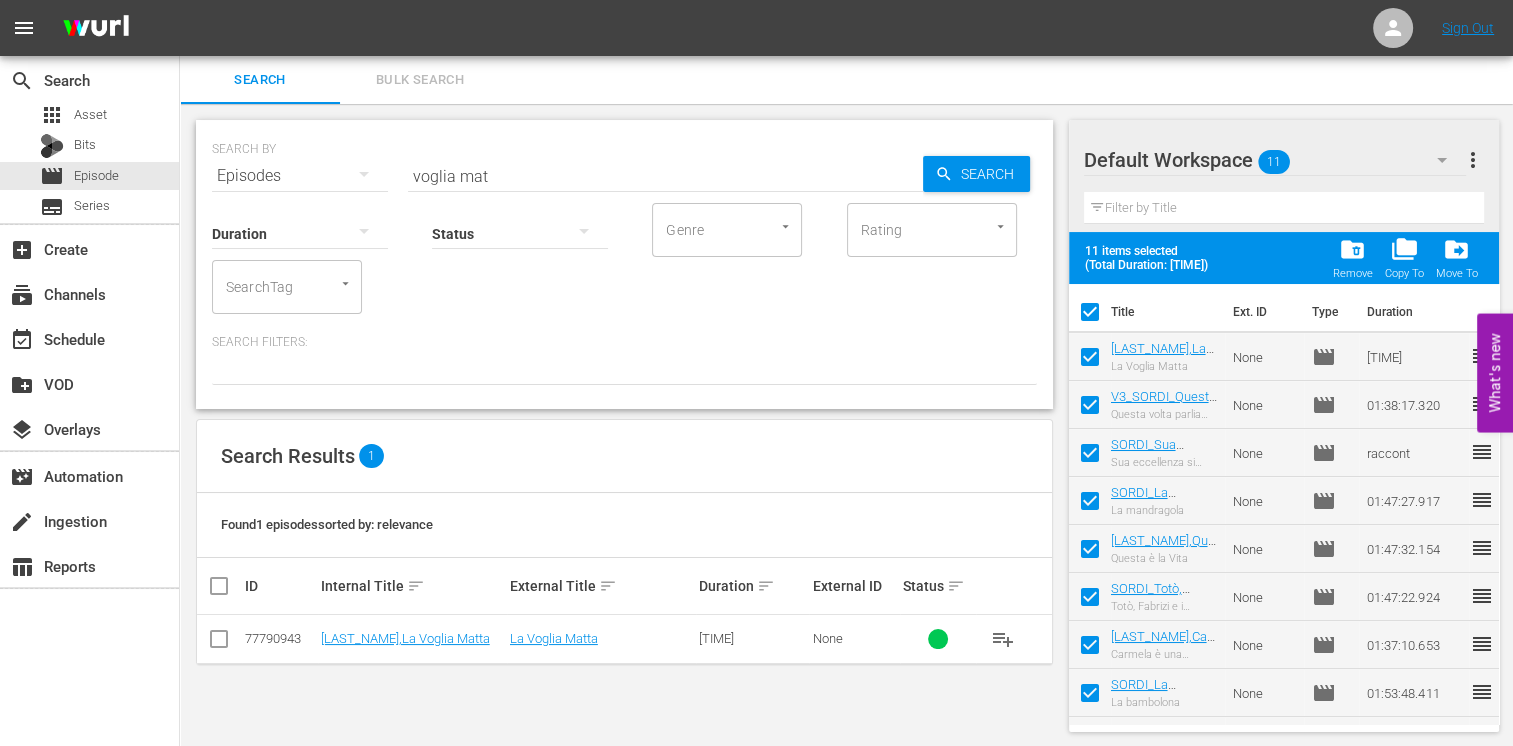checkbox on "false" 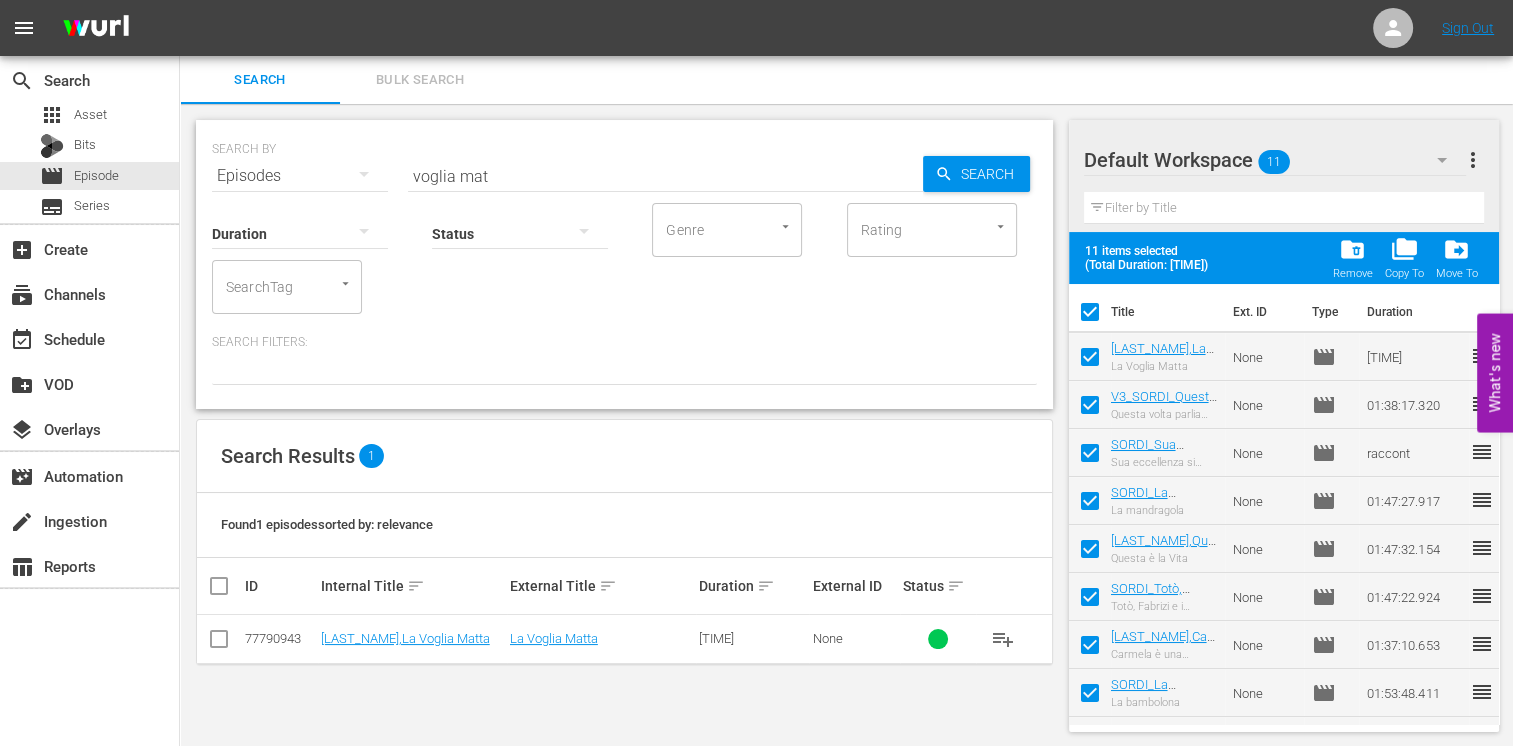 checkbox on "false" 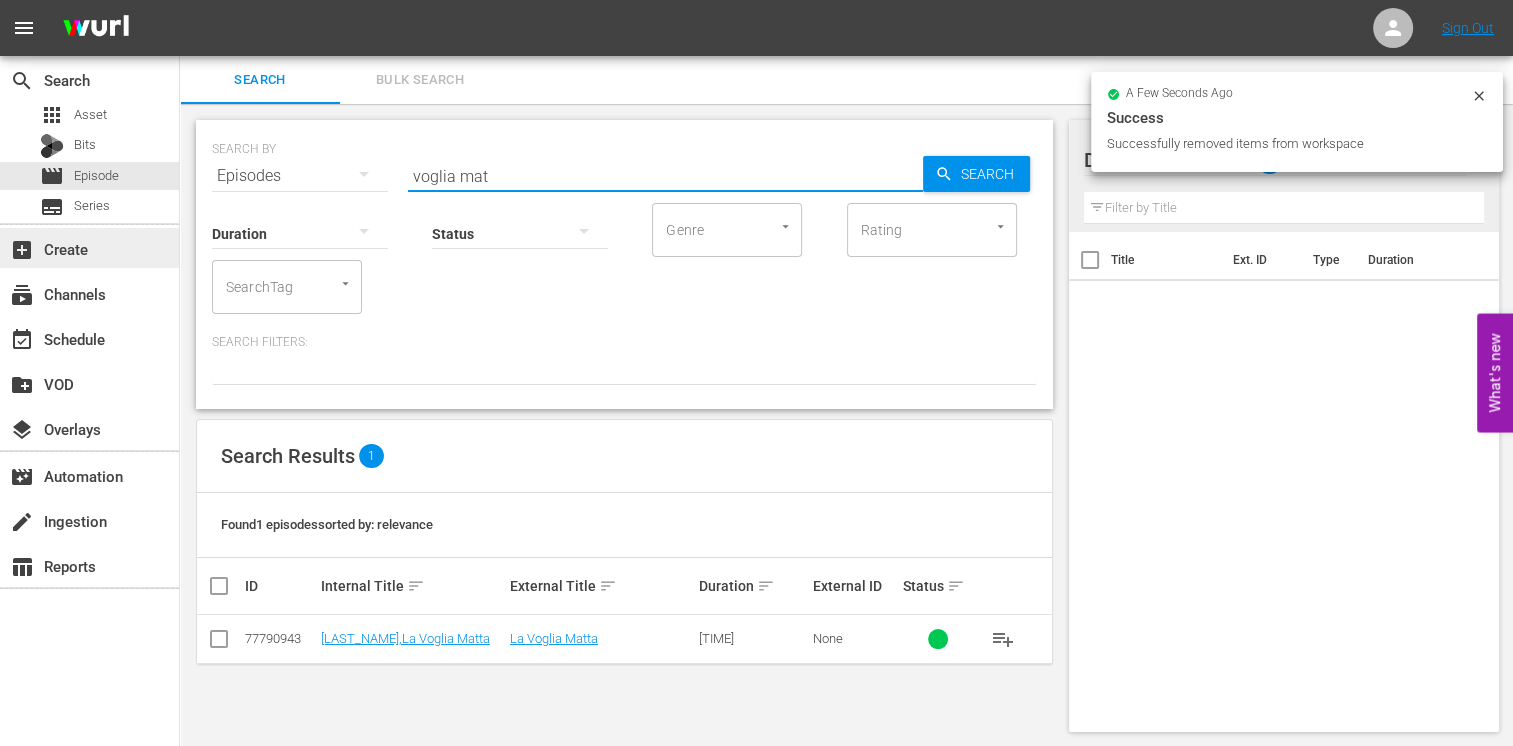 drag, startPoint x: 520, startPoint y: 177, endPoint x: 164, endPoint y: 235, distance: 360.6938 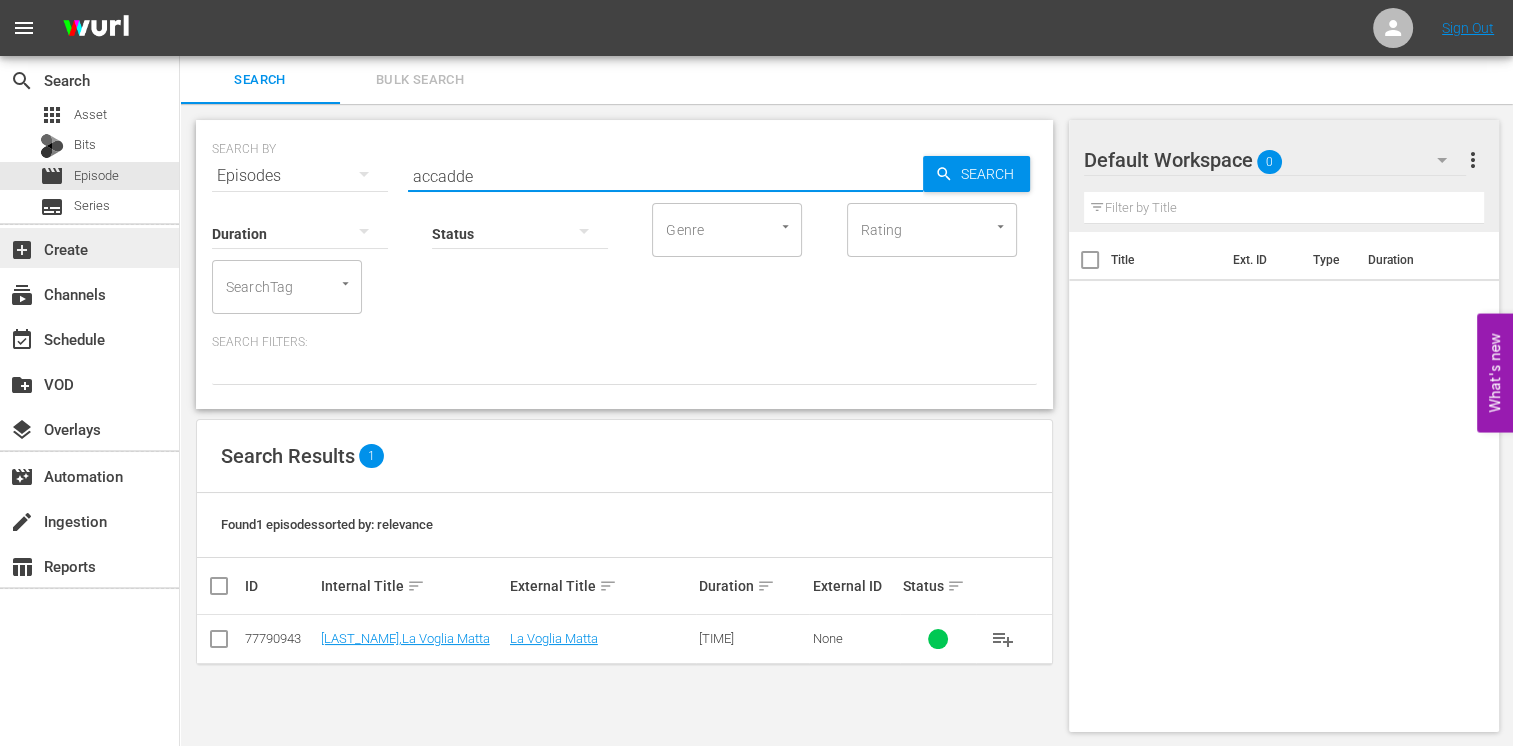 type on "accadde" 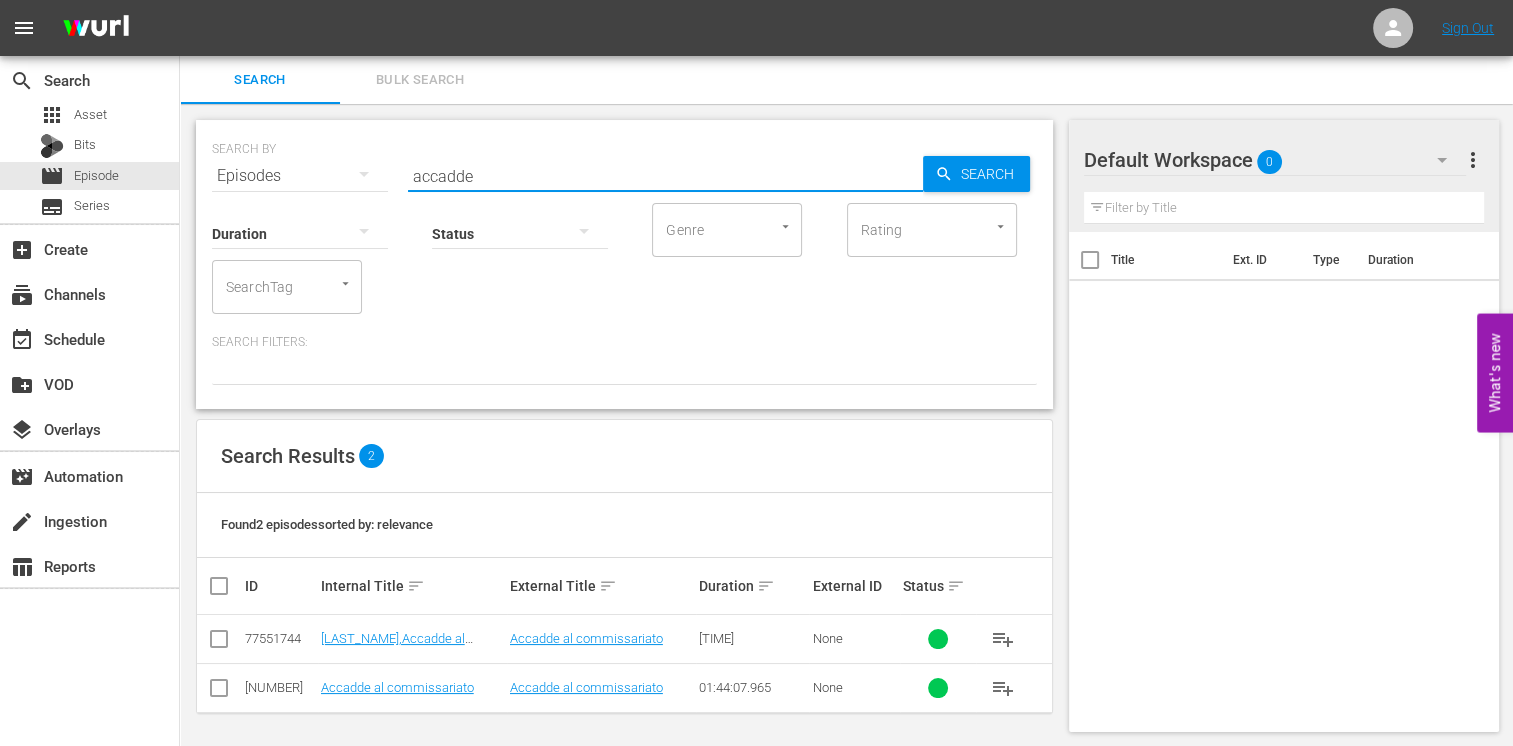 click at bounding box center [219, 643] 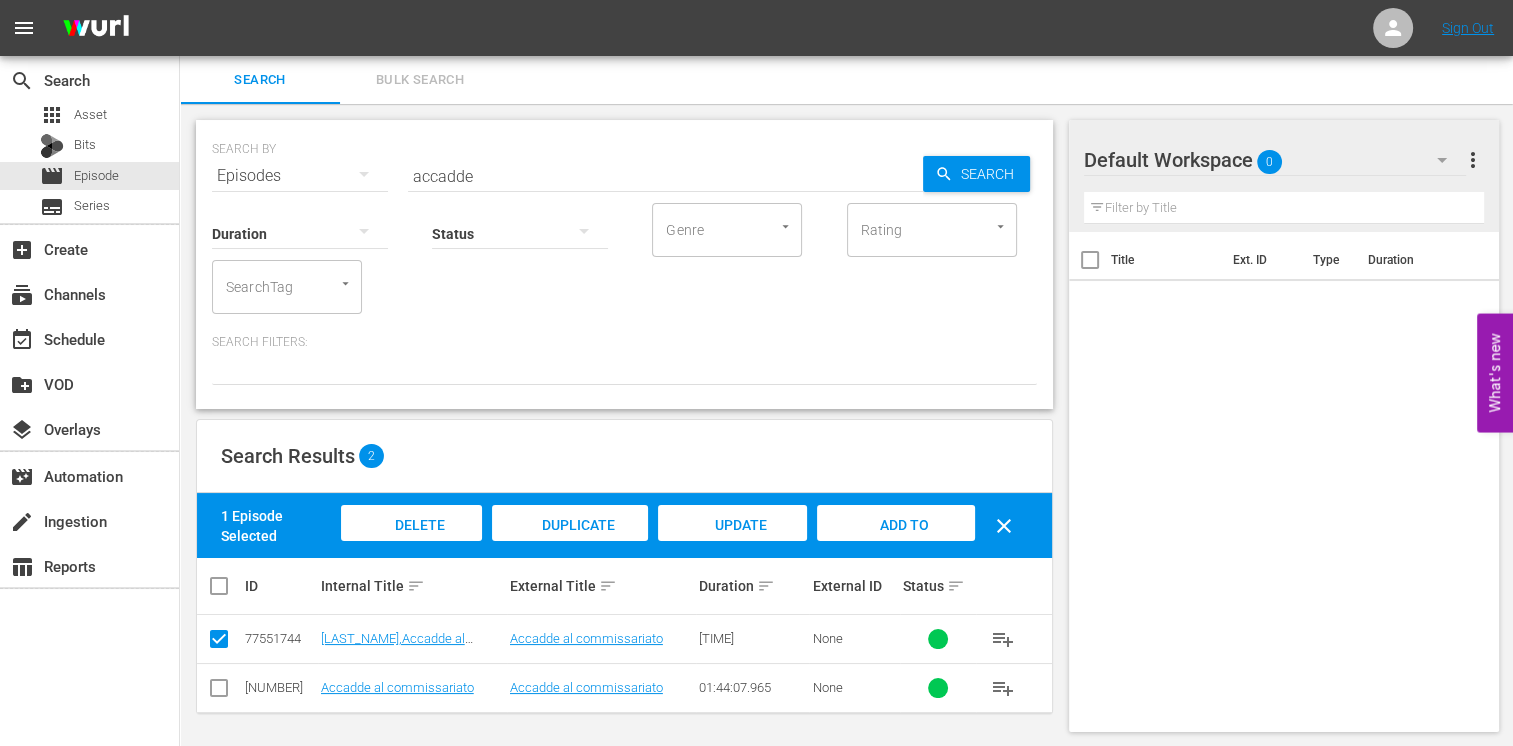 click on "Add to Workspace" at bounding box center (896, 544) 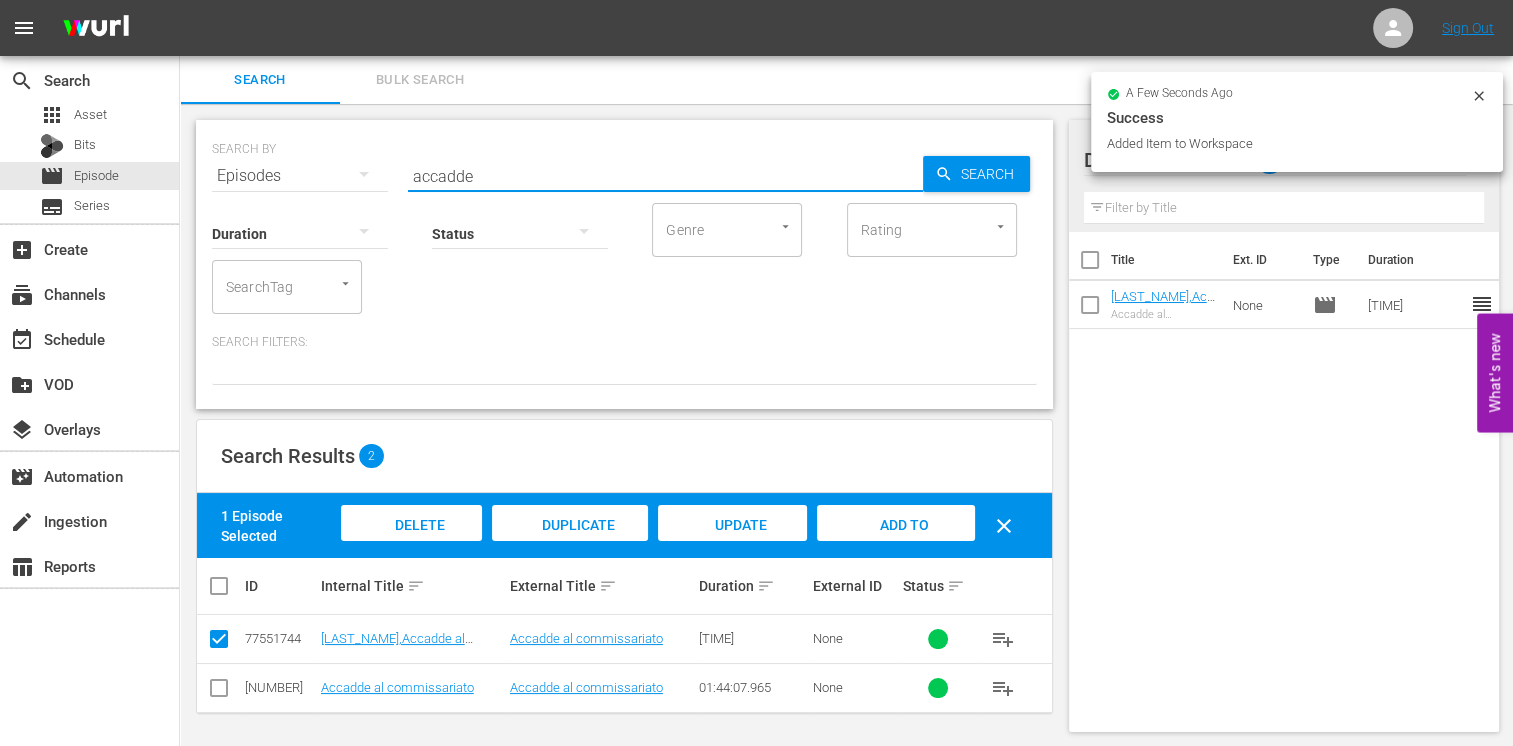 drag, startPoint x: 489, startPoint y: 169, endPoint x: 359, endPoint y: 159, distance: 130.38405 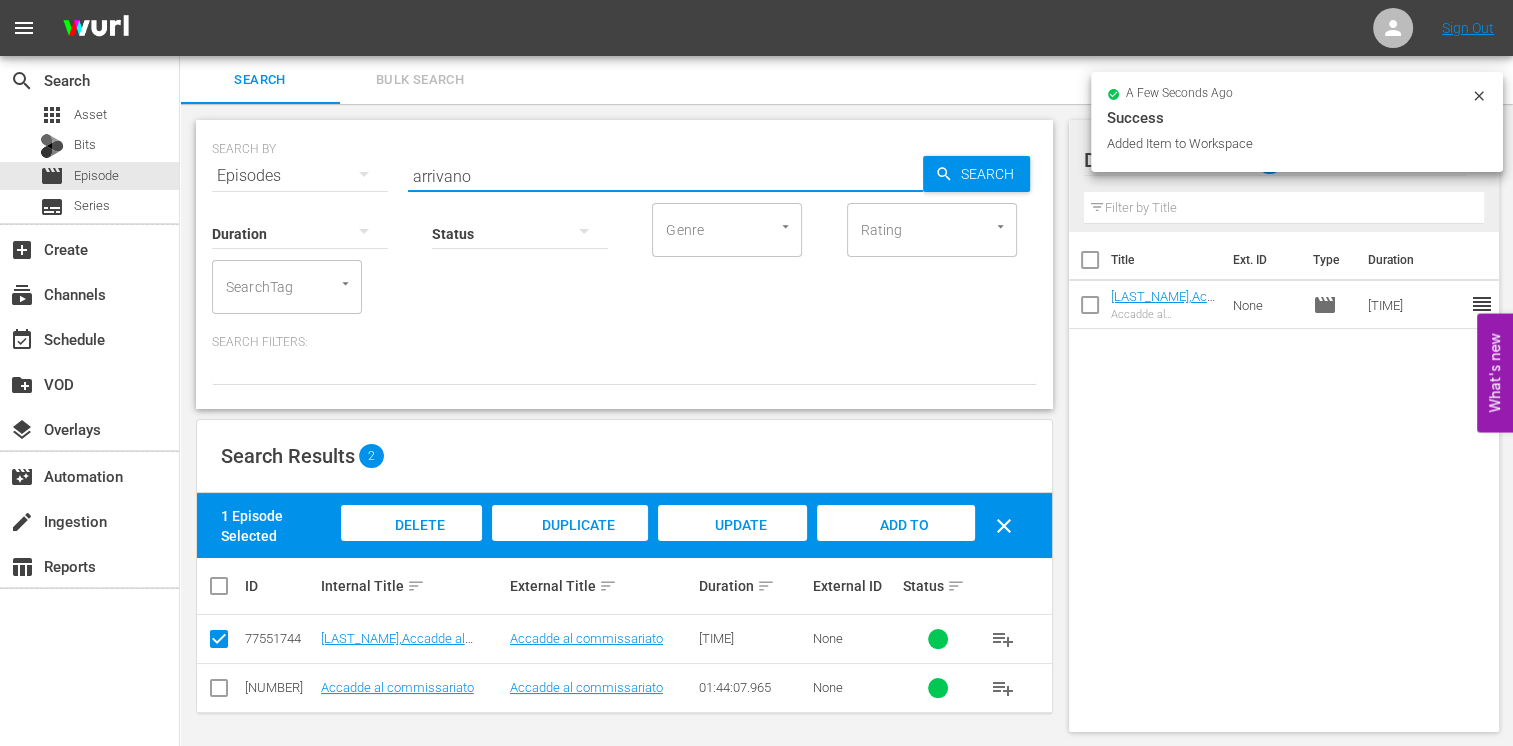 type on "arrivano" 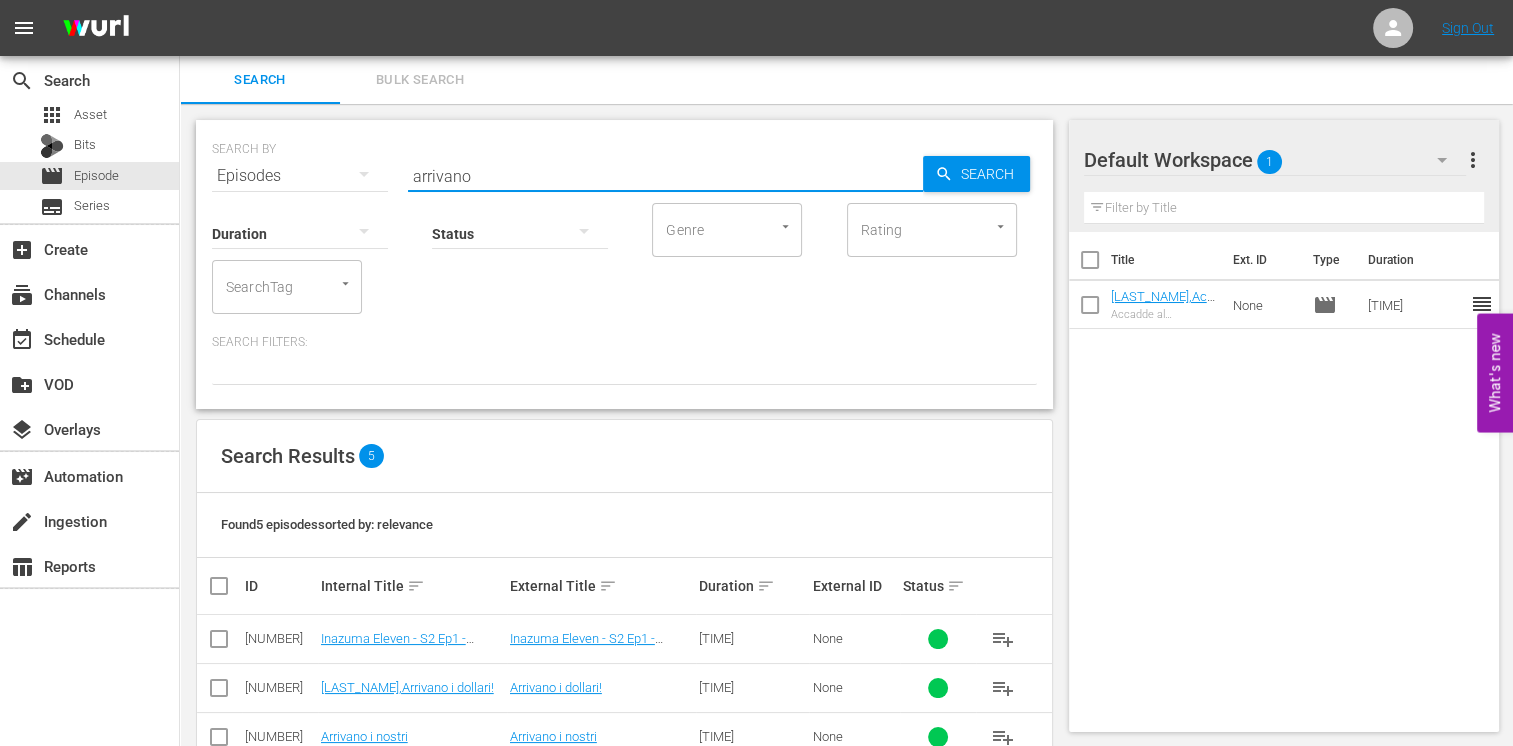 click at bounding box center [219, 692] 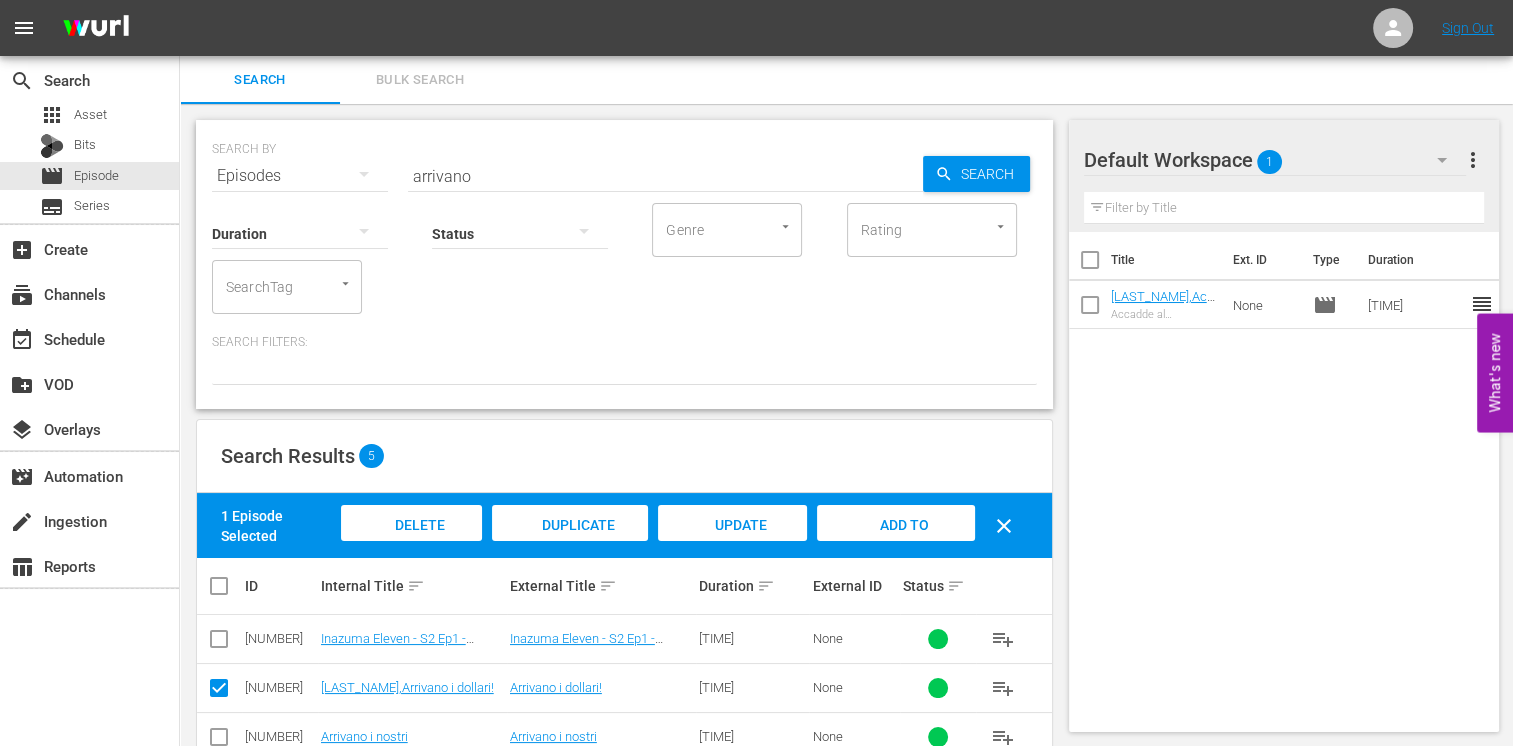 click on "Add to Workspace" at bounding box center (896, 544) 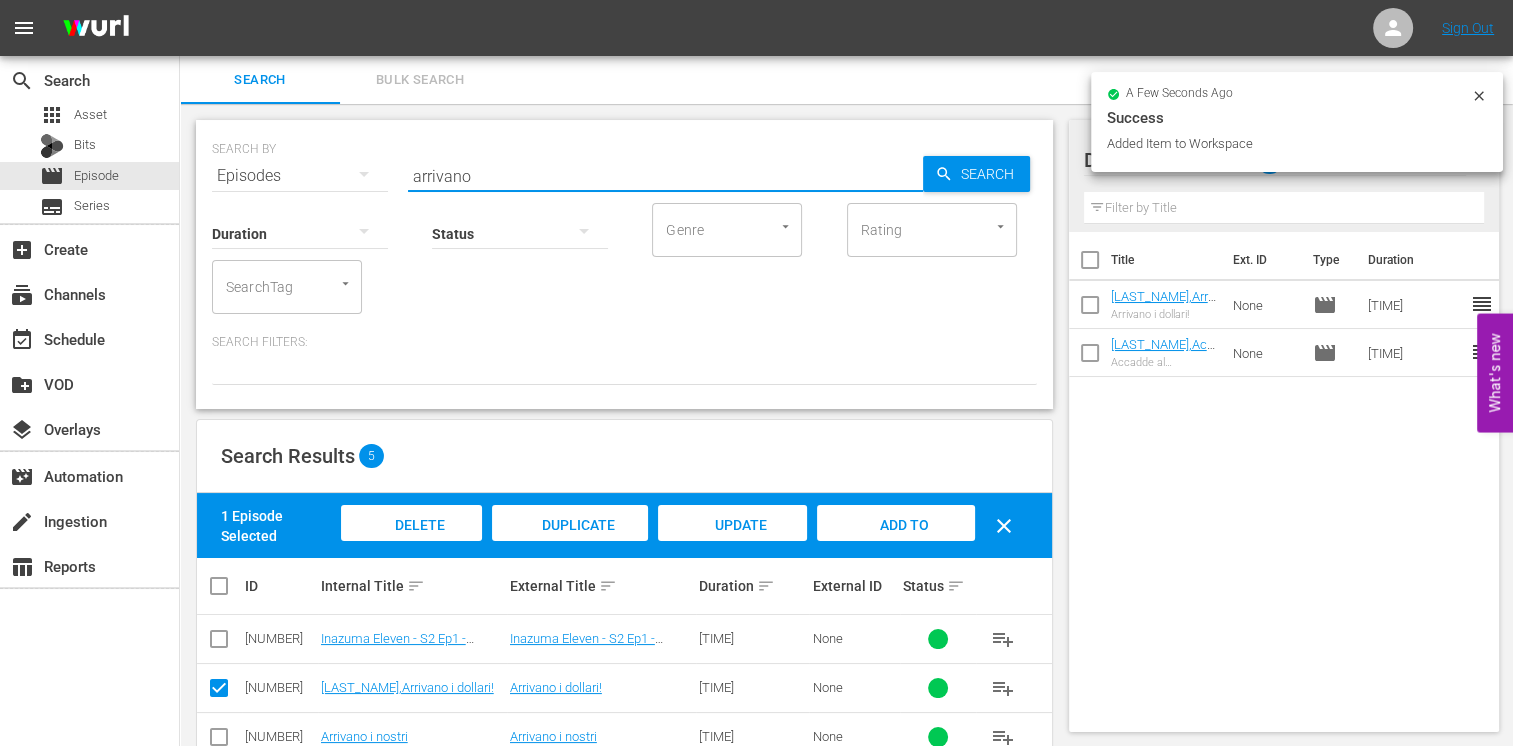 drag, startPoint x: 515, startPoint y: 172, endPoint x: 373, endPoint y: 154, distance: 143.13629 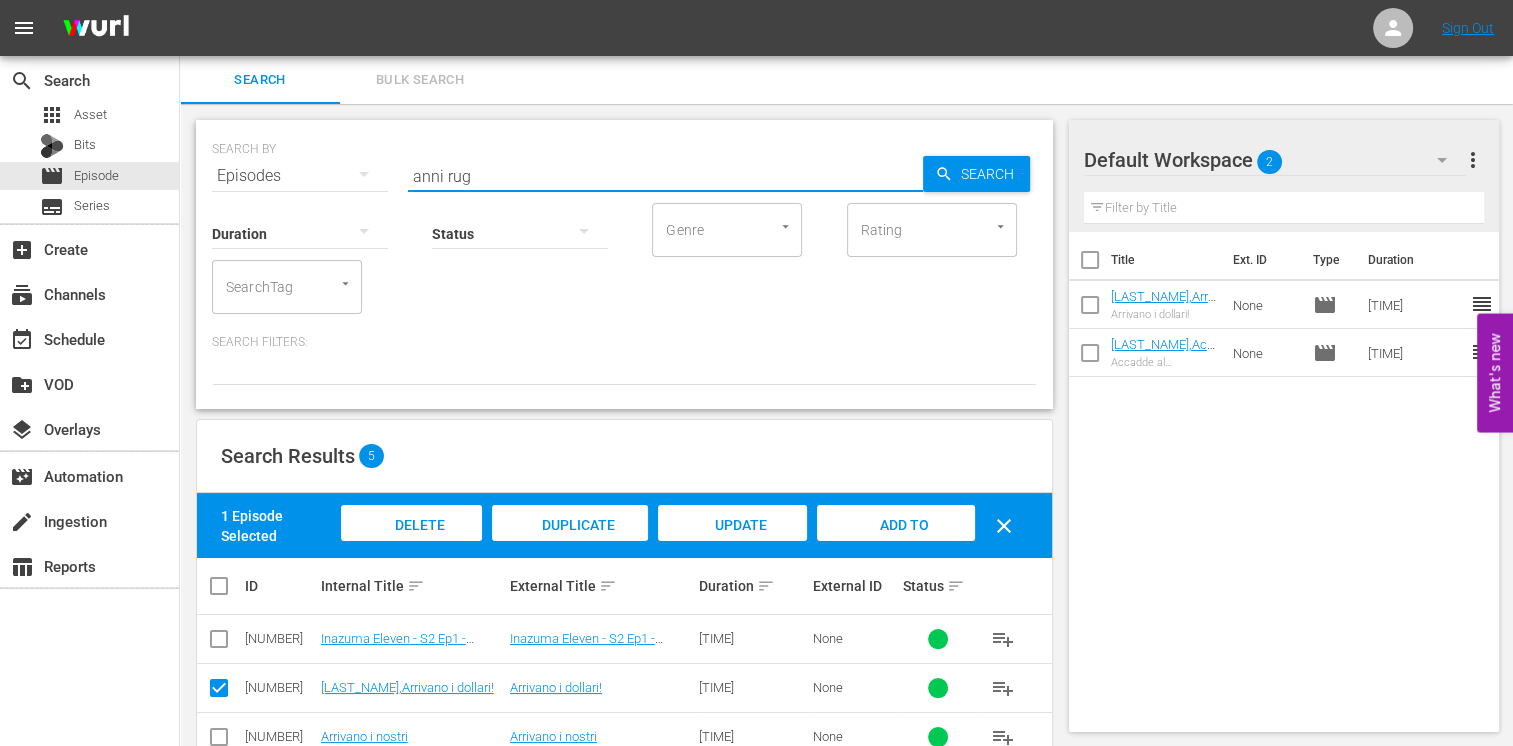 type on "anni rug" 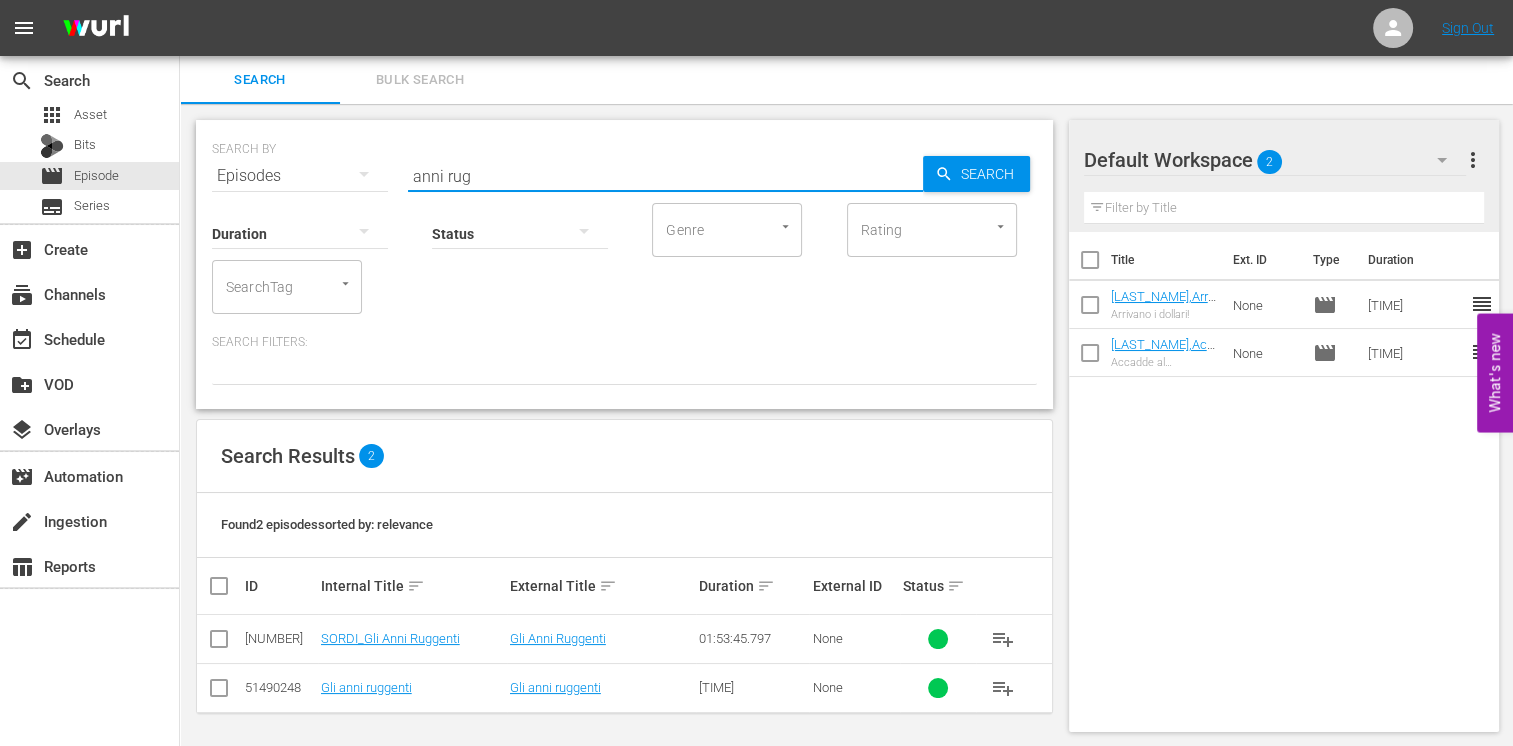 click at bounding box center [219, 643] 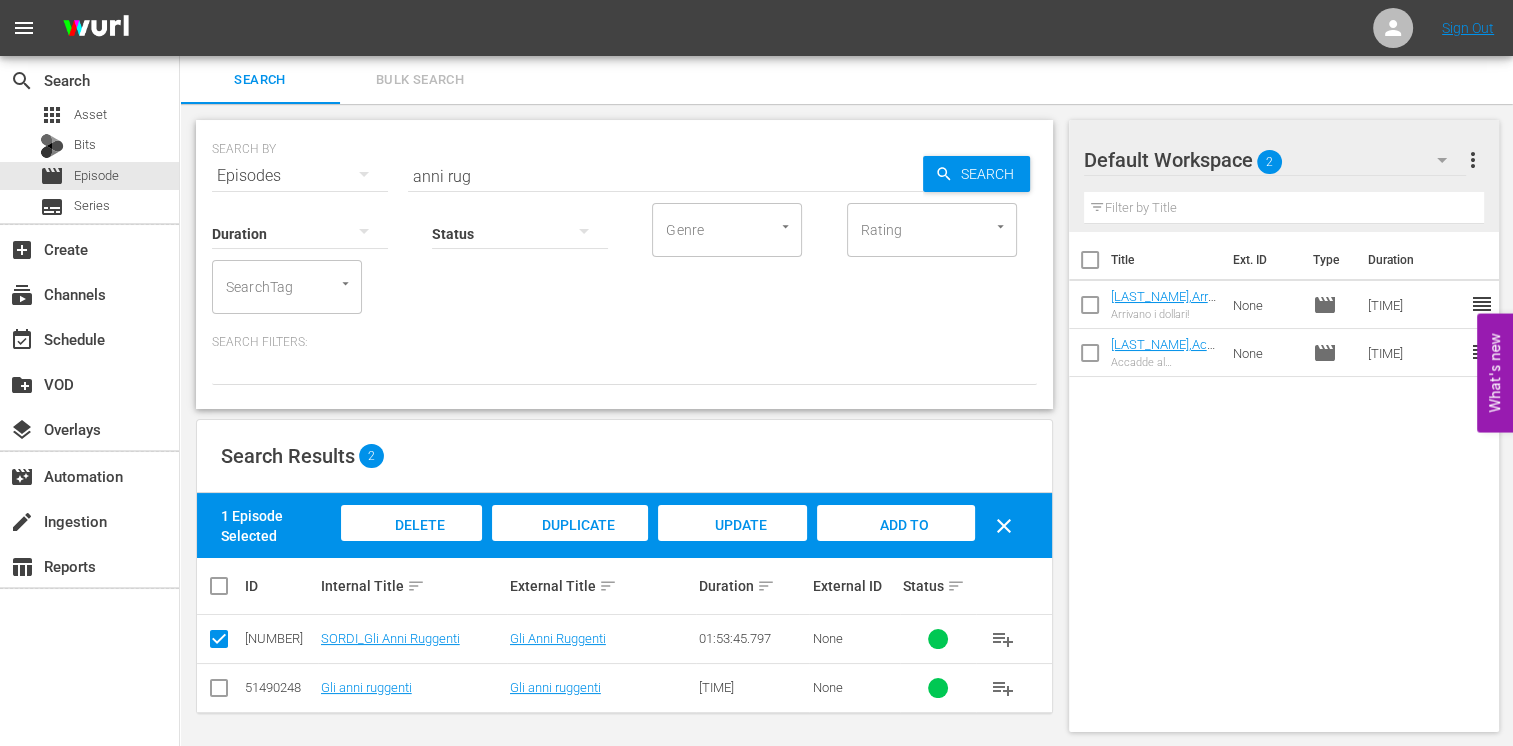 drag, startPoint x: 871, startPoint y: 524, endPoint x: 842, endPoint y: 509, distance: 32.649654 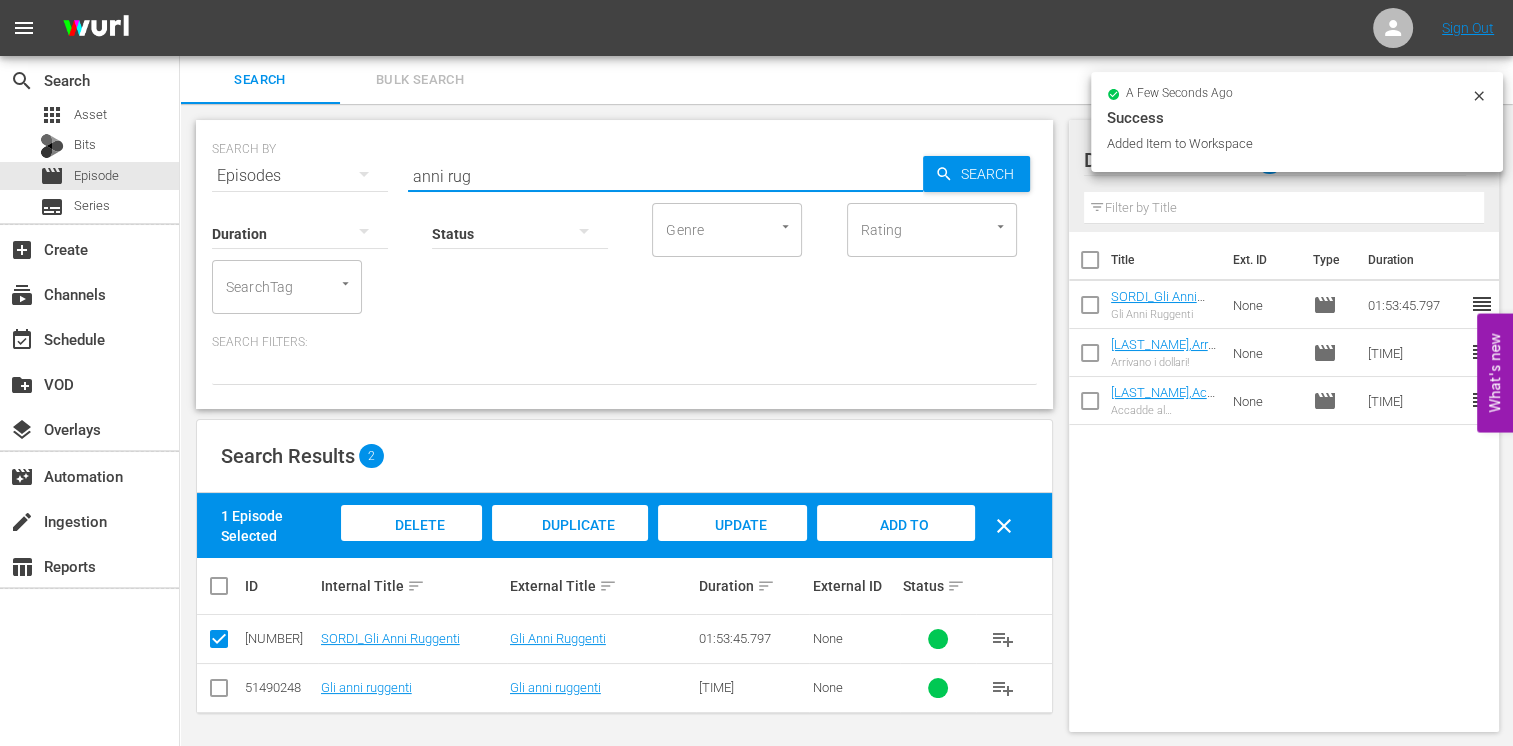 drag, startPoint x: 476, startPoint y: 176, endPoint x: 272, endPoint y: 147, distance: 206.05096 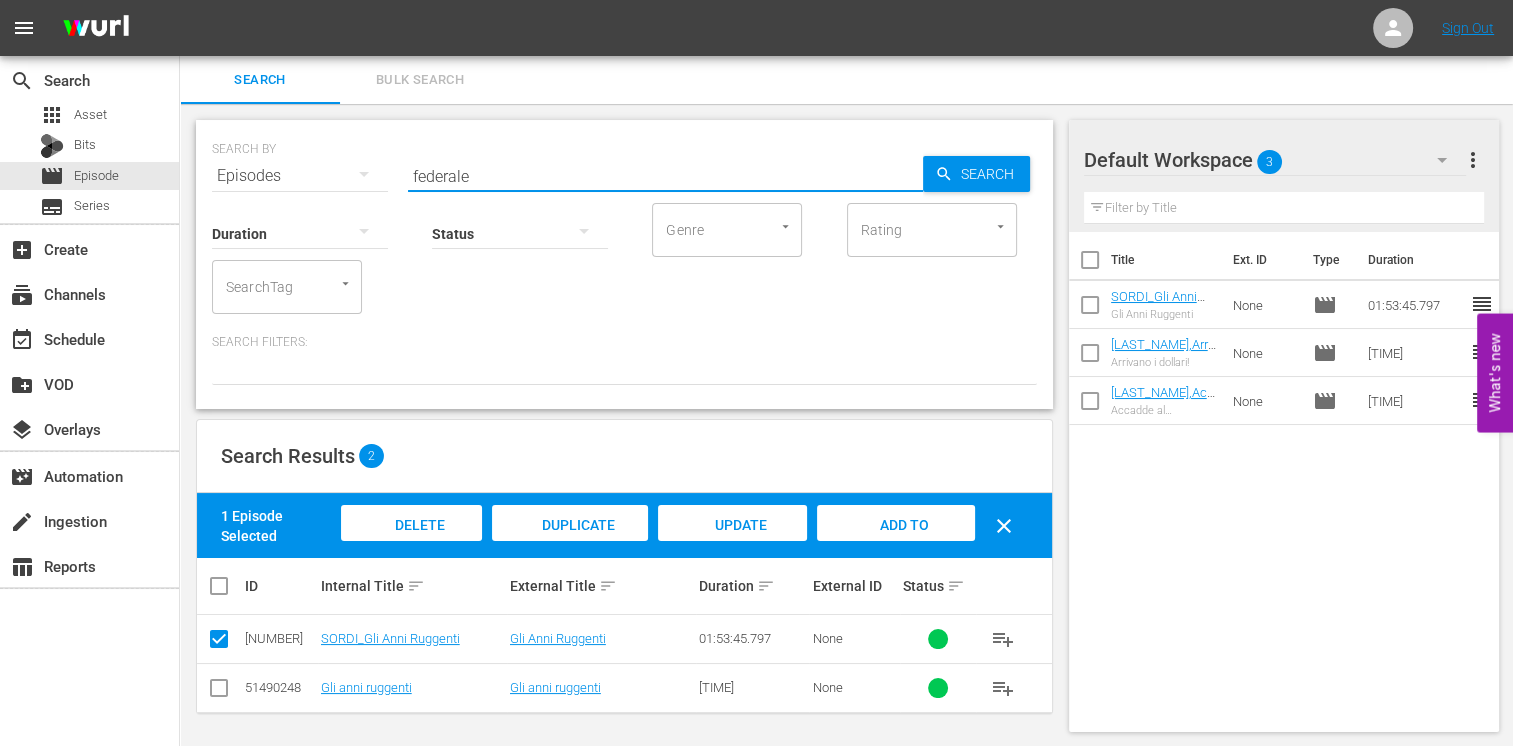 type on "federale" 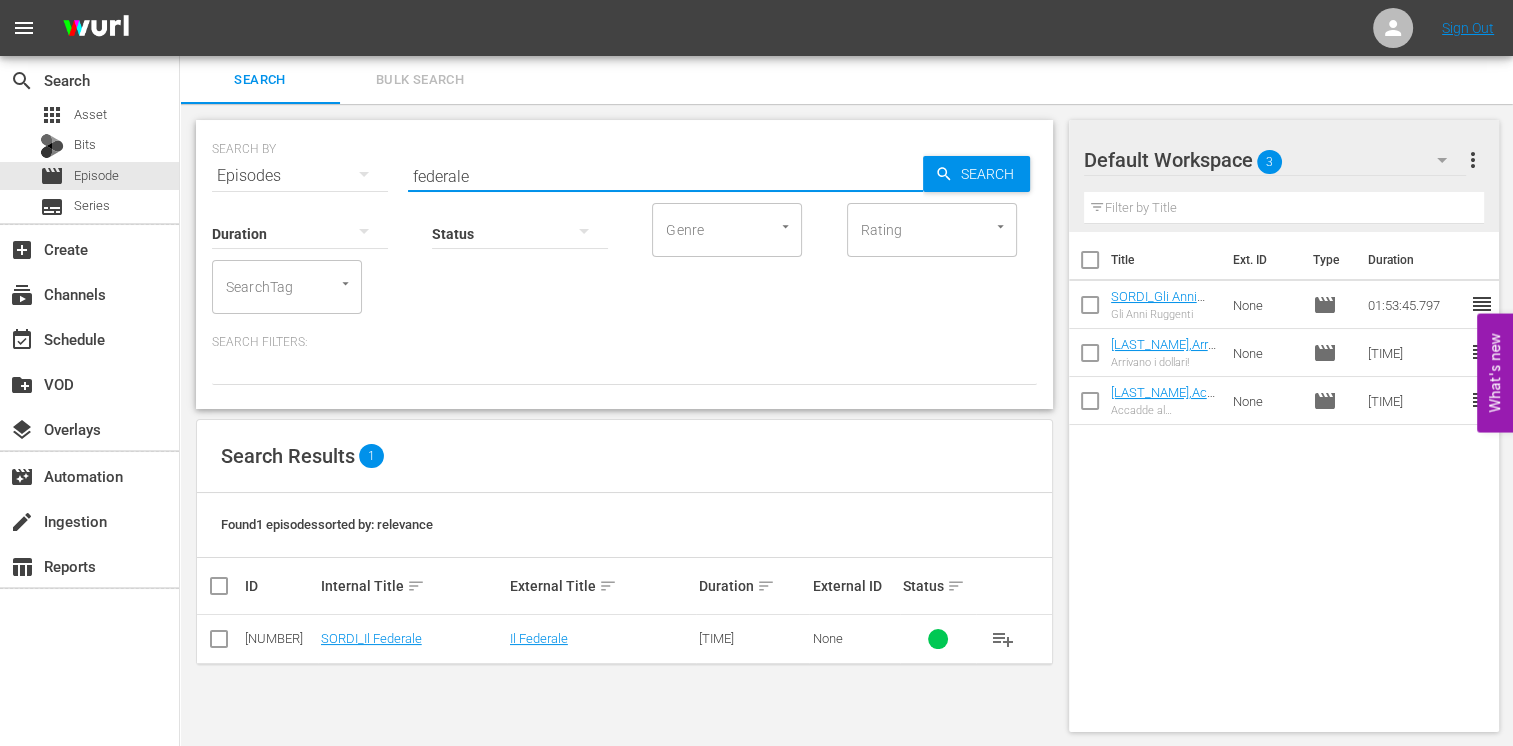 click 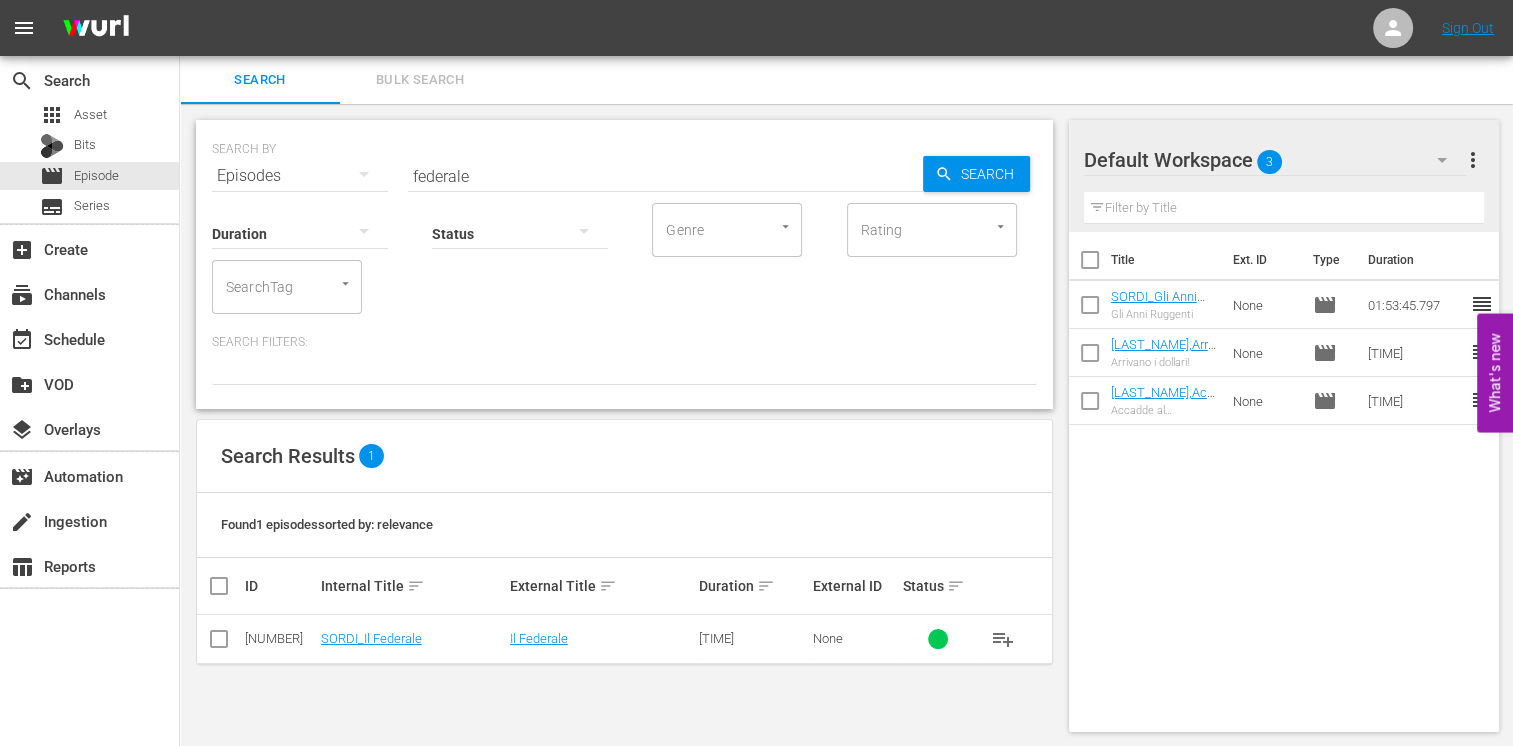 click at bounding box center [219, 643] 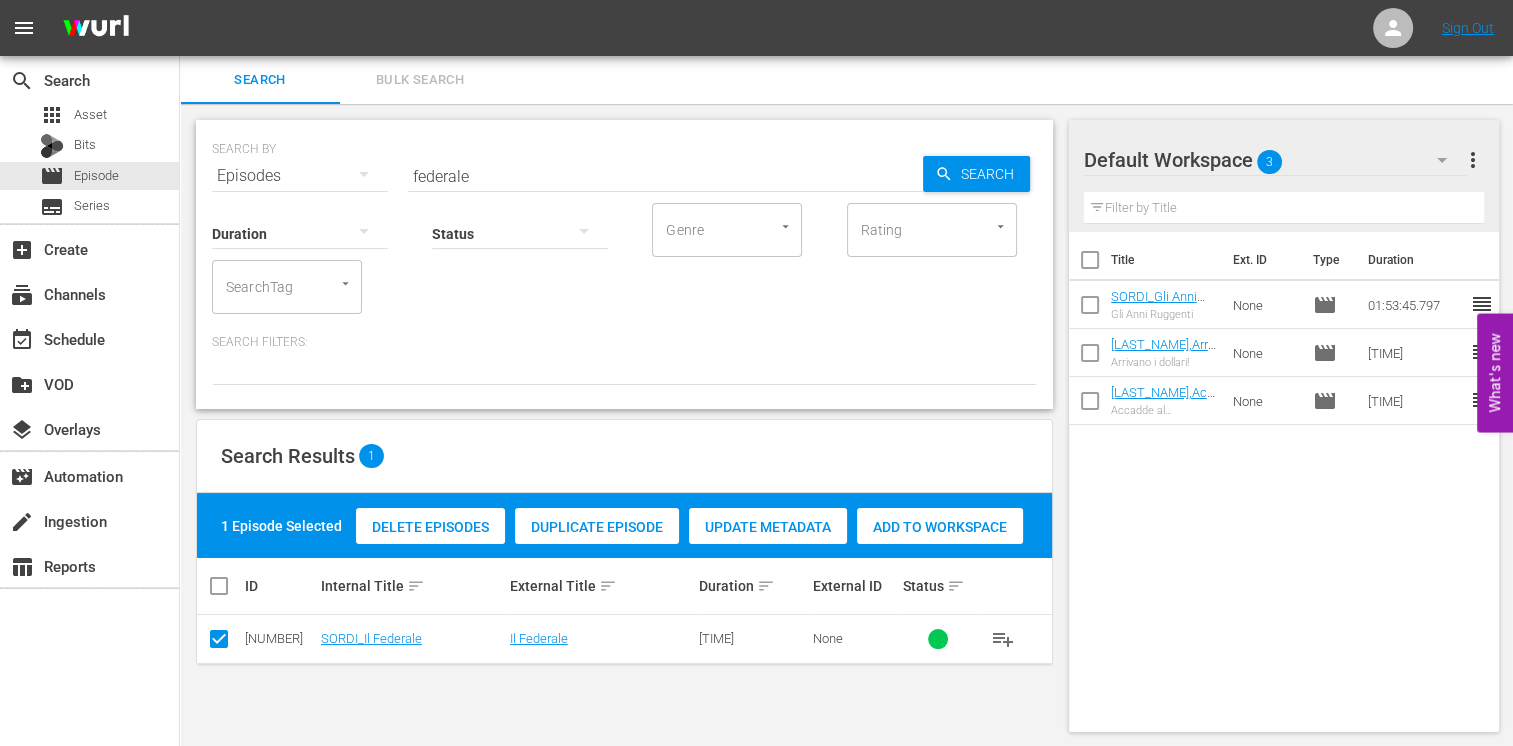 click on "Add to Workspace" at bounding box center (940, 527) 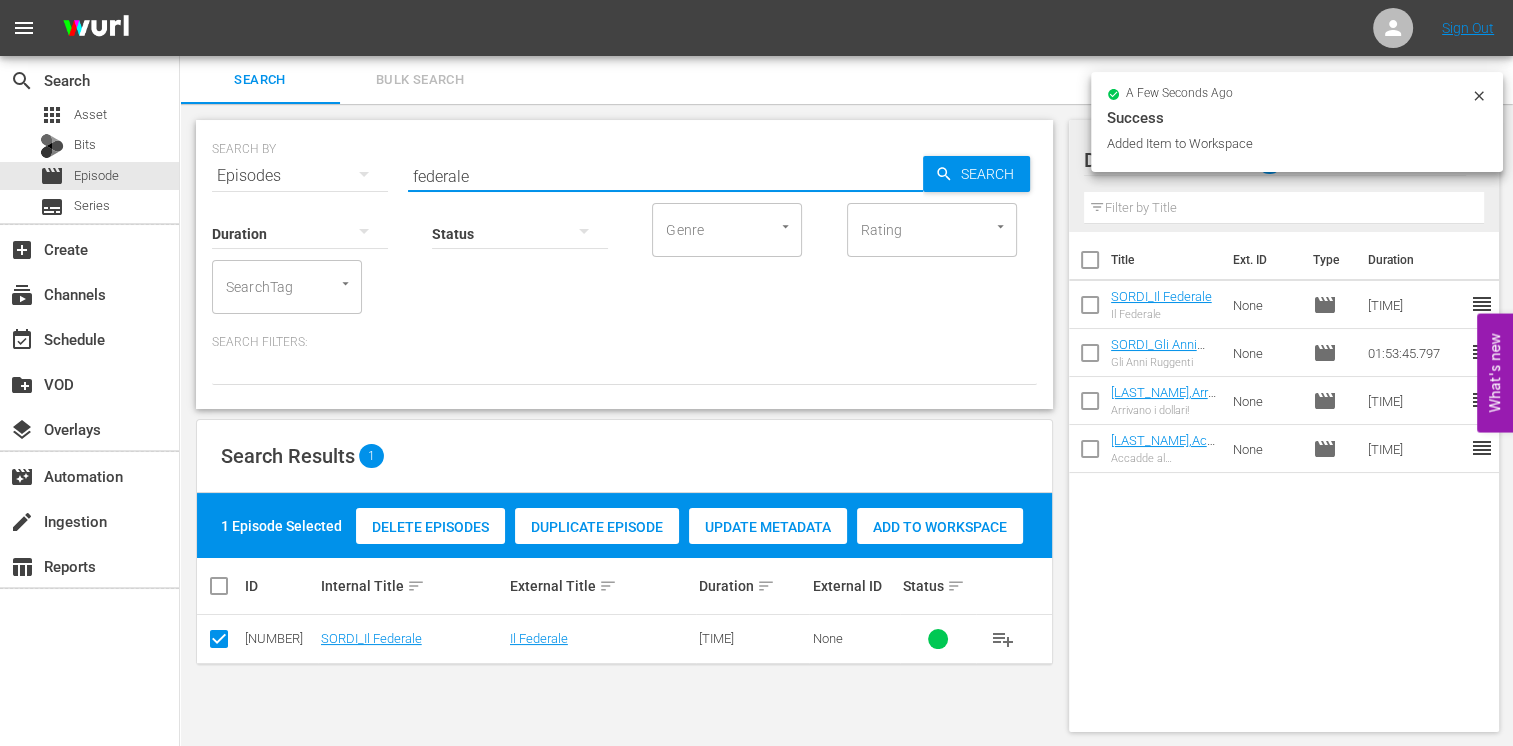 drag, startPoint x: 487, startPoint y: 171, endPoint x: 275, endPoint y: 138, distance: 214.55302 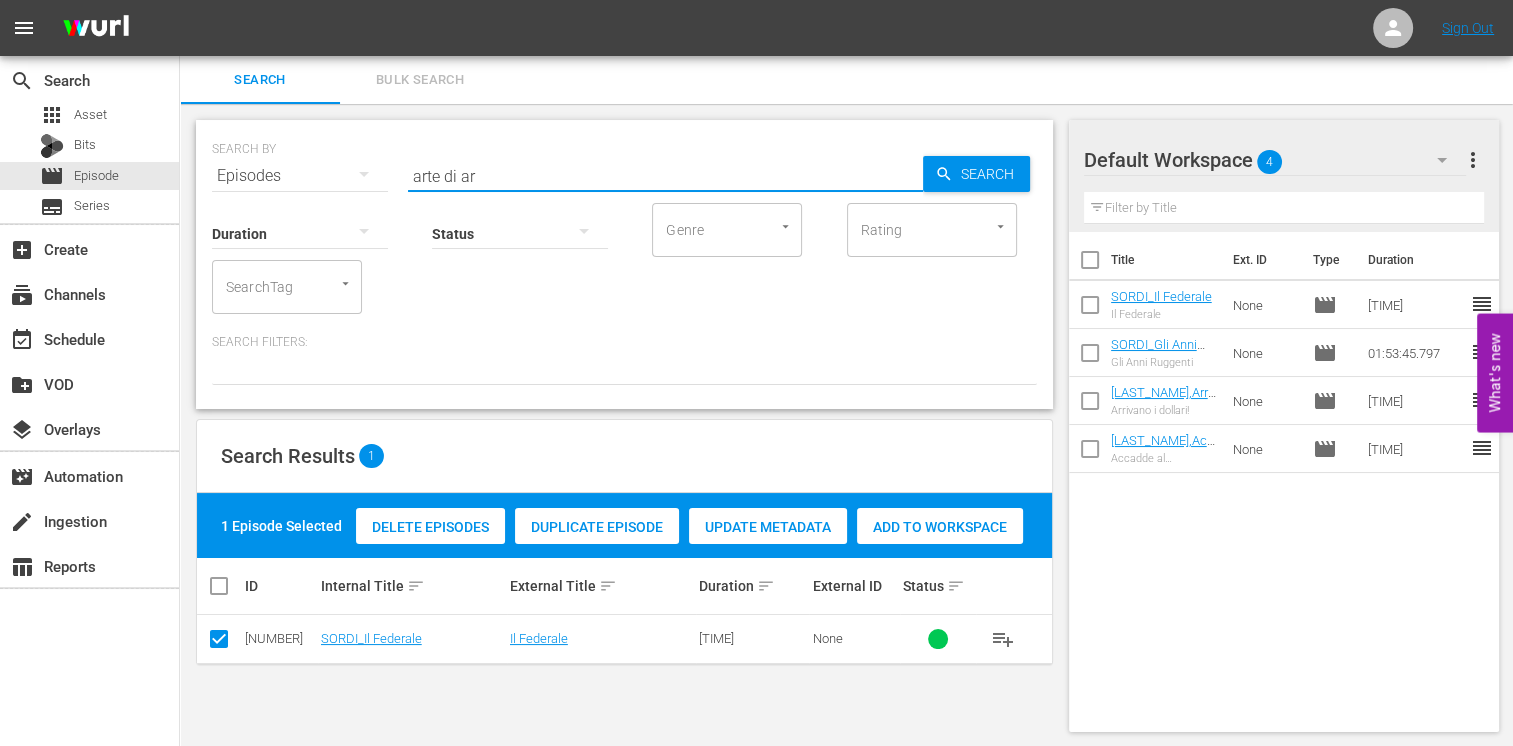 type on "arte di ar" 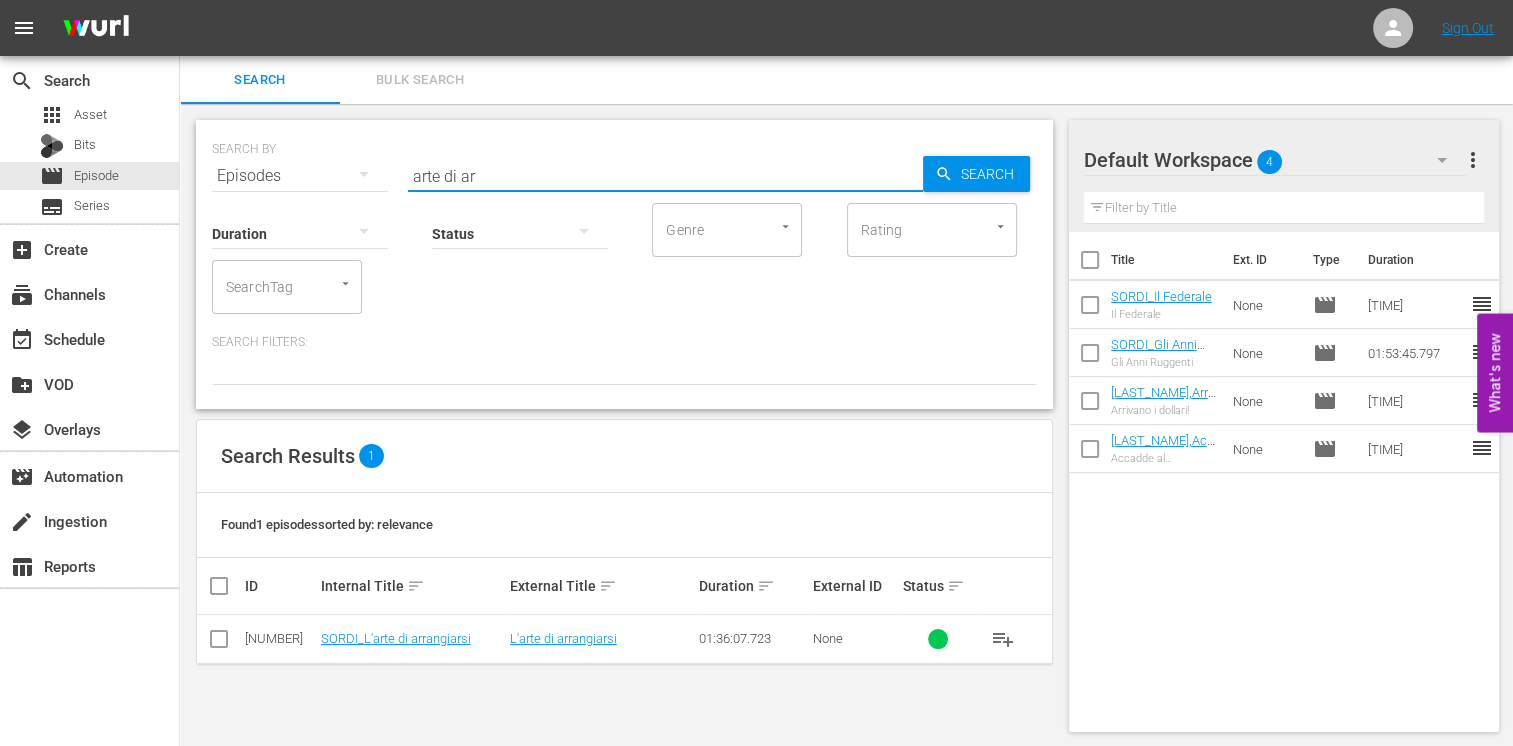 click at bounding box center [219, 643] 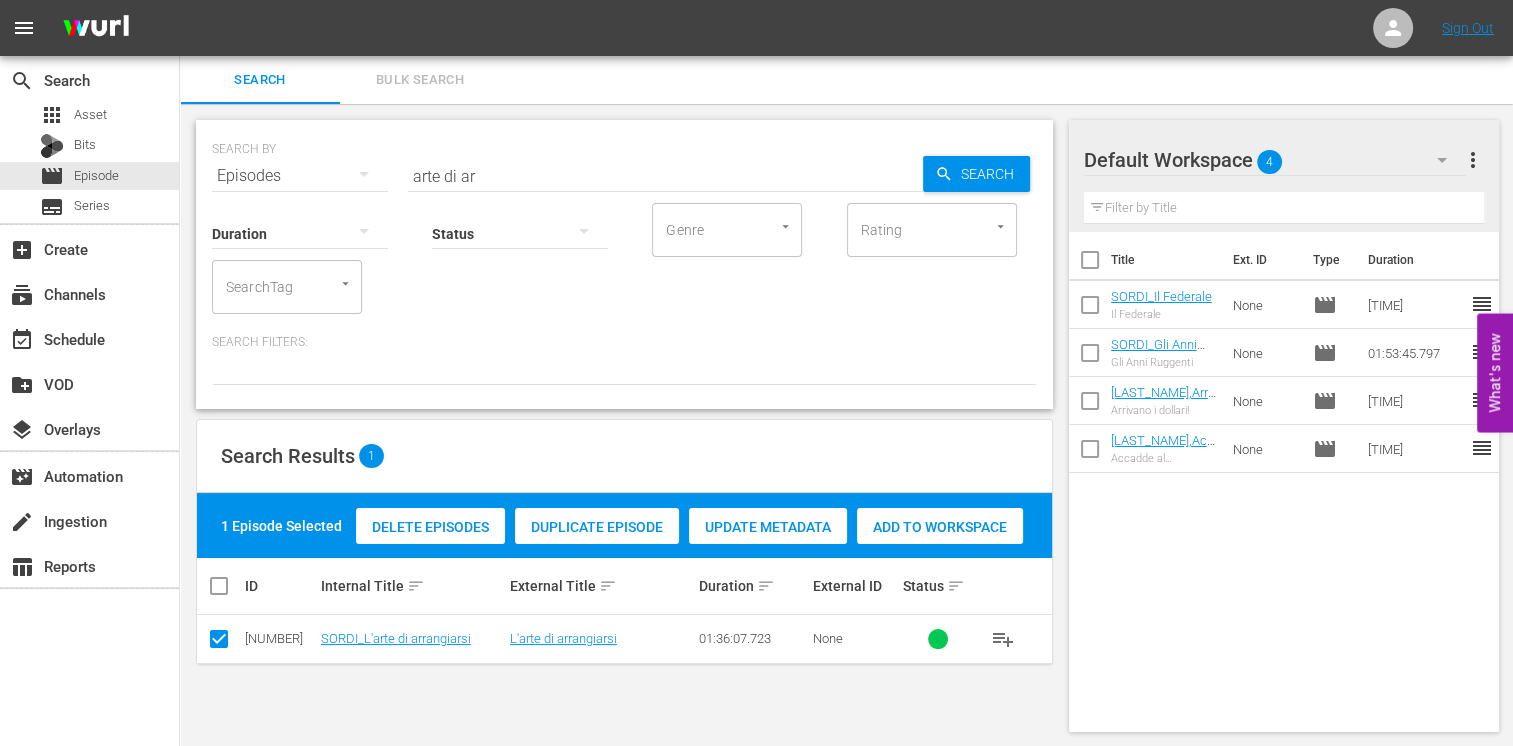 click on "Add to Workspace" at bounding box center (940, 527) 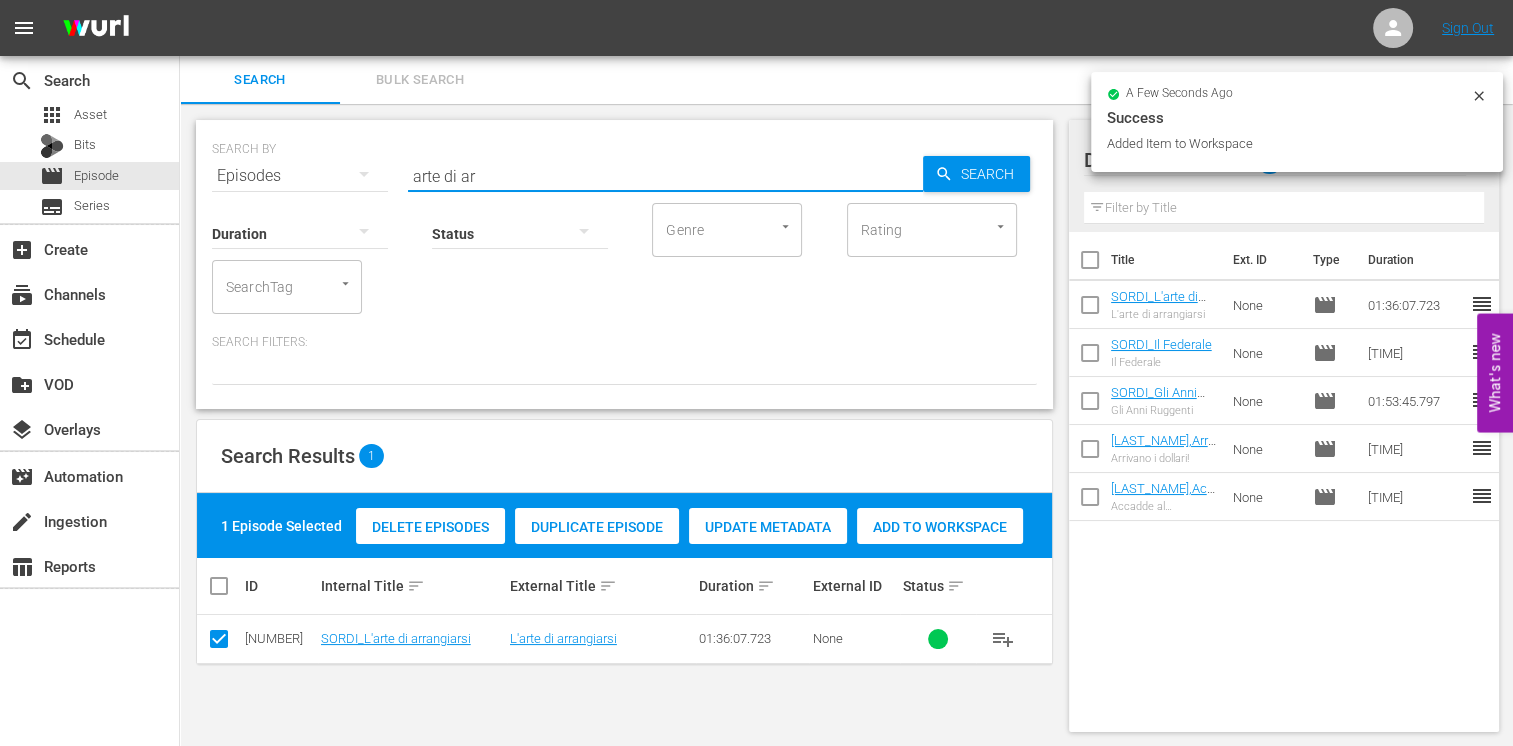 drag, startPoint x: 486, startPoint y: 174, endPoint x: 303, endPoint y: 150, distance: 184.56706 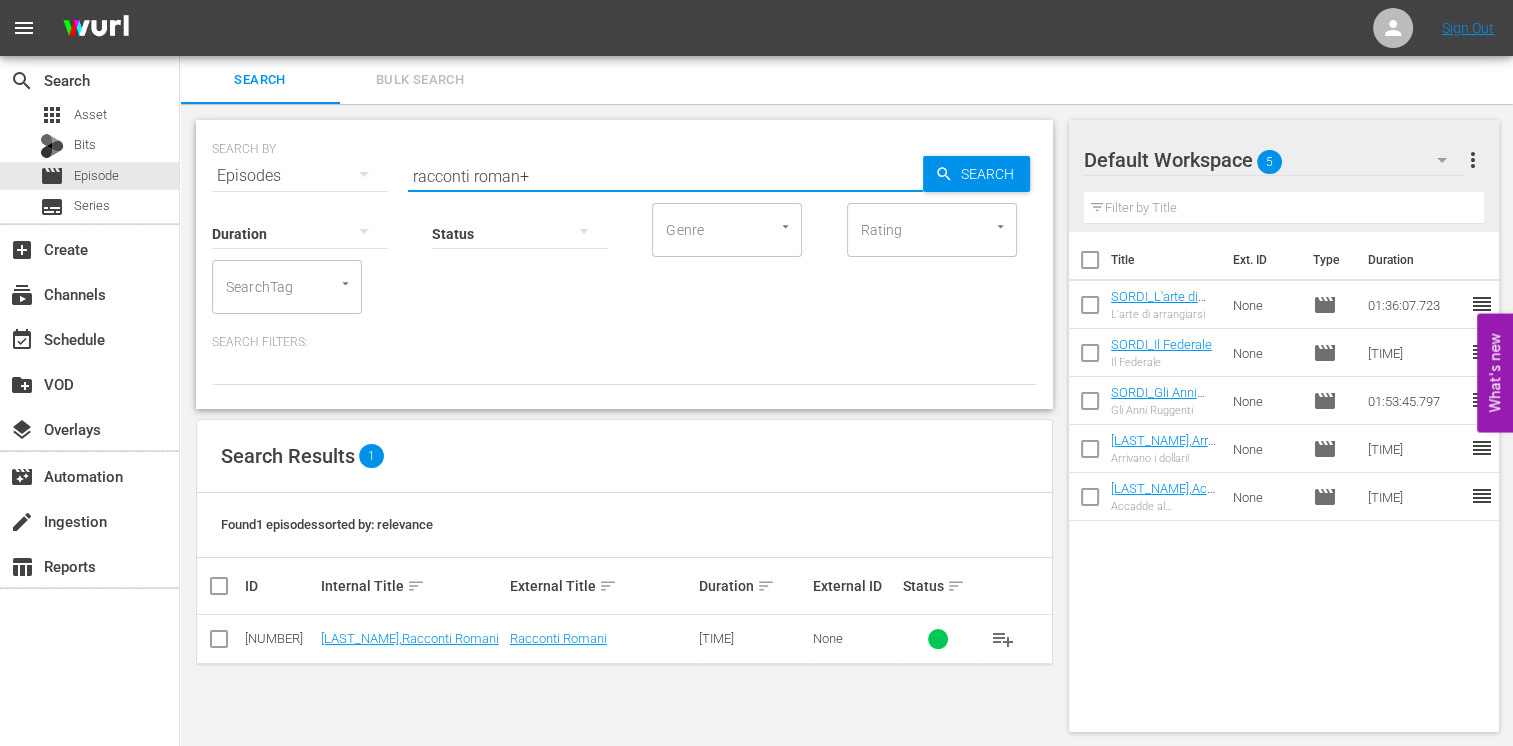 type on "racconti roman" 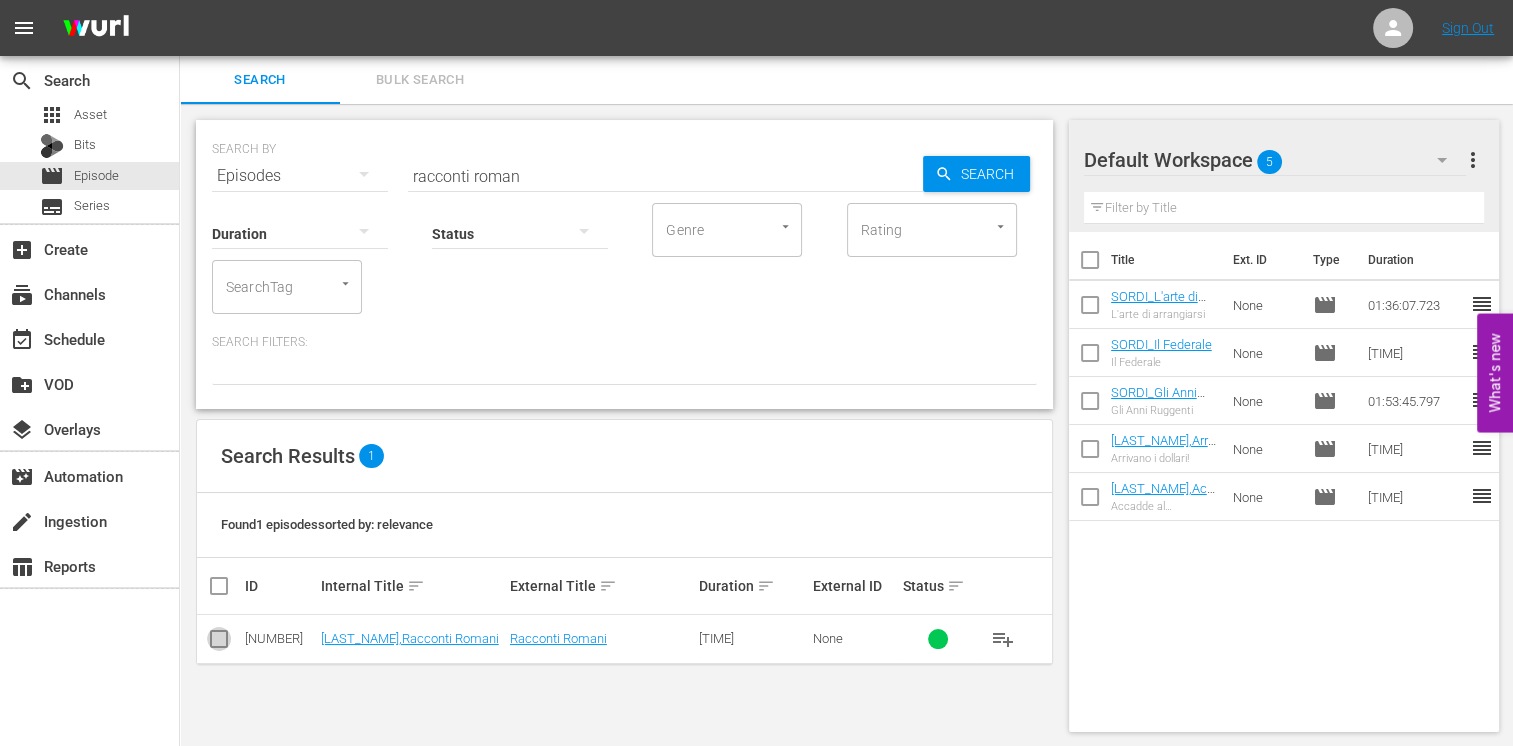 click at bounding box center (219, 643) 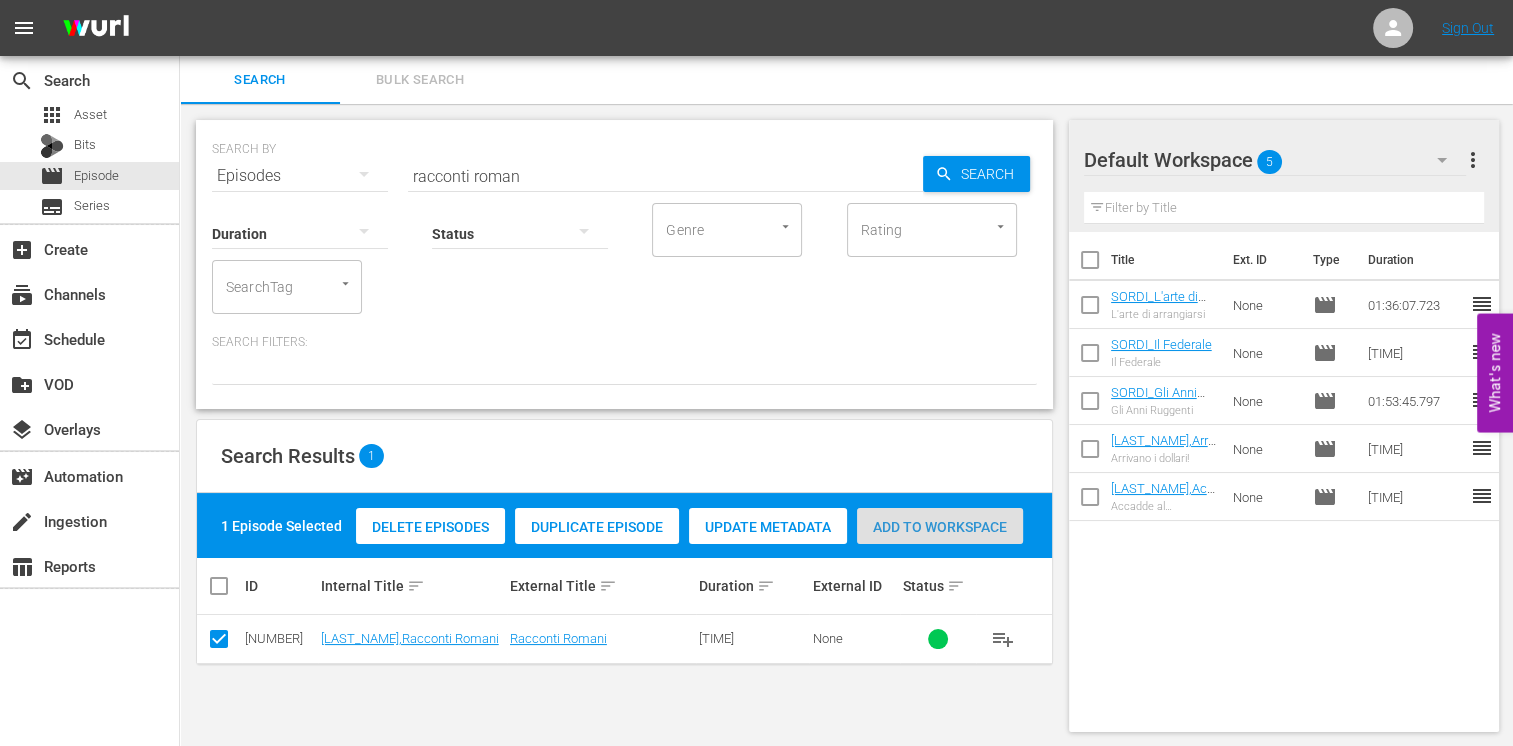click on "Add to Workspace" at bounding box center (940, 527) 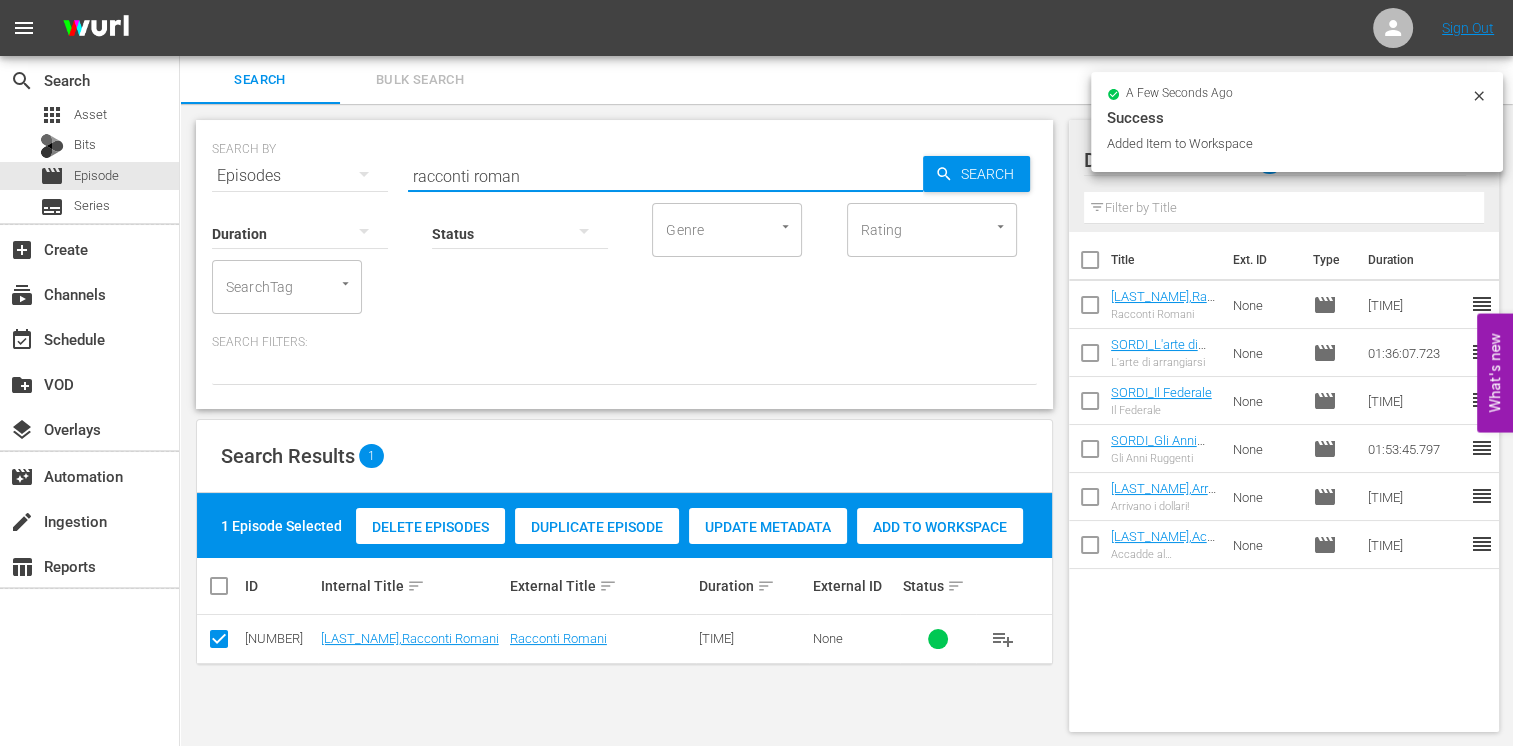 drag, startPoint x: 534, startPoint y: 178, endPoint x: 295, endPoint y: 162, distance: 239.53497 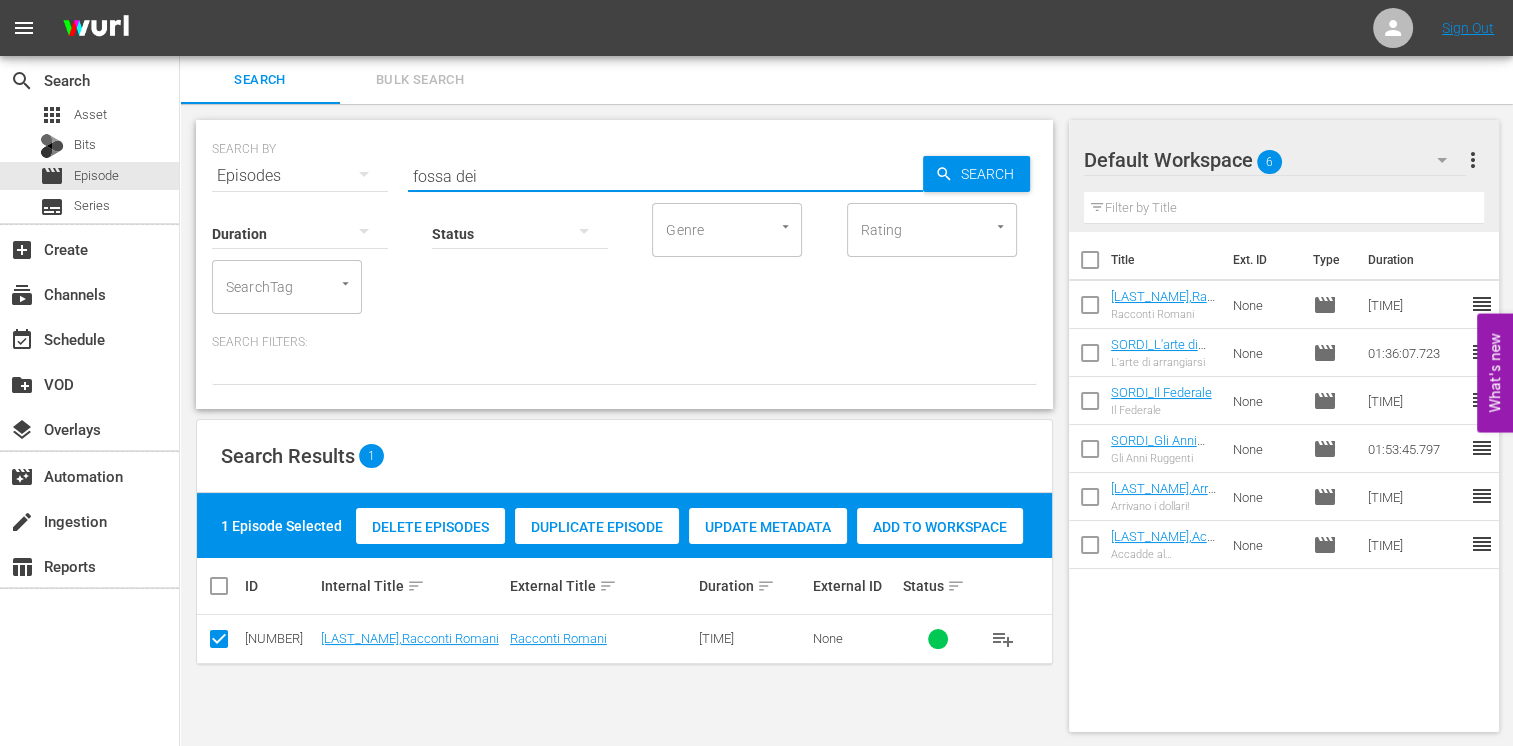 type on "fossa dei" 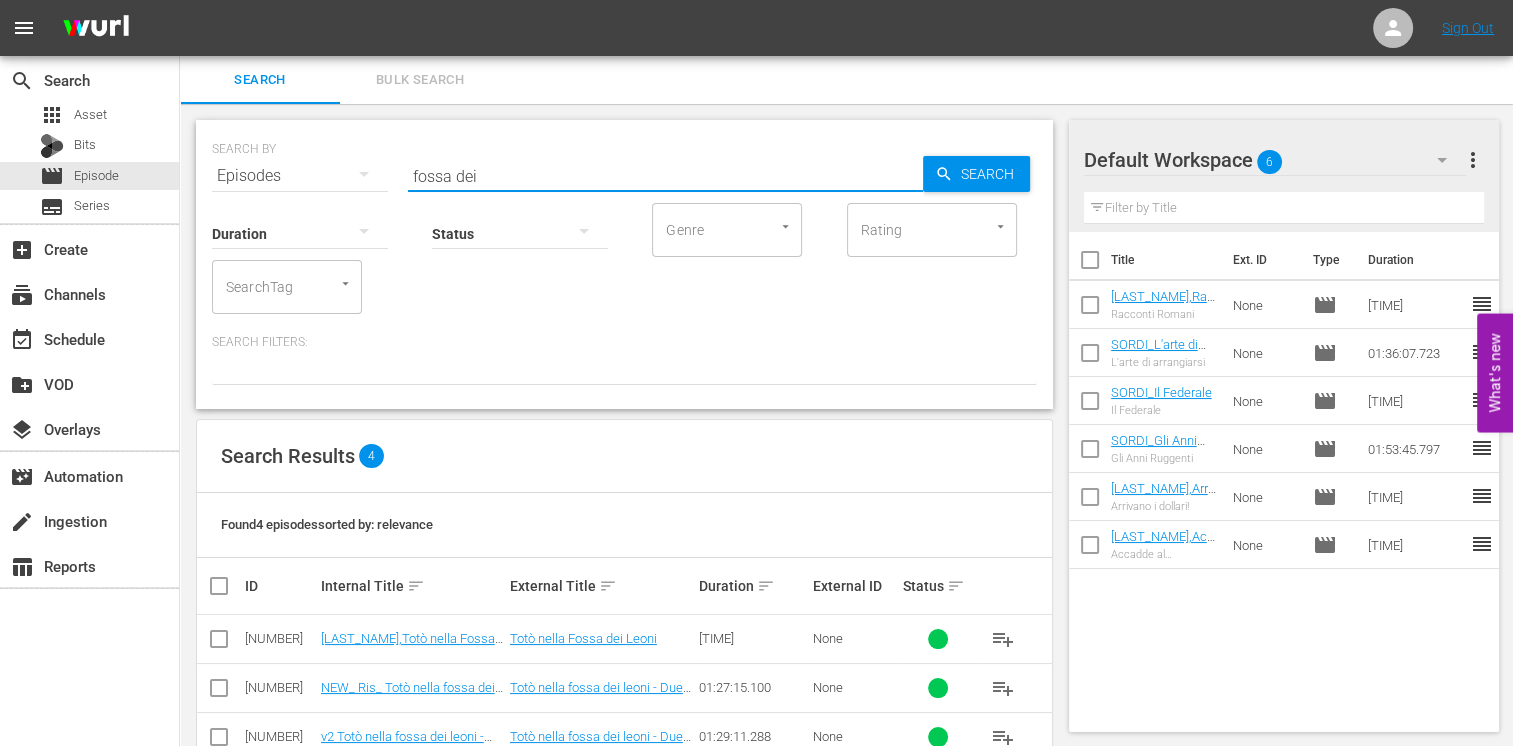 click at bounding box center [219, 643] 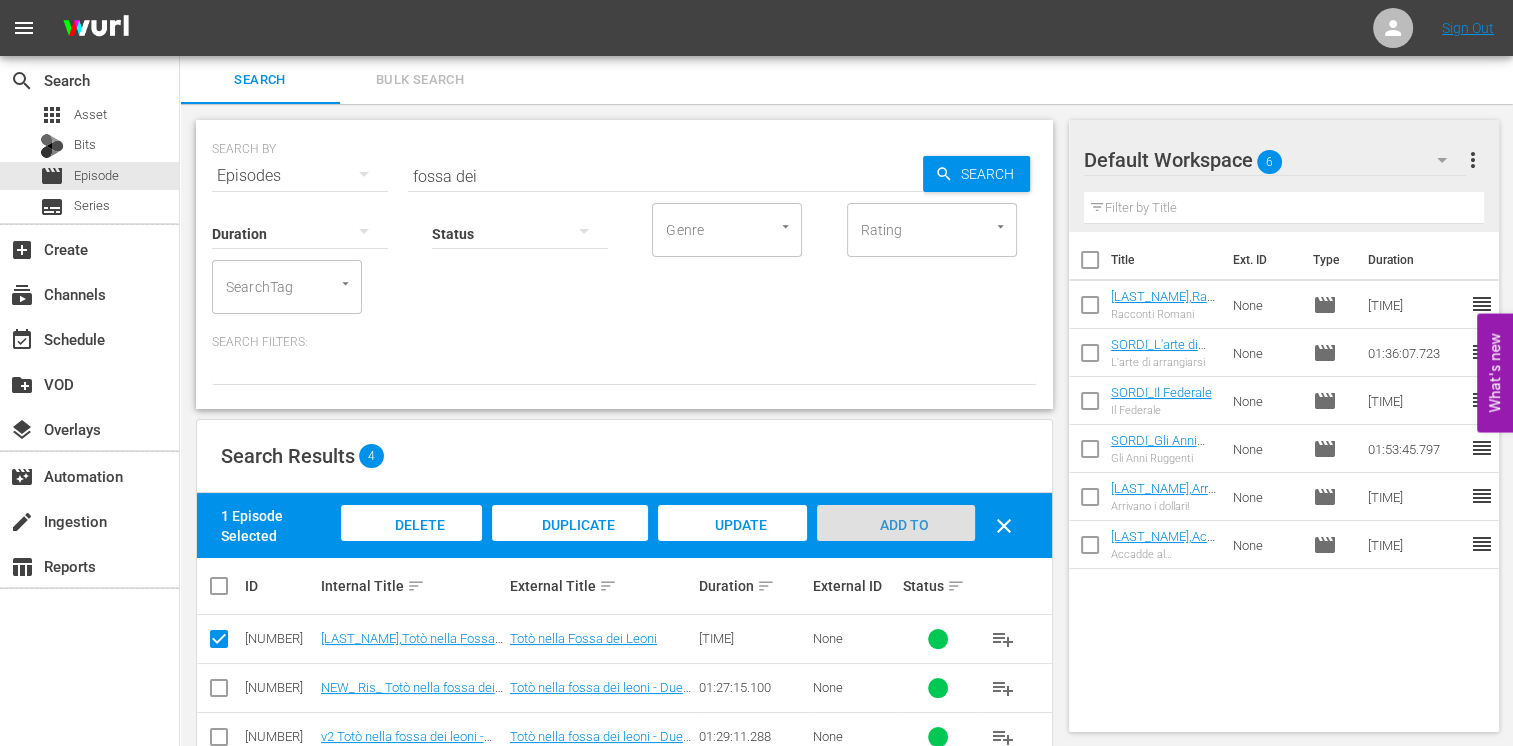 click on "Add to Workspace" at bounding box center [896, 544] 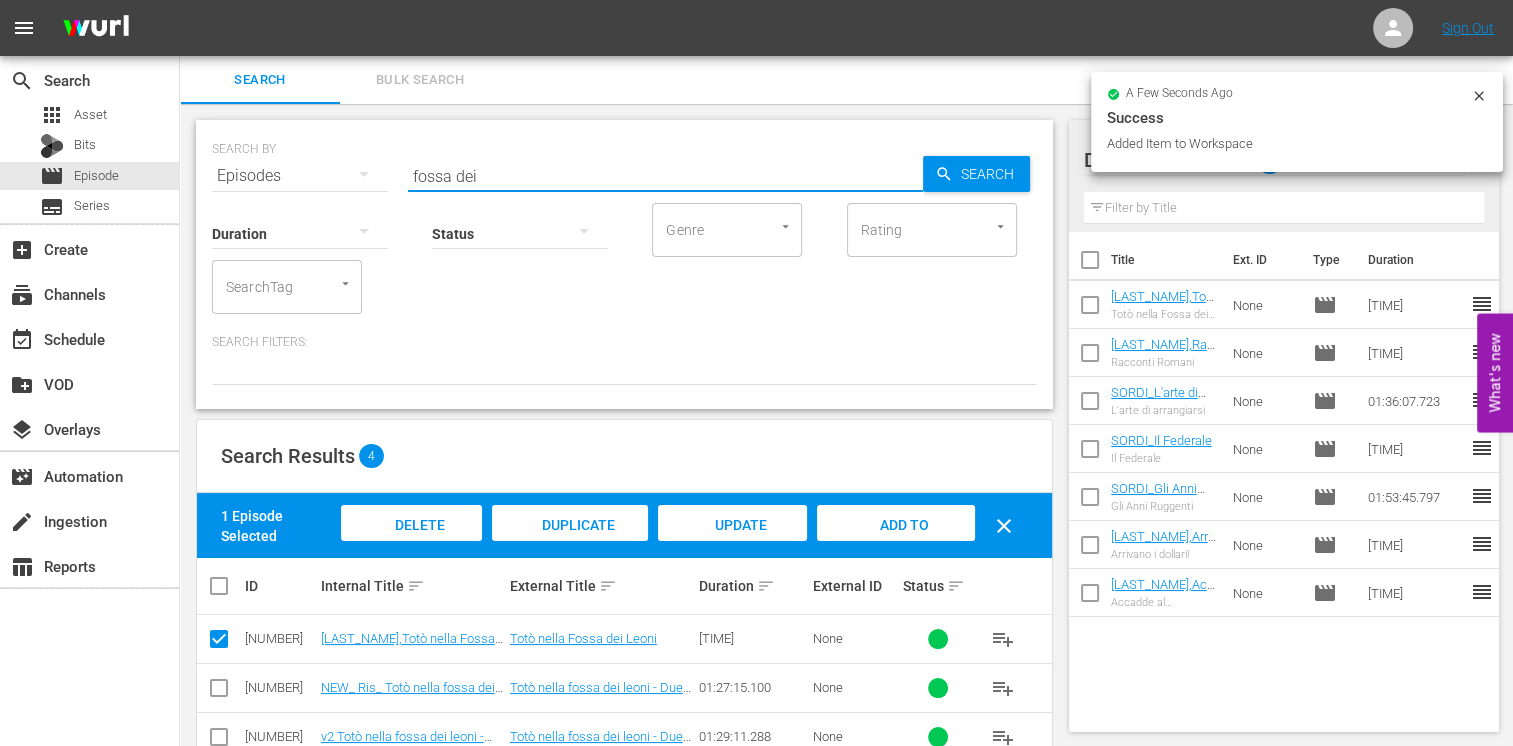 drag, startPoint x: 487, startPoint y: 171, endPoint x: 281, endPoint y: 154, distance: 206.70027 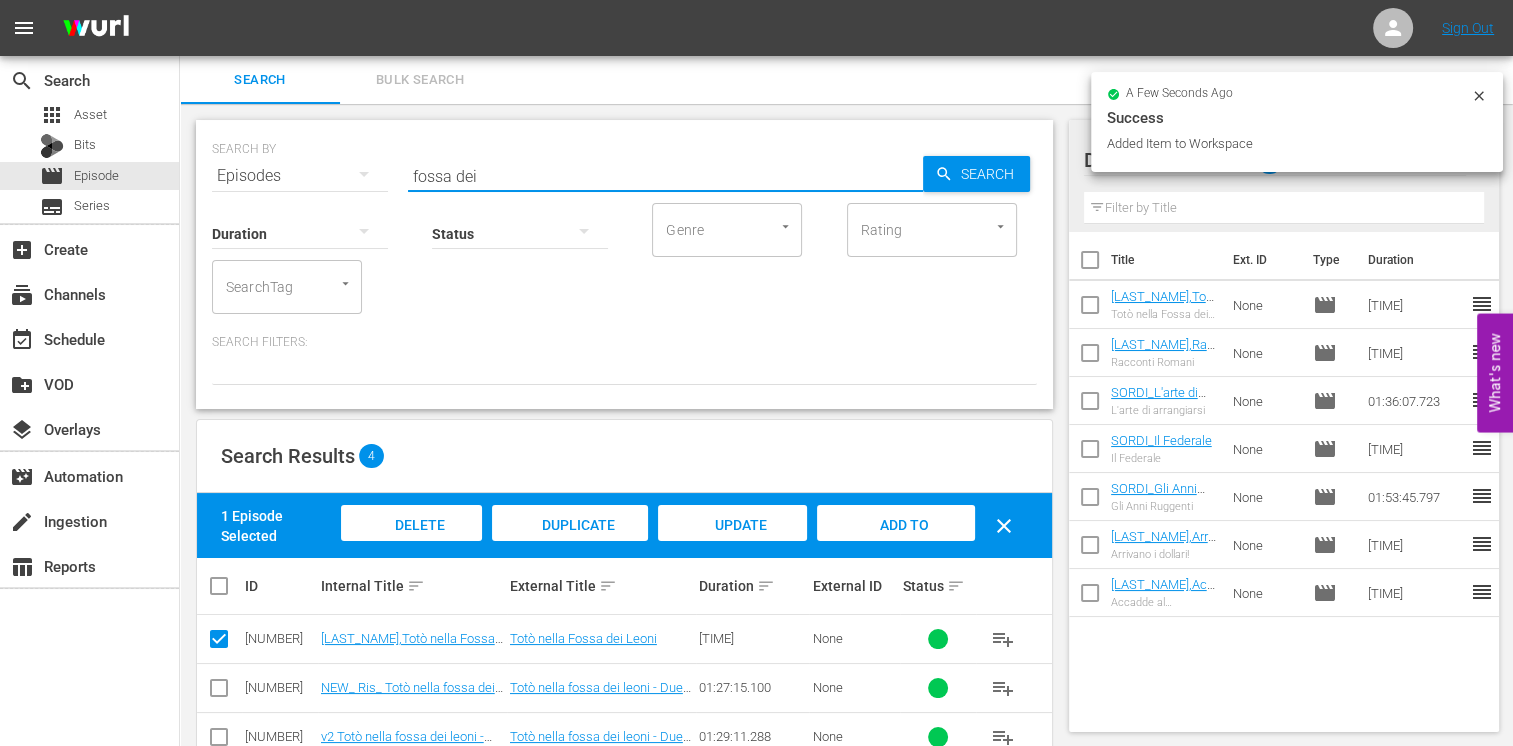 click on "SEARCH BY Search By Episodes Search ID, Title, Description, Keywords, or Category fossa dei Search" at bounding box center [624, 164] 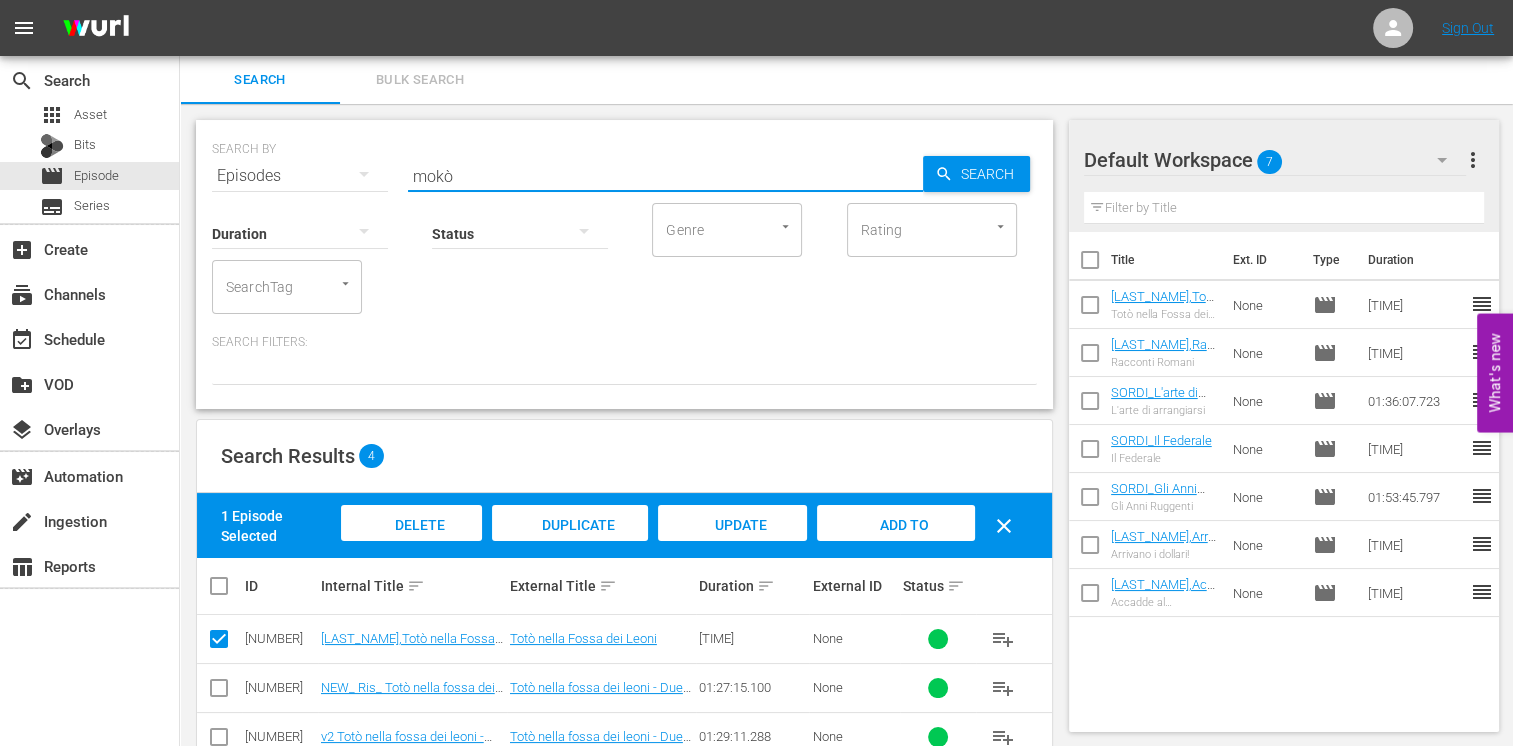 type on "mokò" 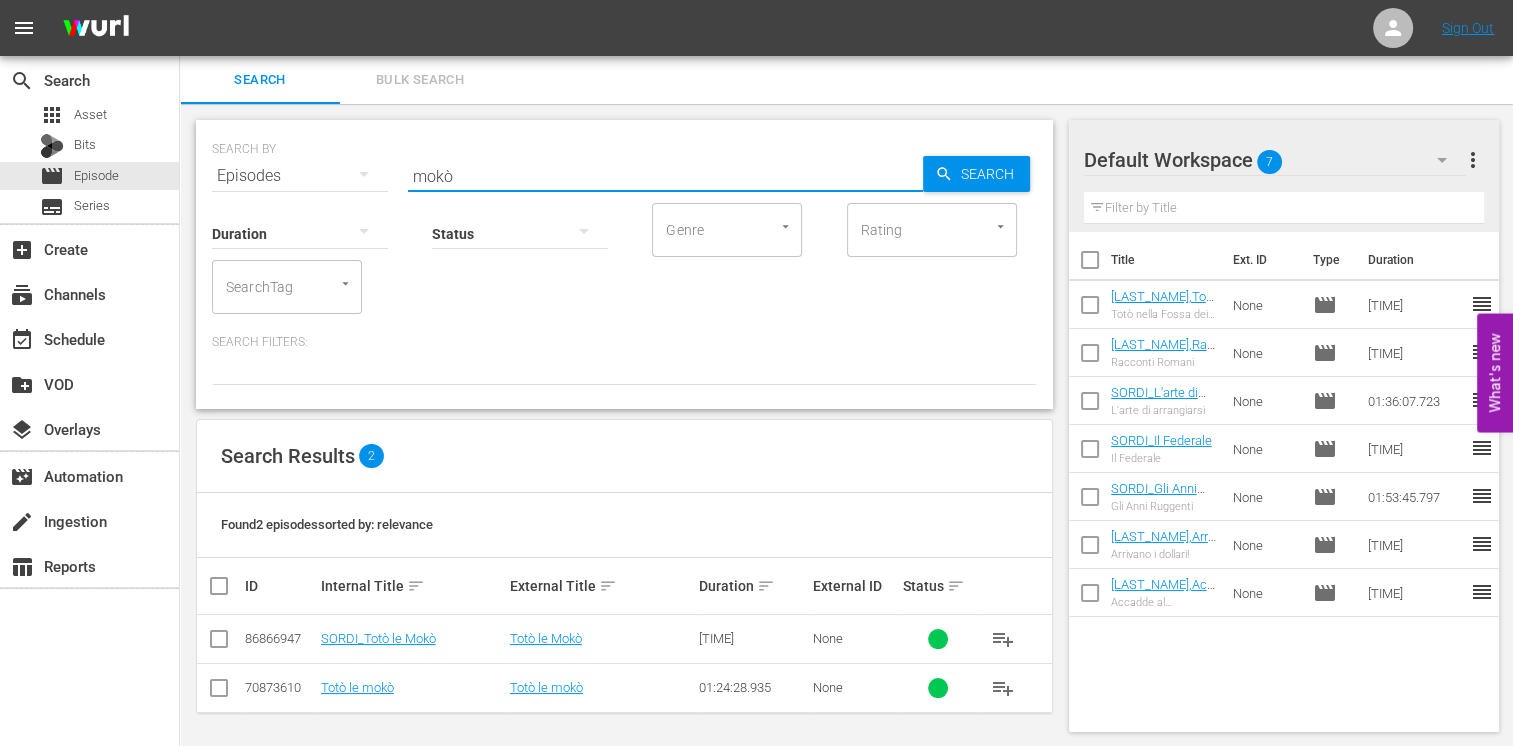 click at bounding box center [219, 639] 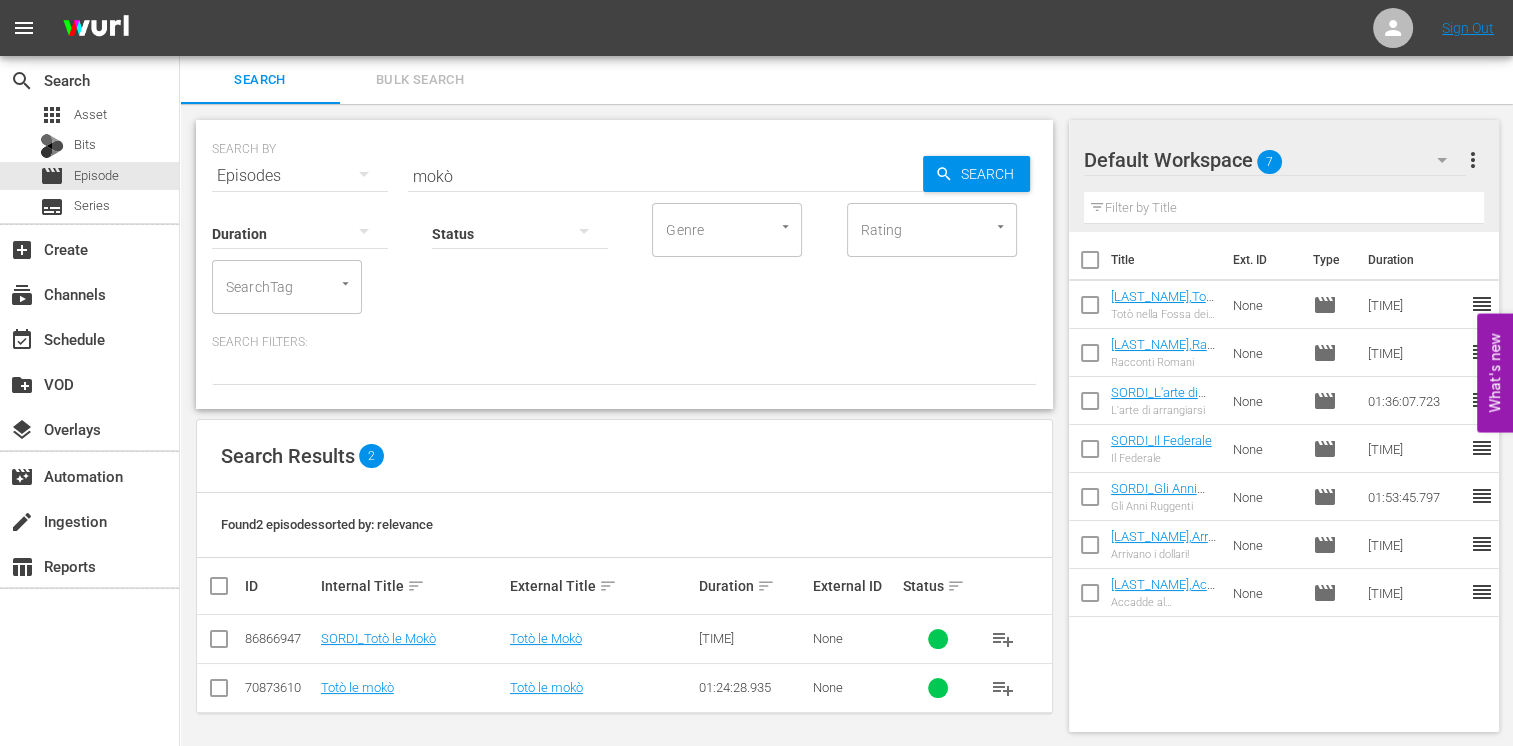 click at bounding box center (219, 643) 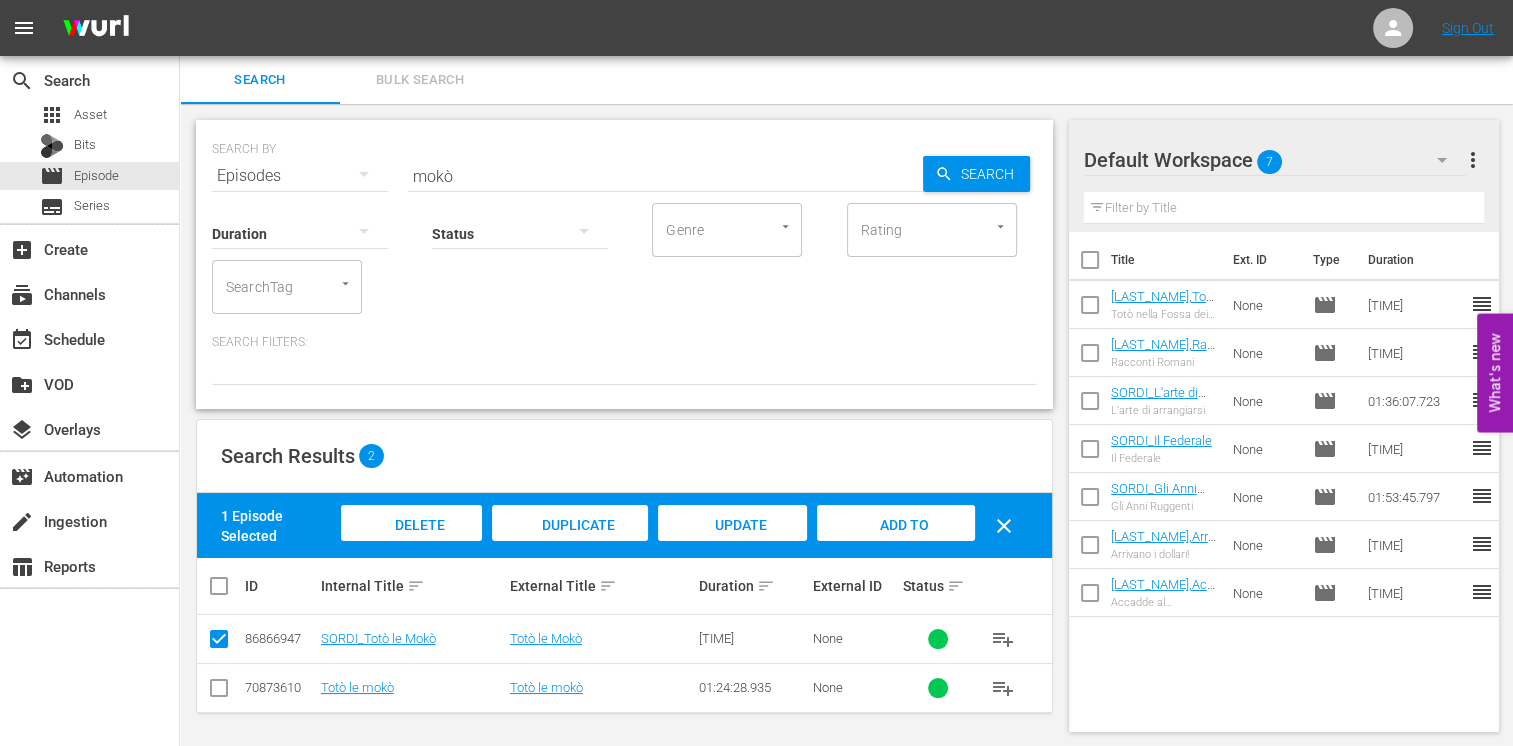 click on "Add to Workspace" at bounding box center [895, 525] 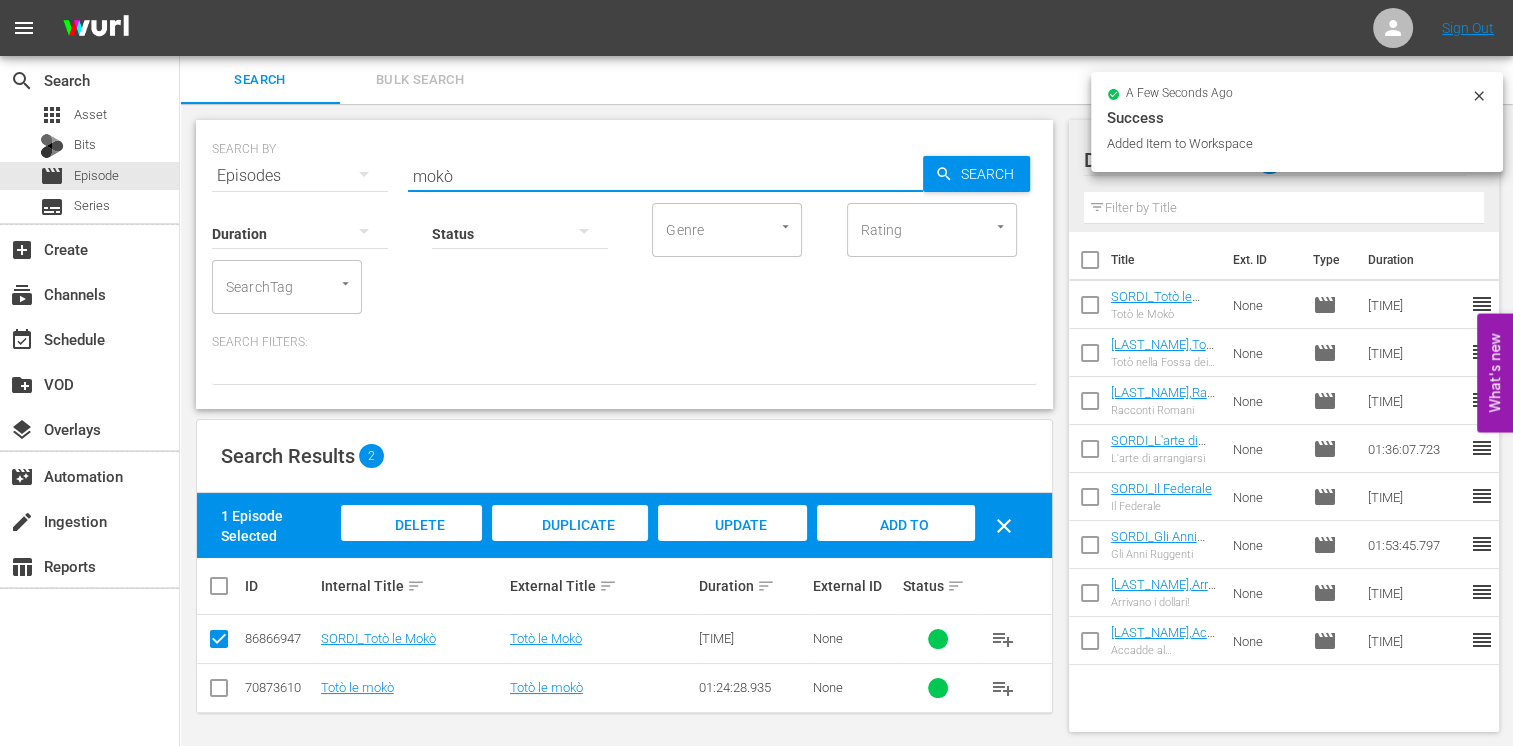 drag, startPoint x: 482, startPoint y: 171, endPoint x: 312, endPoint y: 152, distance: 171.05847 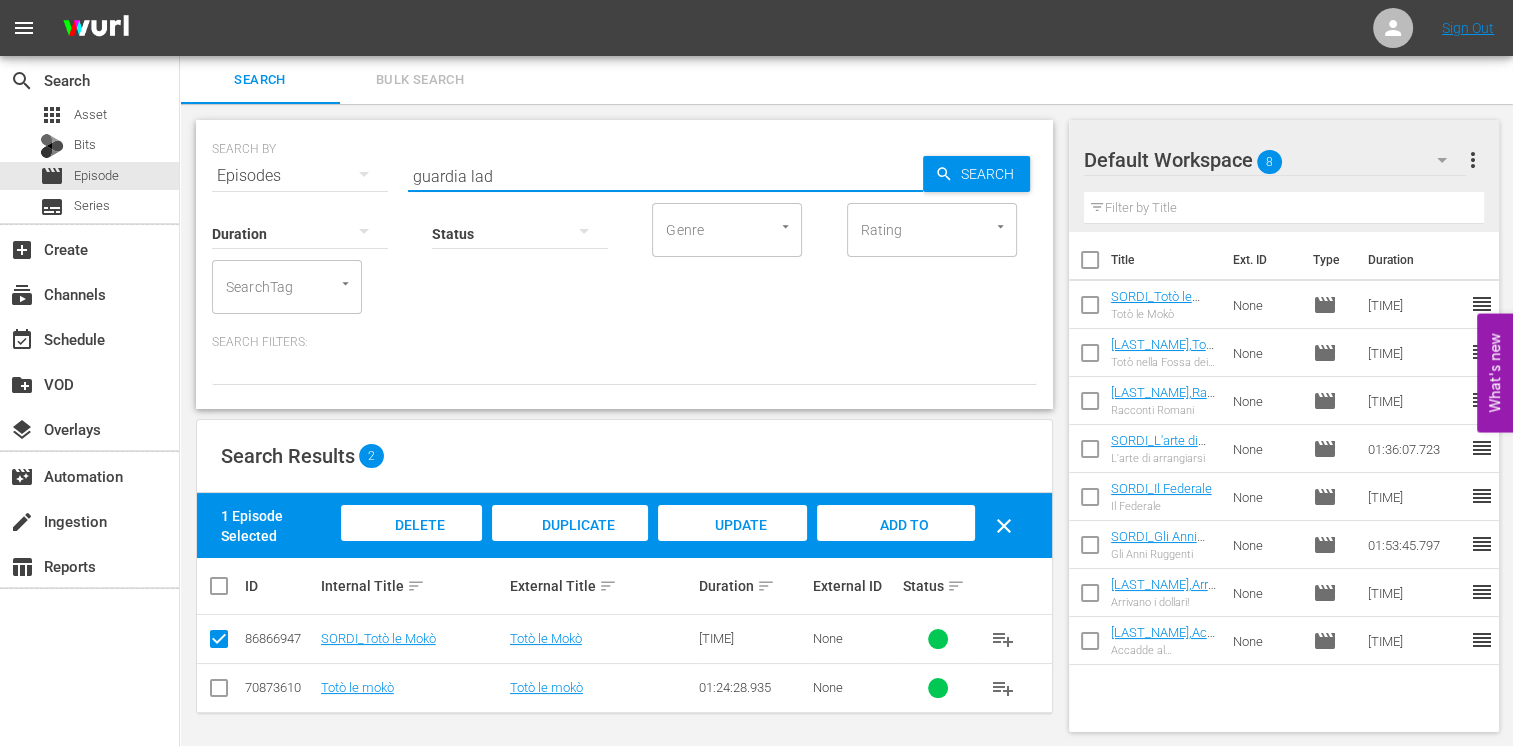 type on "guardia lad" 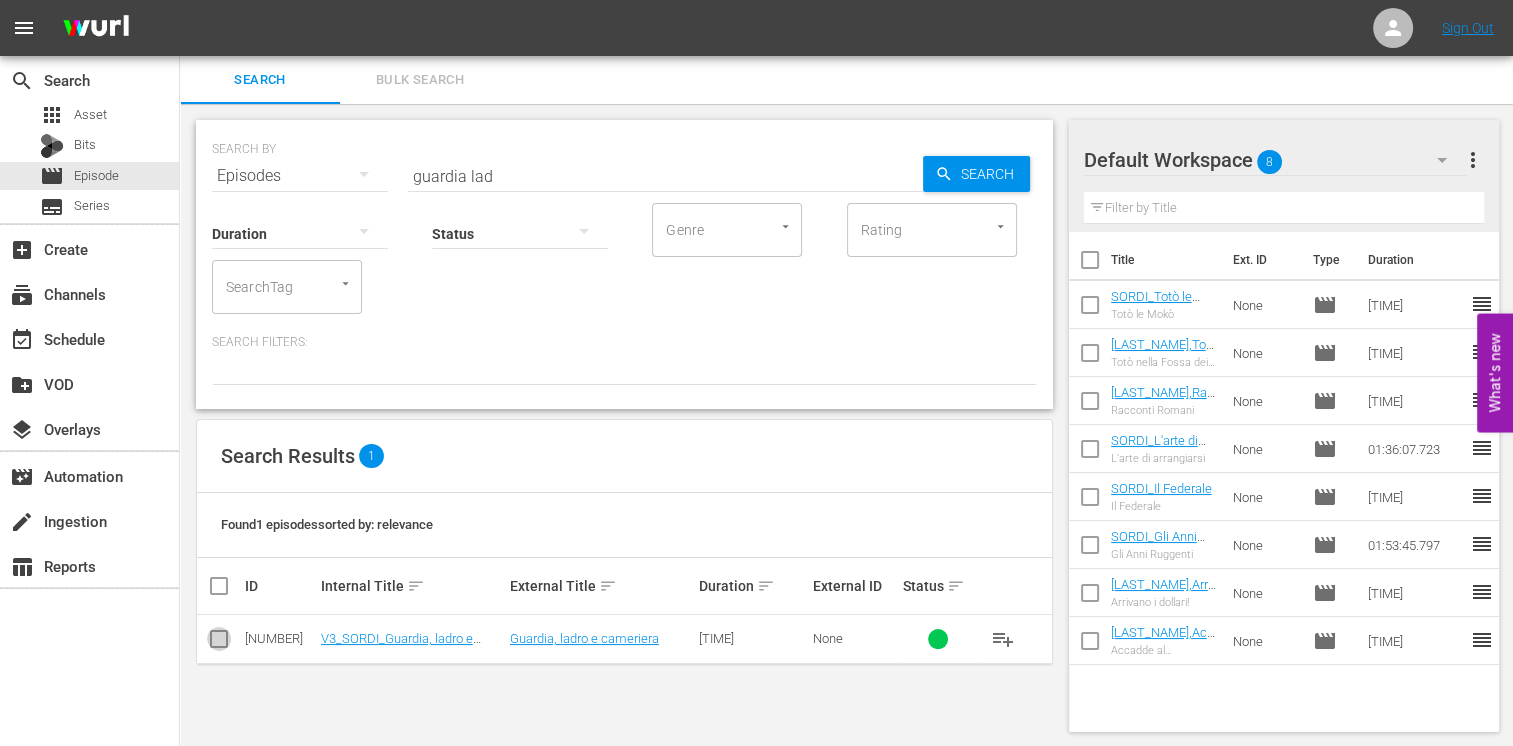 click at bounding box center [219, 643] 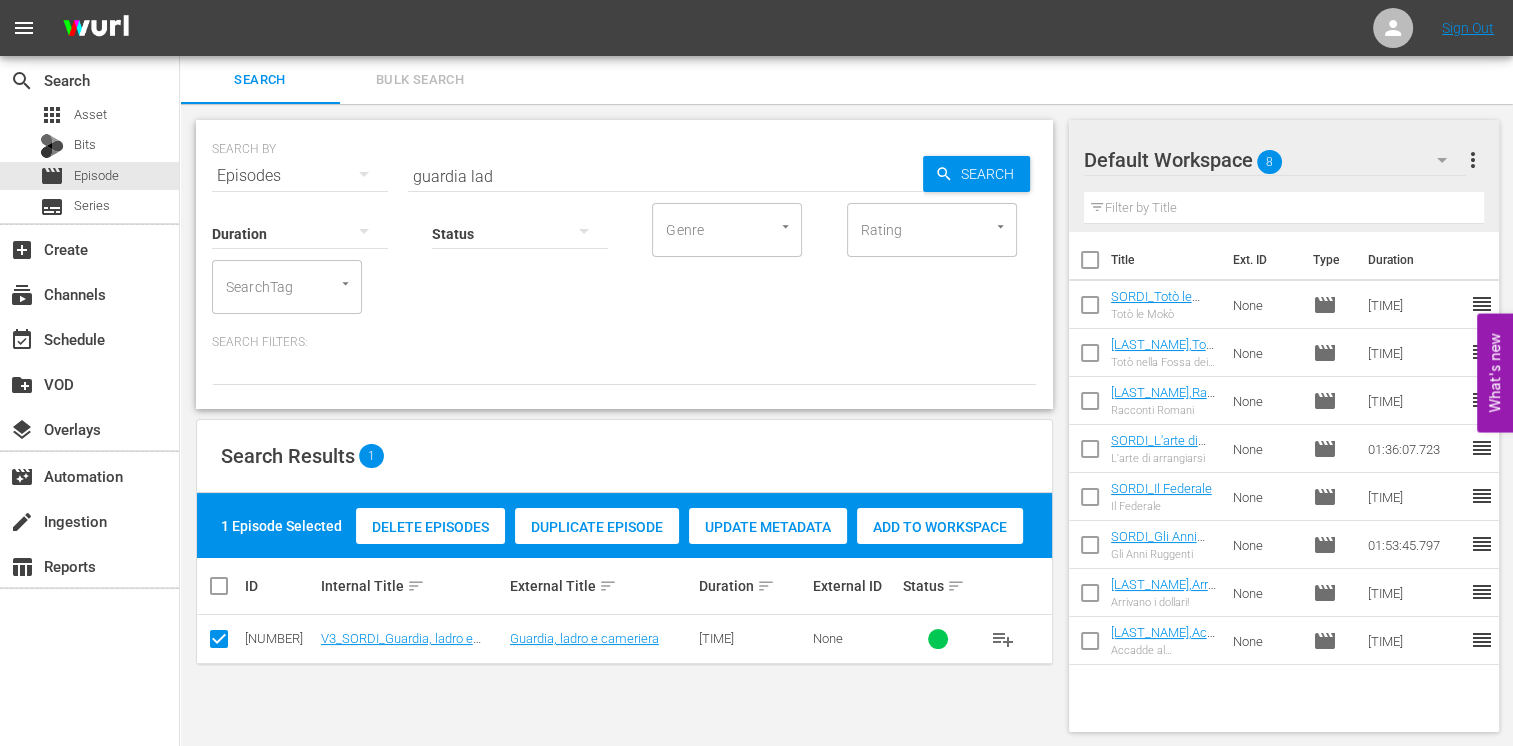click on "Add to Workspace" at bounding box center [940, 527] 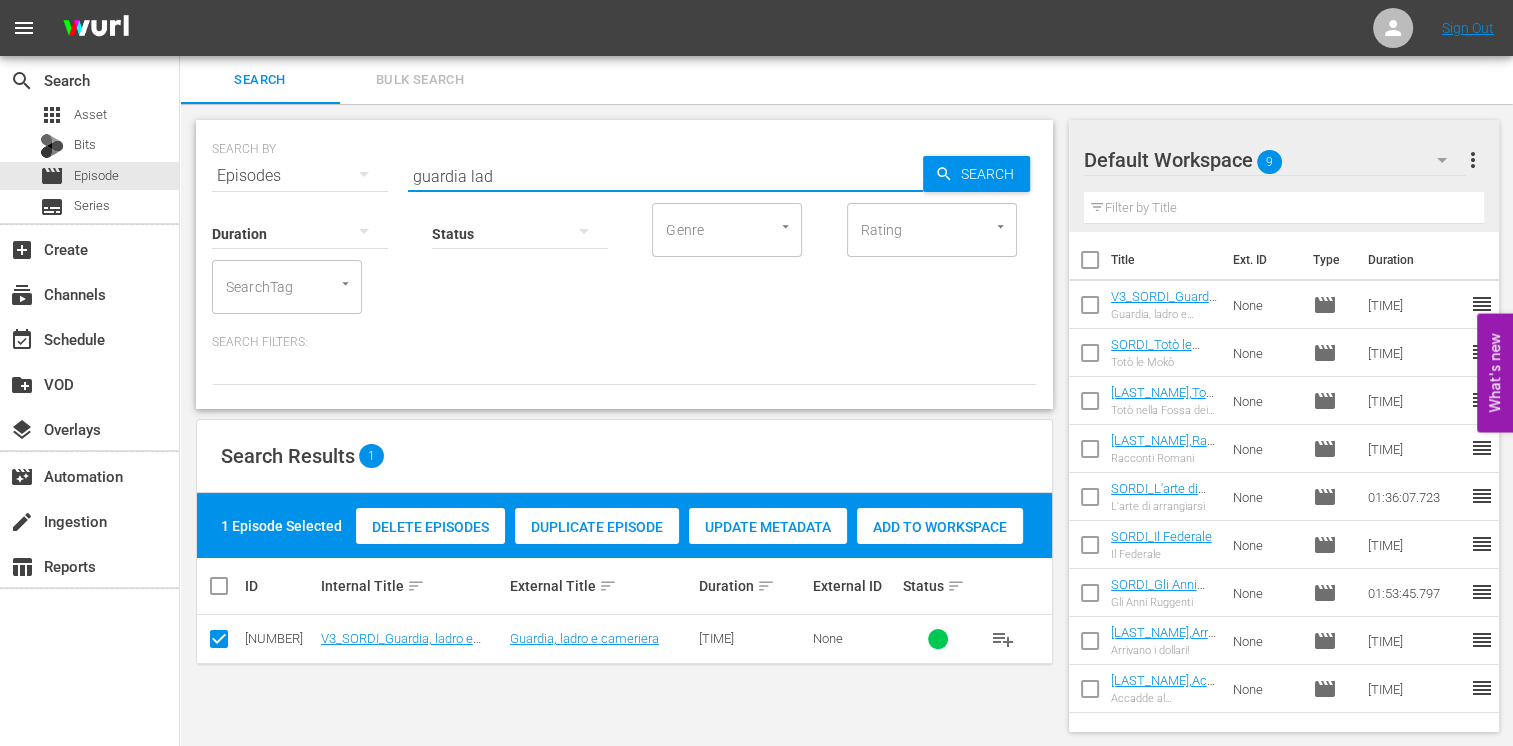 drag, startPoint x: 508, startPoint y: 177, endPoint x: 354, endPoint y: 166, distance: 154.39236 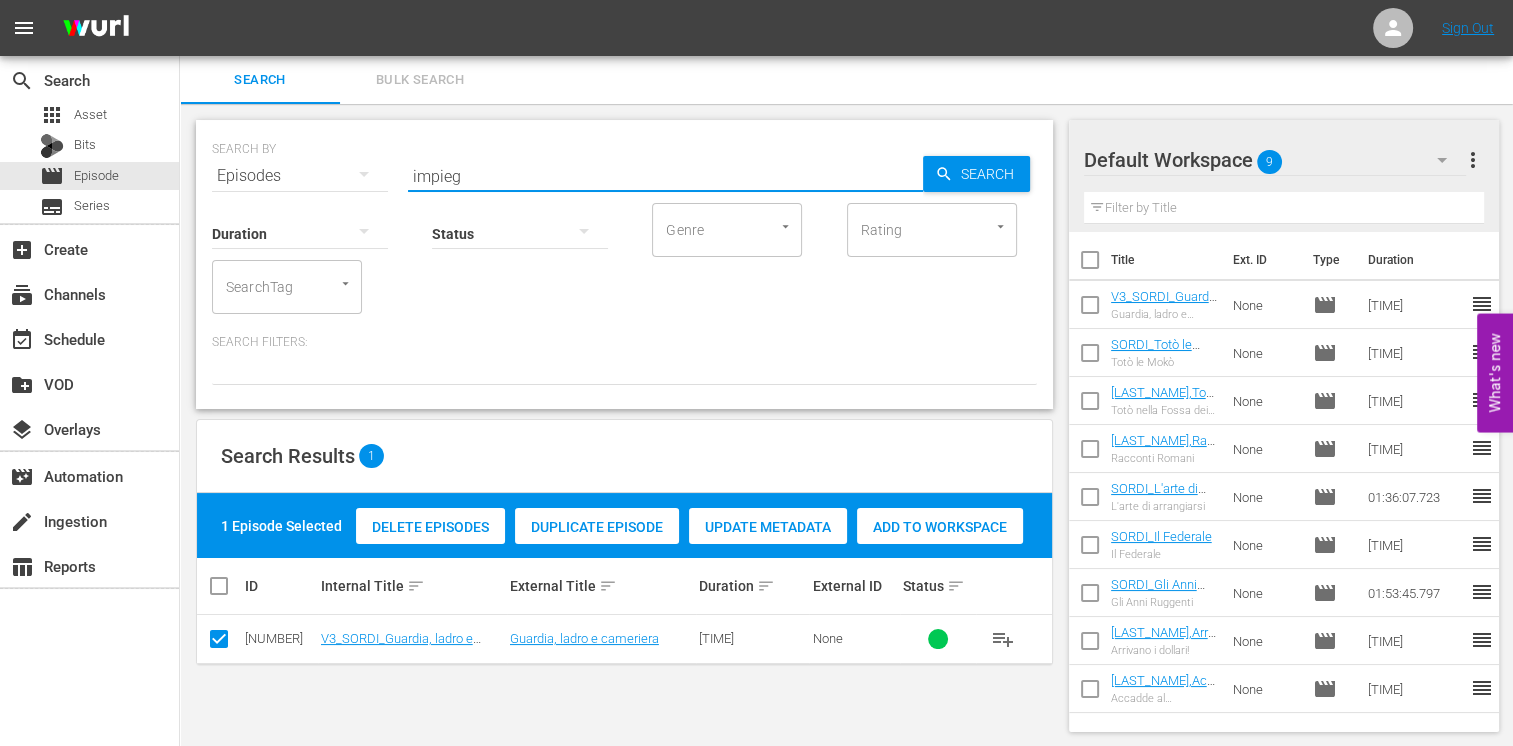 type on "impieg" 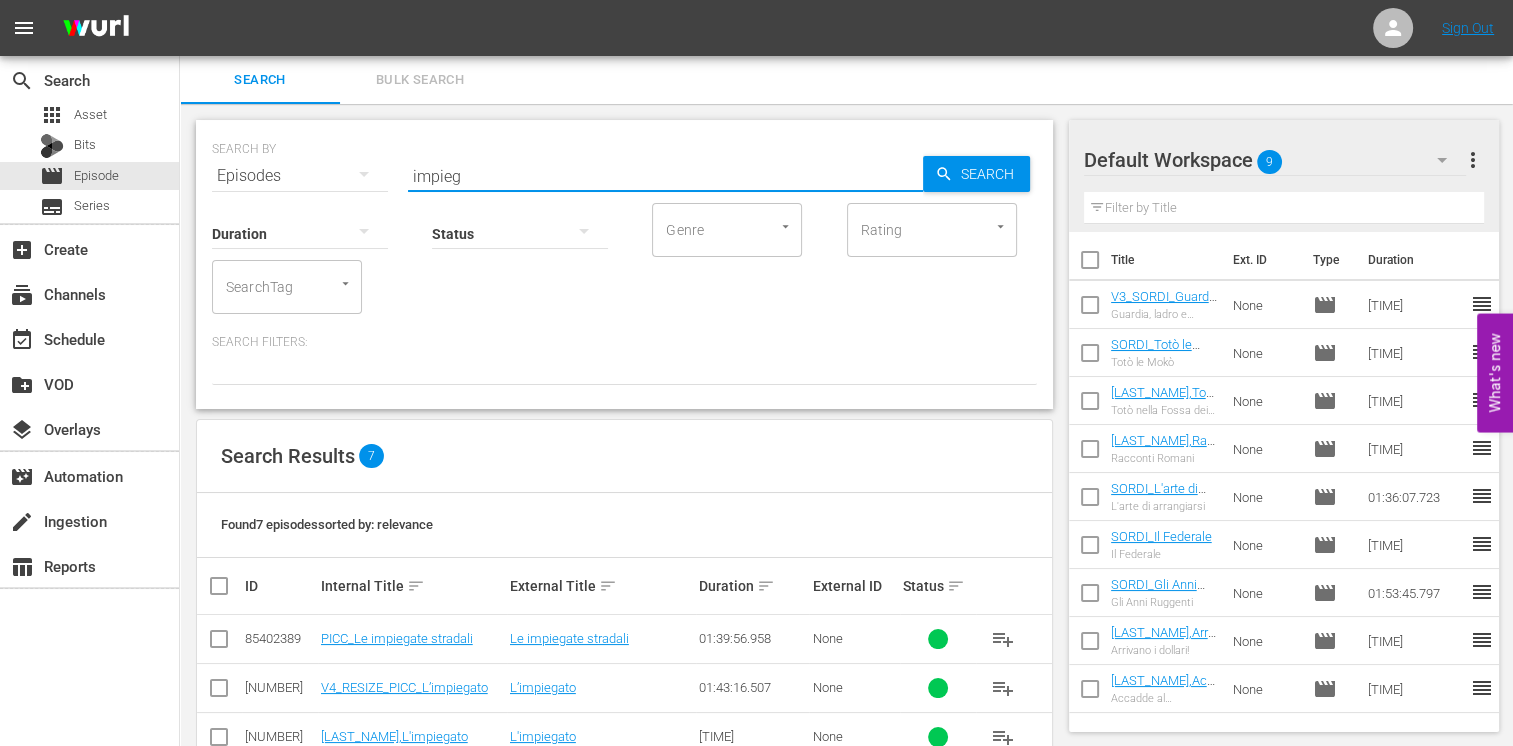 click at bounding box center (219, 741) 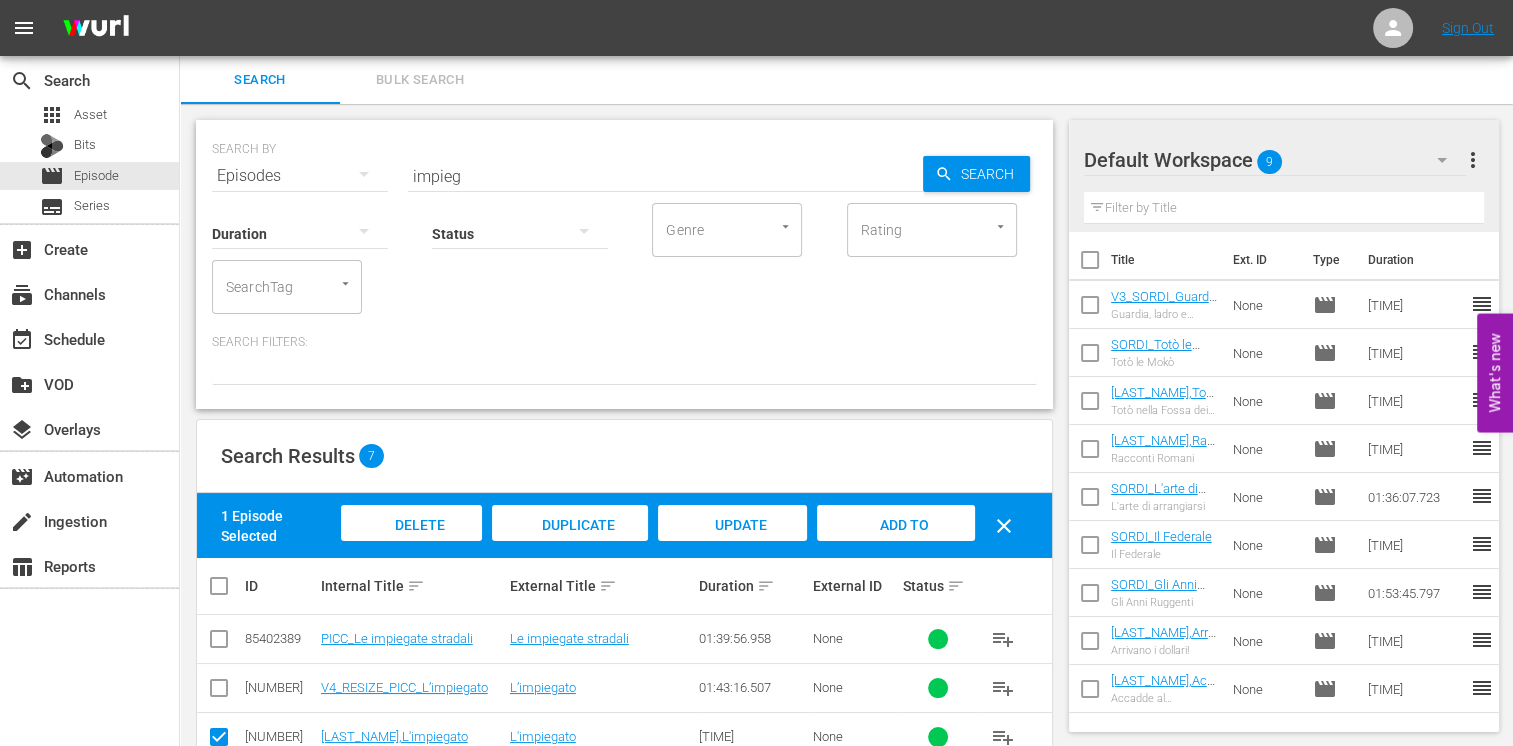 click on "Add to Workspace" at bounding box center [896, 544] 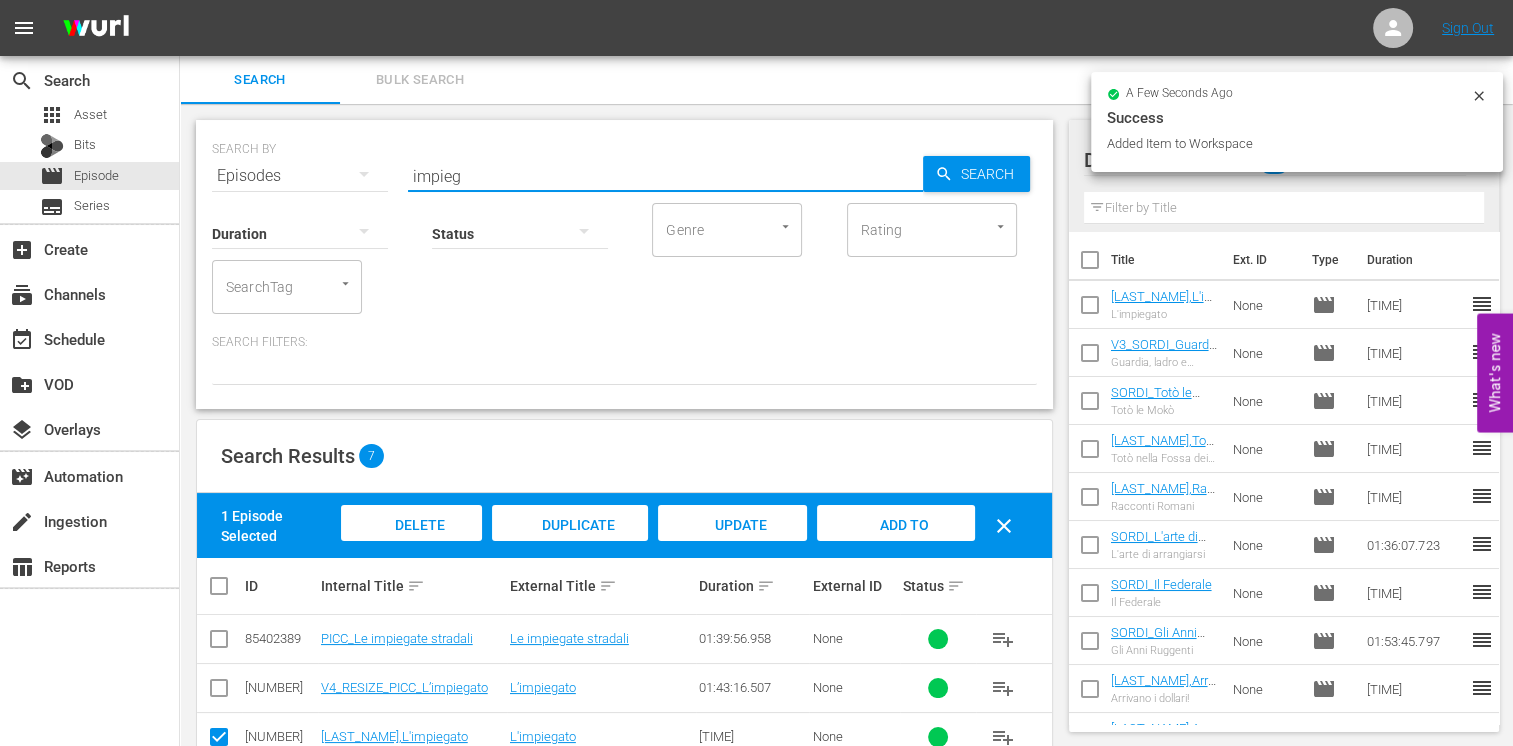 drag, startPoint x: 354, startPoint y: 154, endPoint x: 271, endPoint y: 153, distance: 83.00603 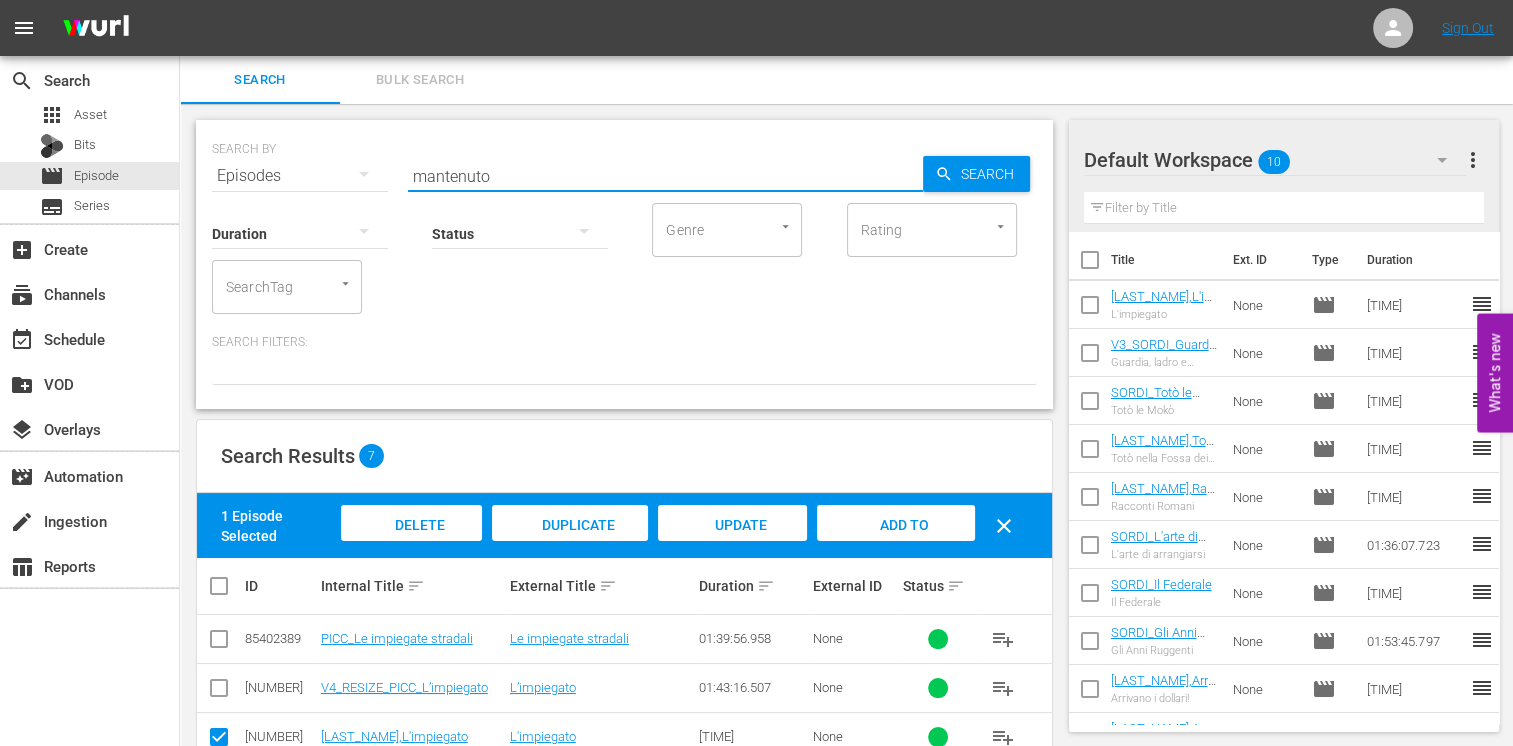type on "mantenuto" 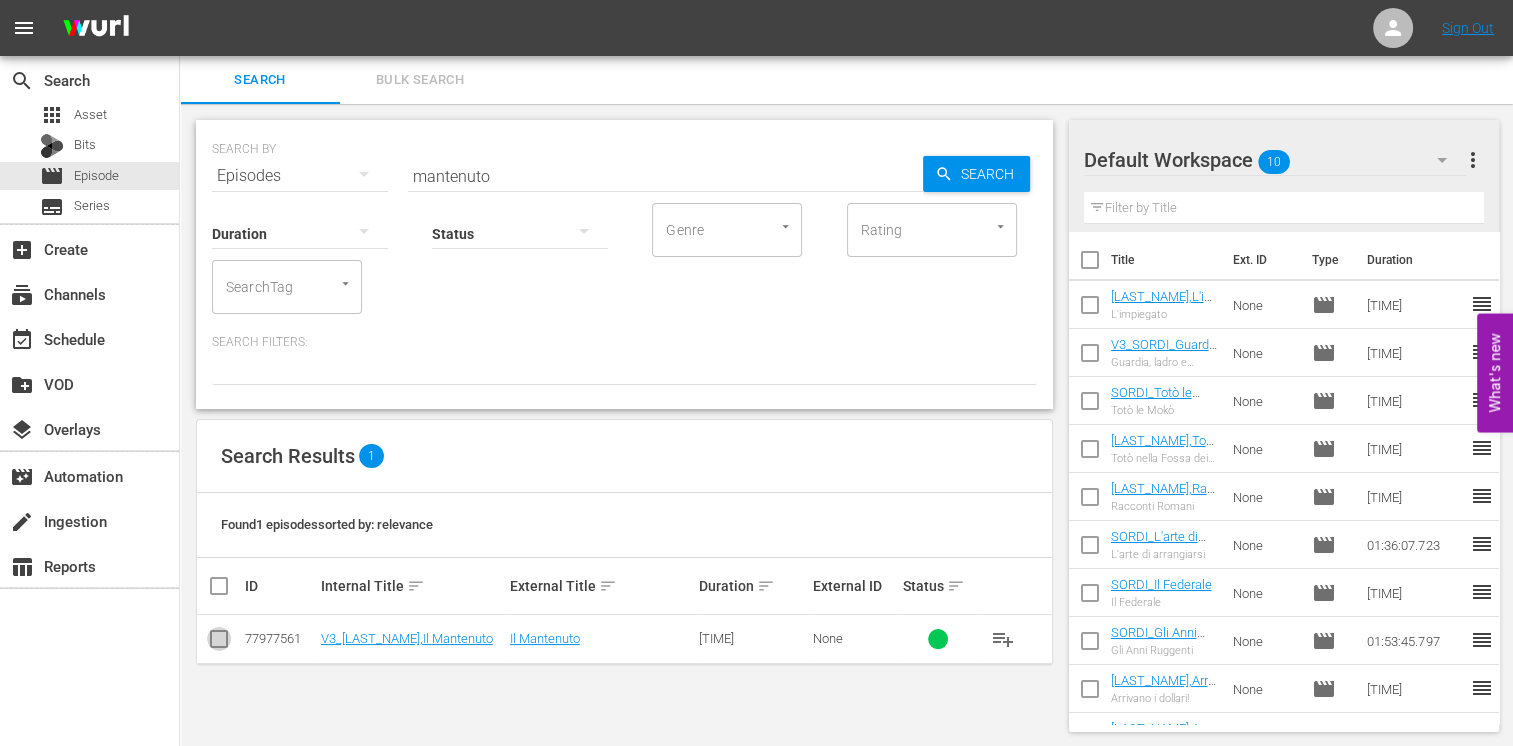 click at bounding box center [219, 643] 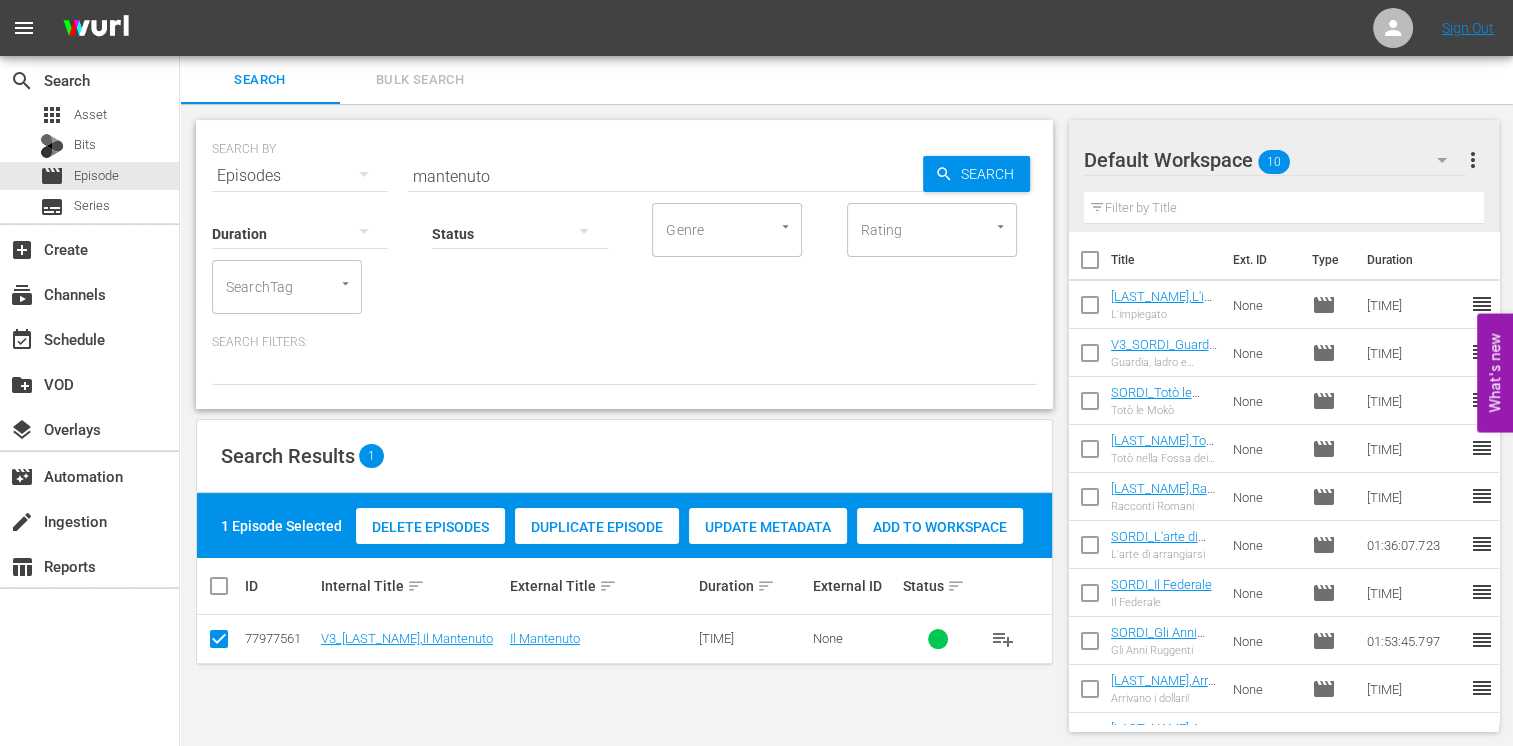 click on "Add to Workspace" at bounding box center [940, 527] 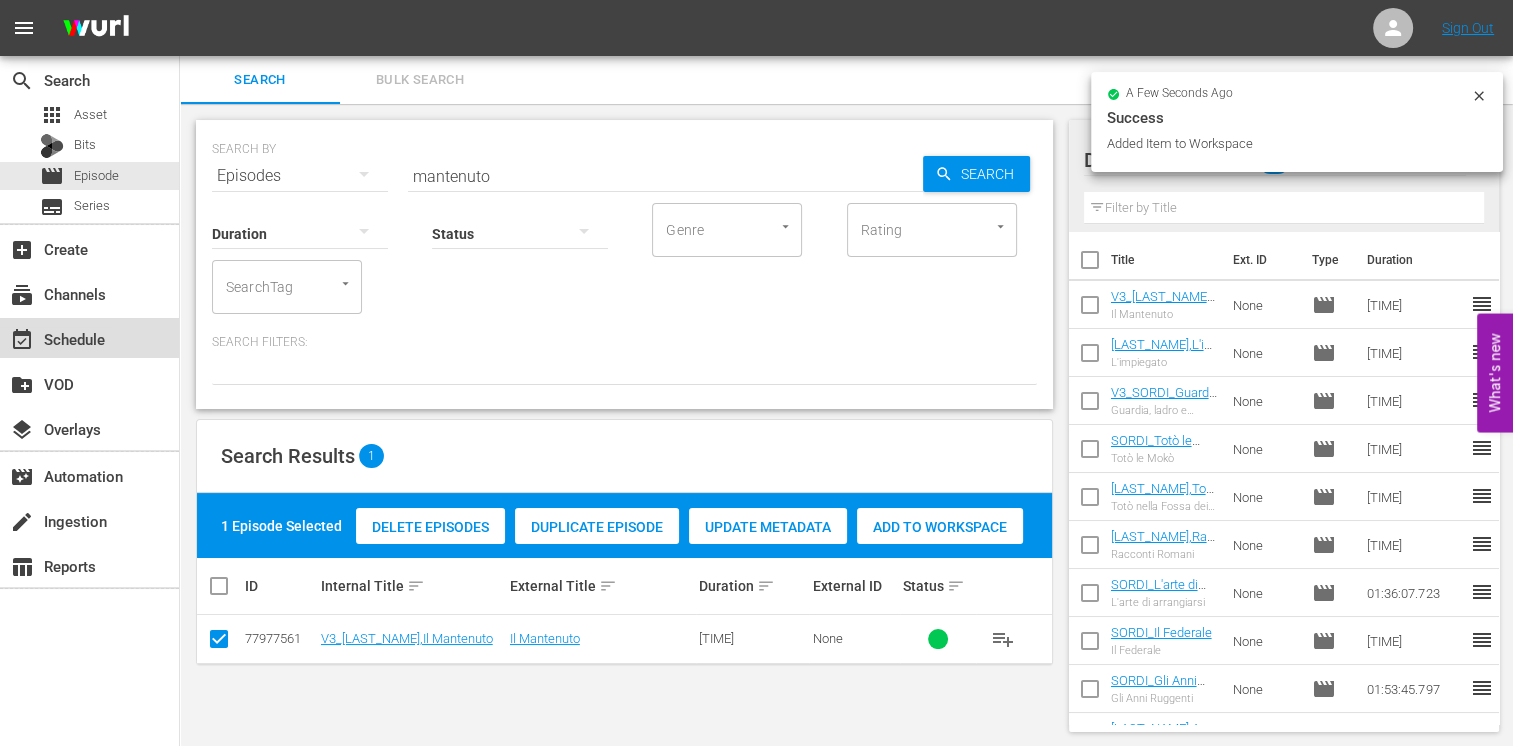 click on "event_available   Schedule" at bounding box center (56, 336) 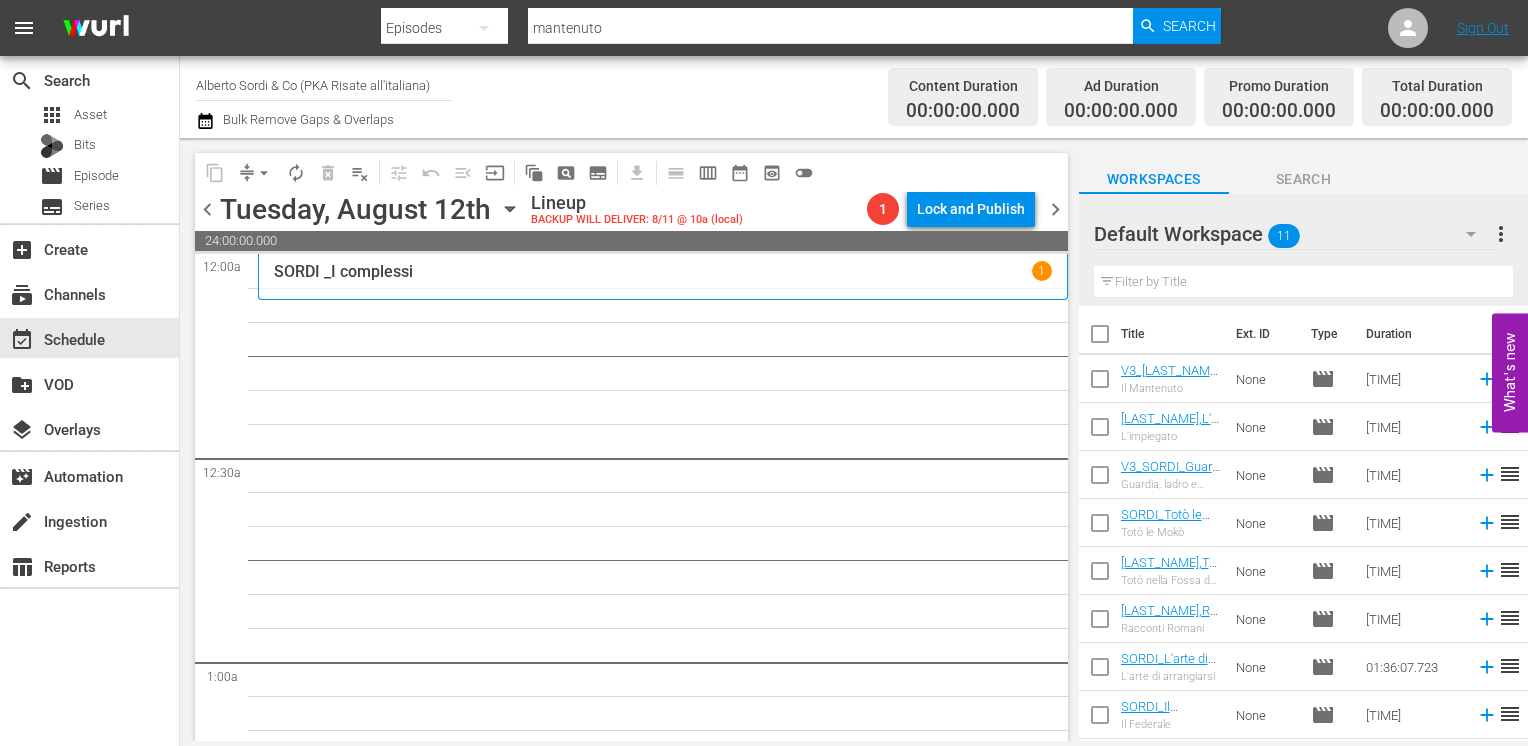 click at bounding box center [1100, 338] 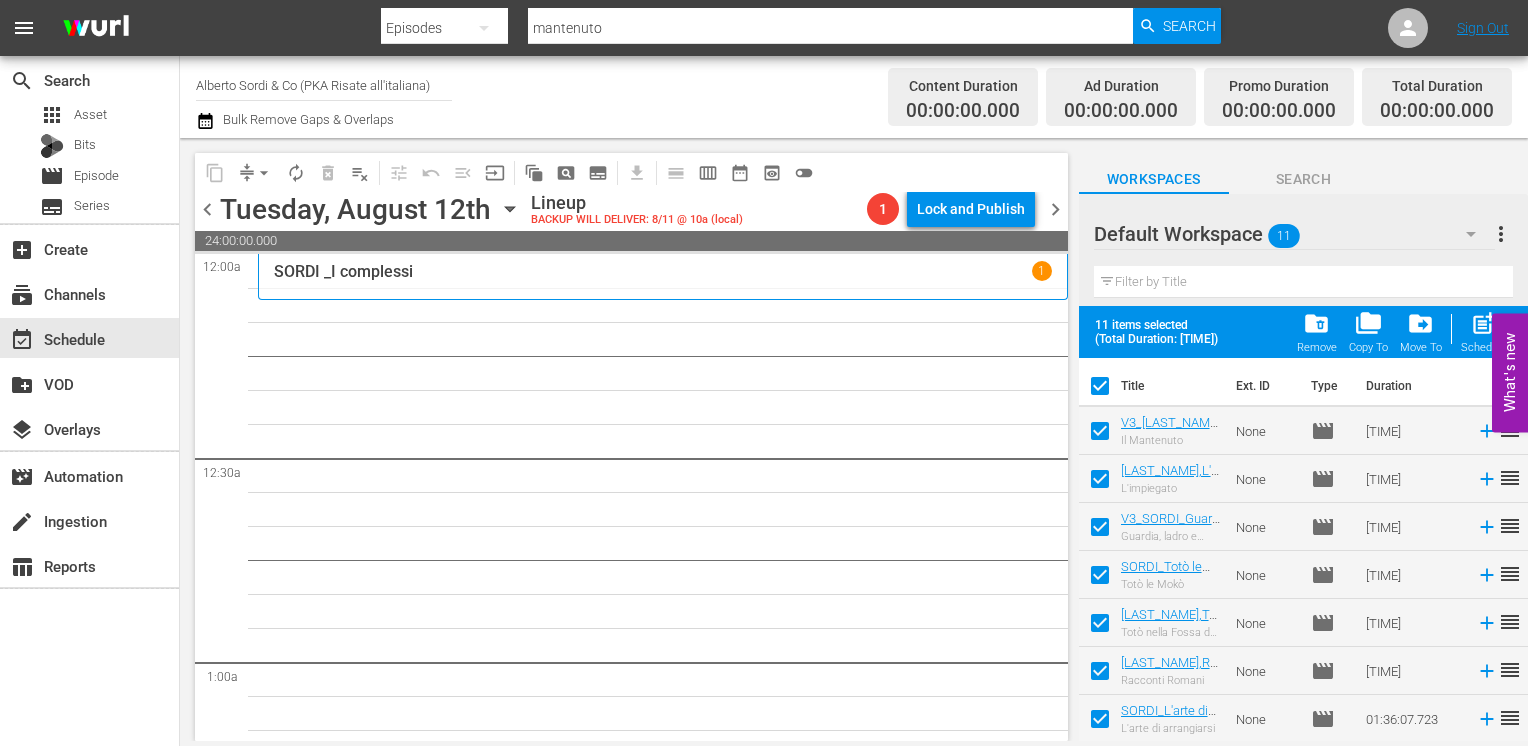 click on "post_add" at bounding box center [1483, 323] 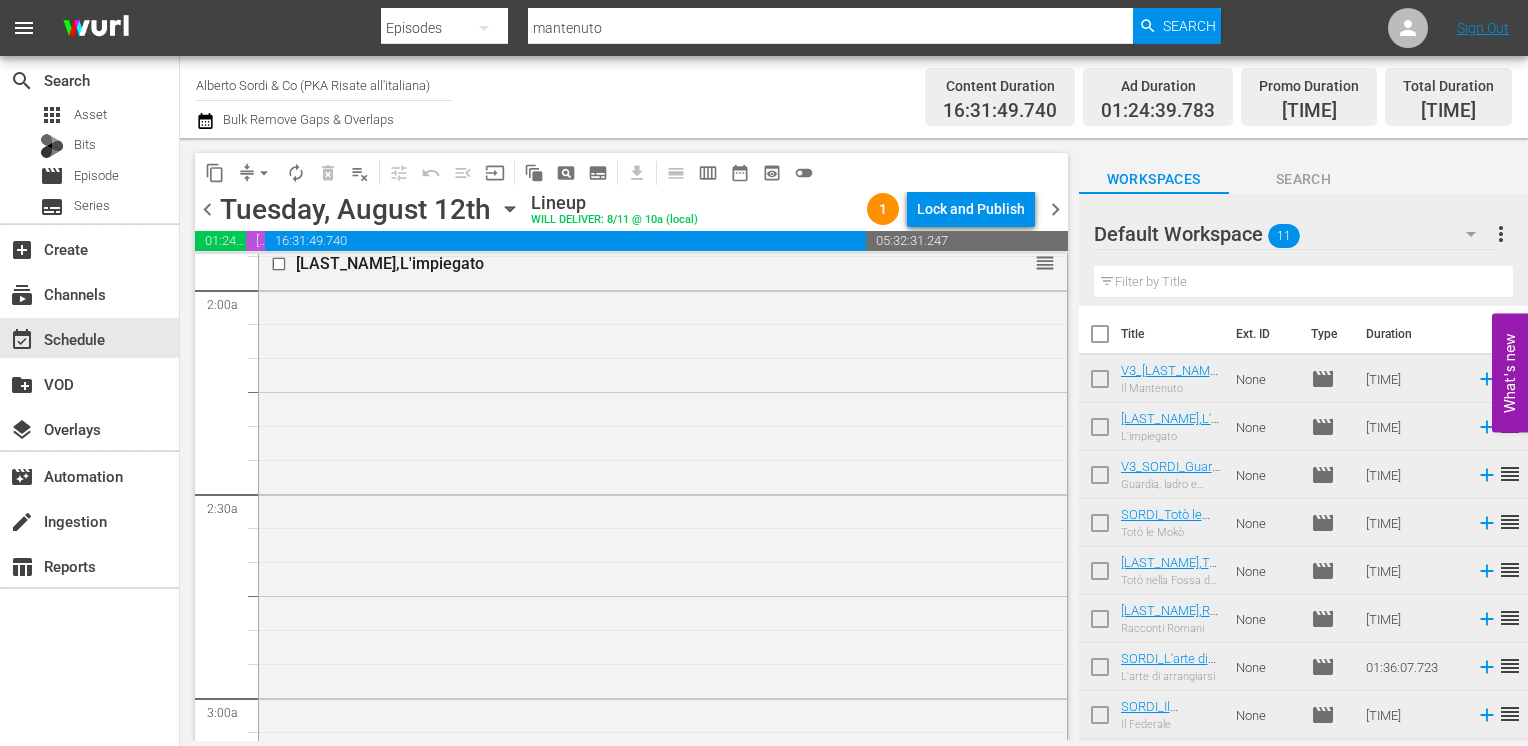 scroll, scrollTop: 800, scrollLeft: 0, axis: vertical 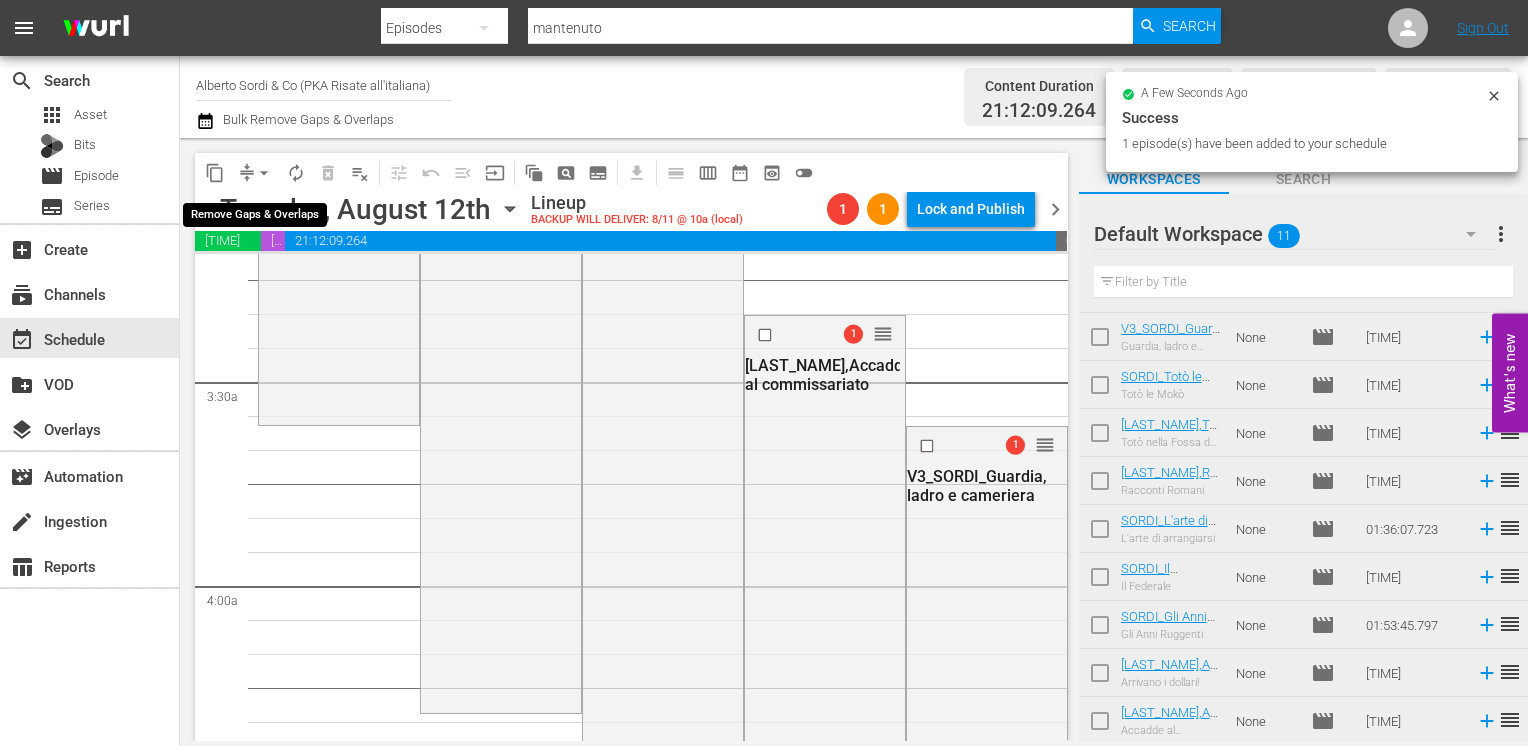 click on "arrow_drop_down" at bounding box center [264, 173] 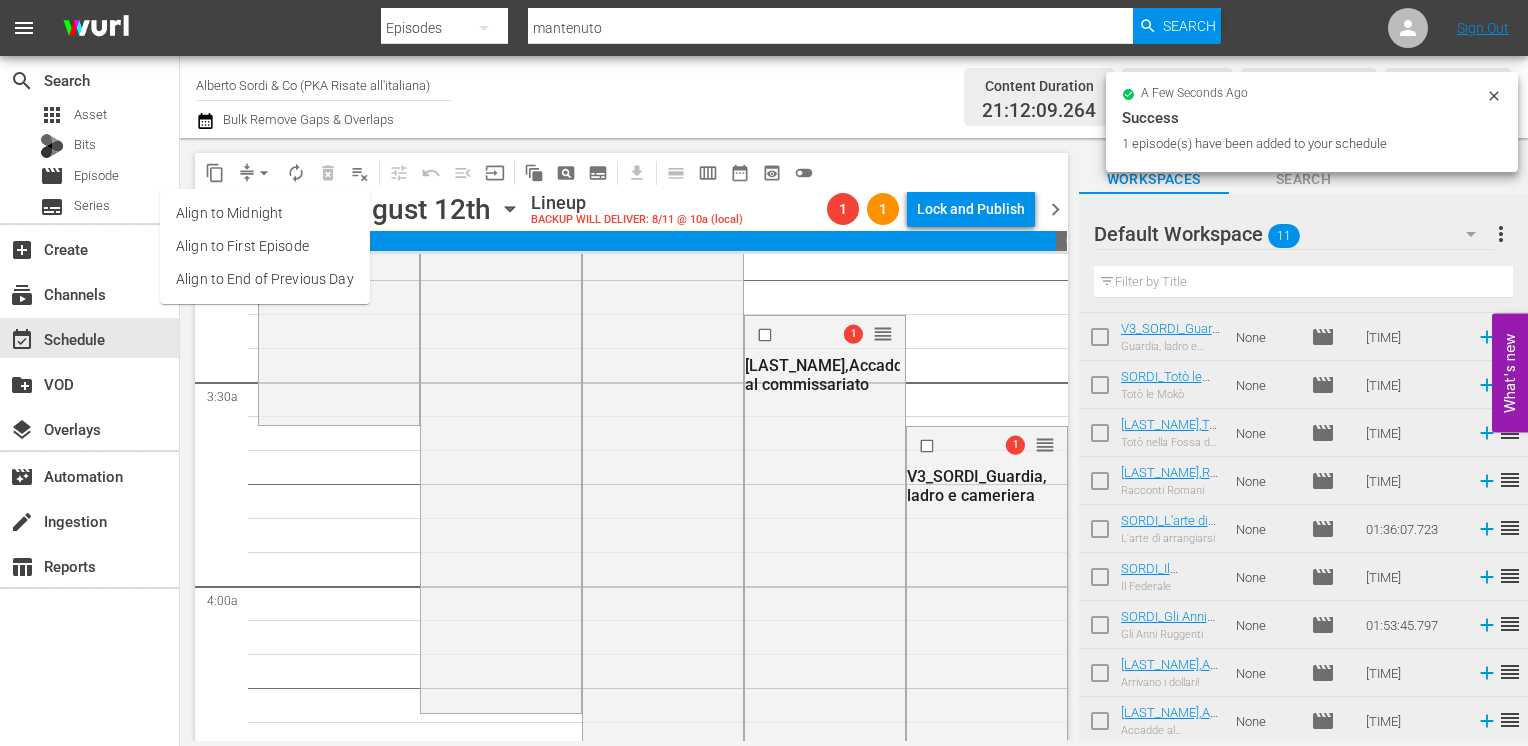 click on "Align to End of Previous Day" at bounding box center [265, 279] 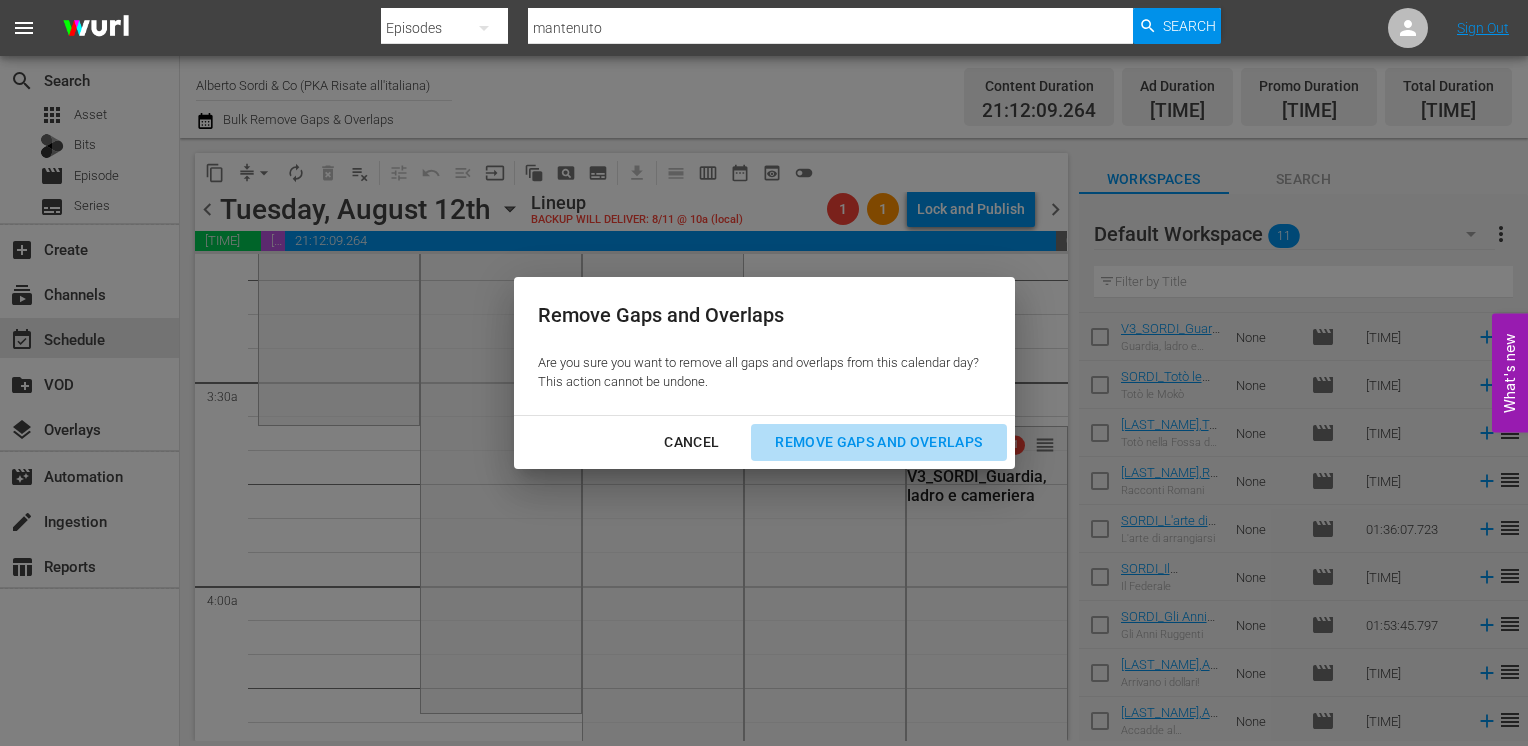 click on "Remove Gaps and Overlaps" at bounding box center [878, 442] 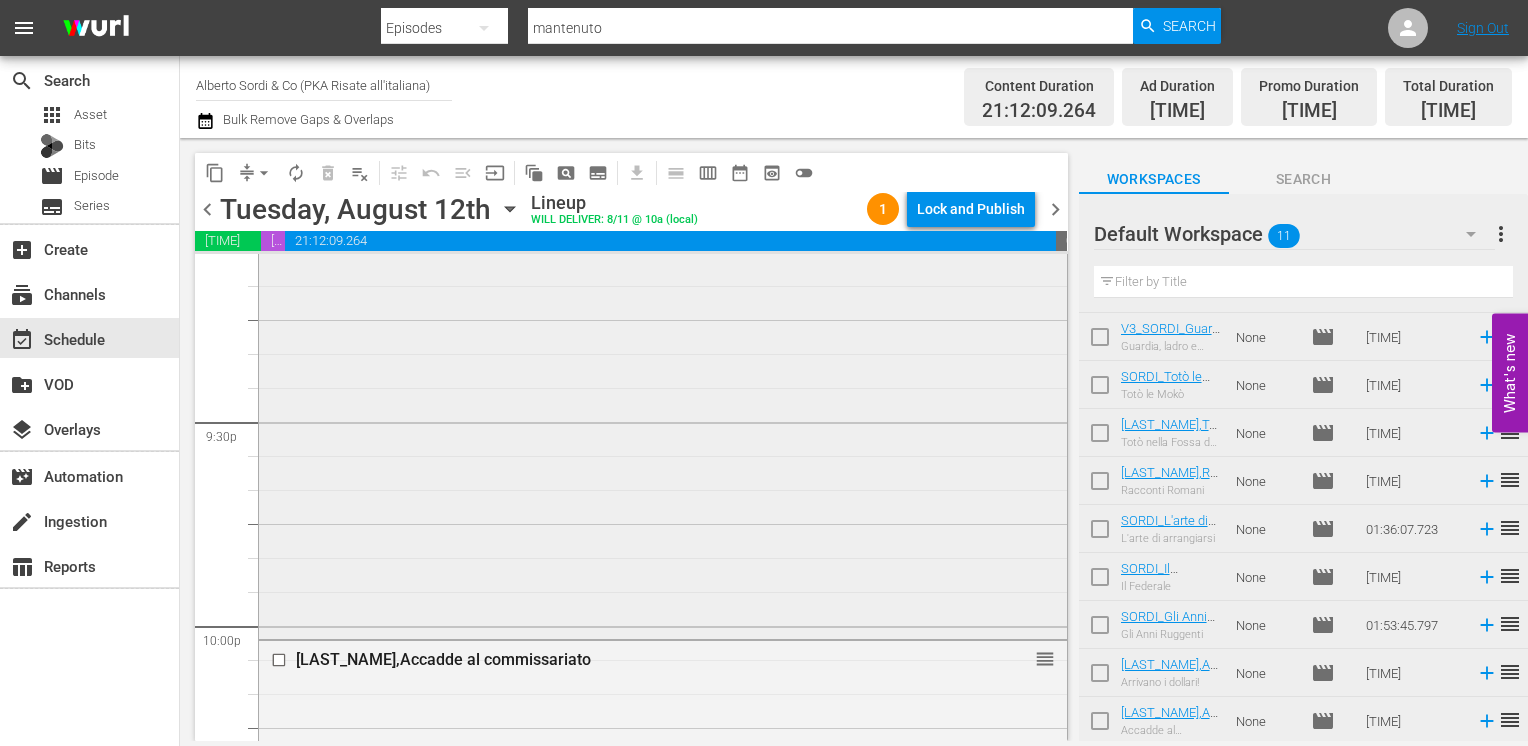 scroll, scrollTop: 8104, scrollLeft: 0, axis: vertical 